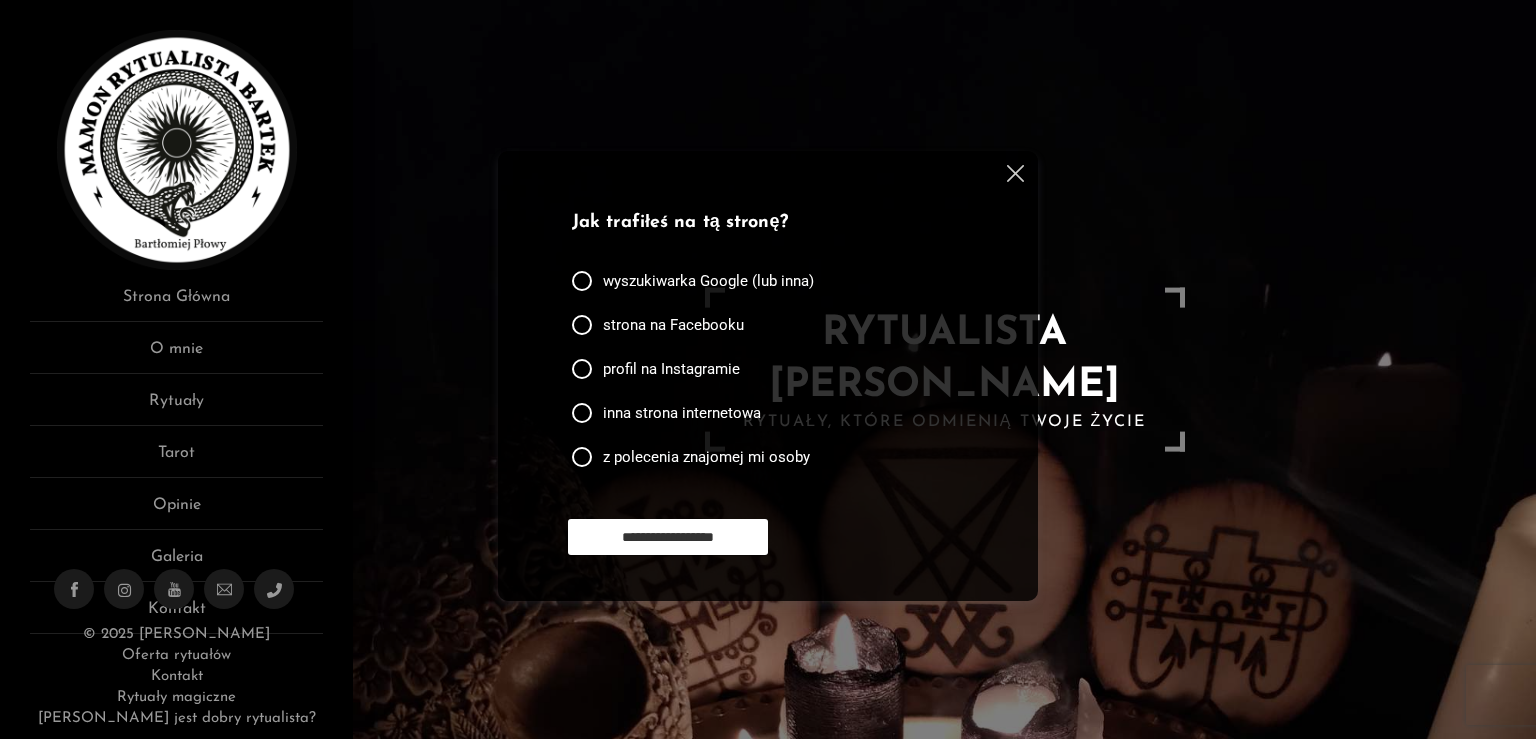 scroll, scrollTop: 0, scrollLeft: 0, axis: both 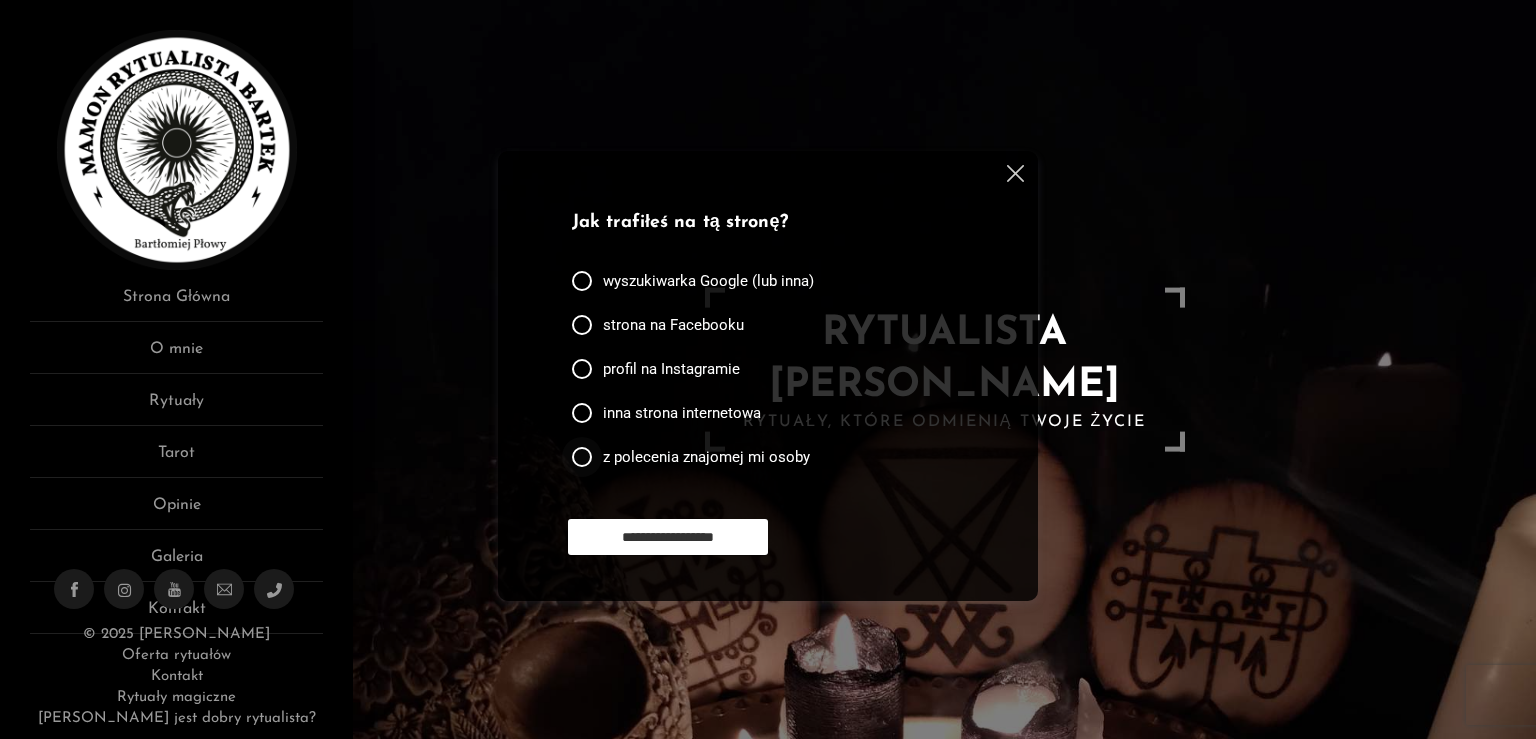 click at bounding box center (582, 457) 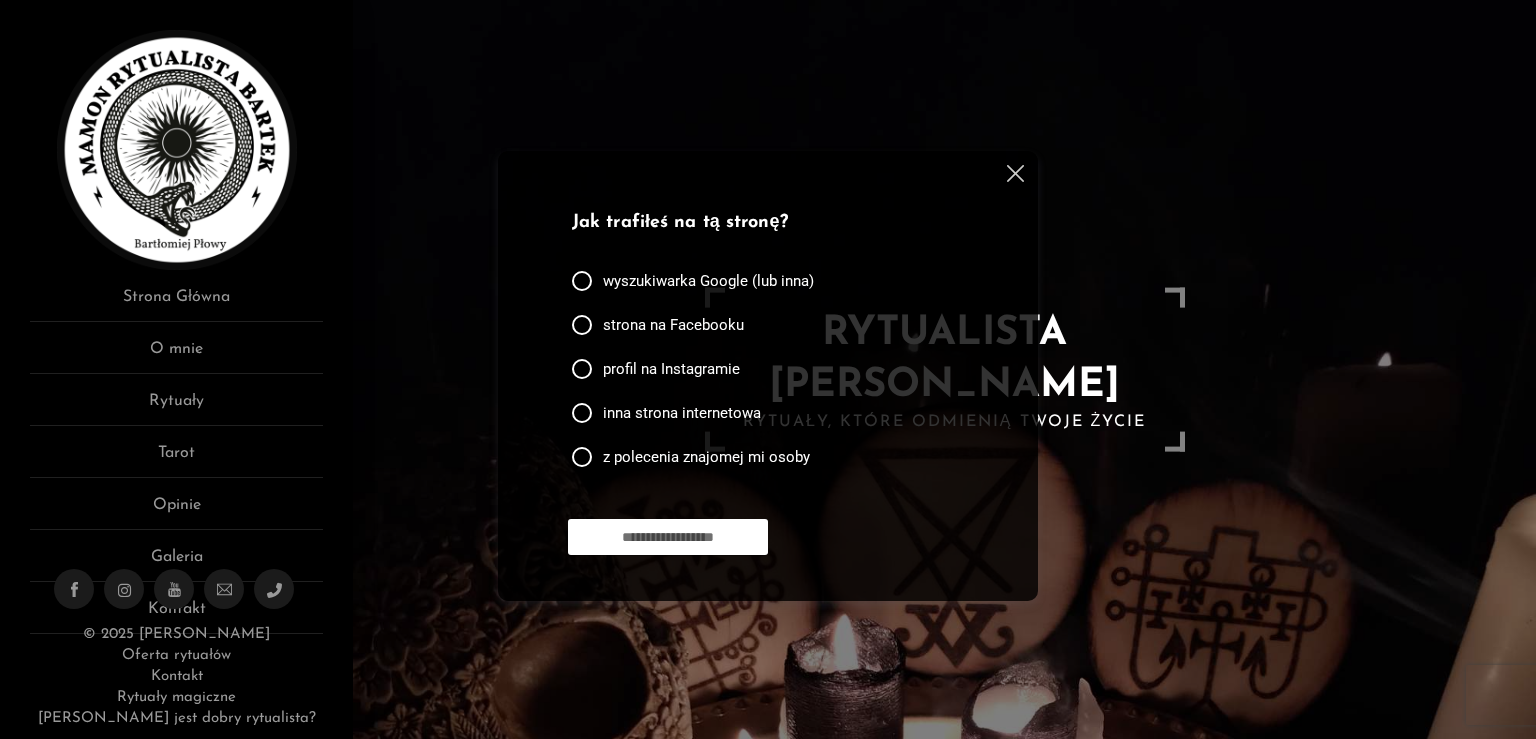 click on "**********" at bounding box center (668, 537) 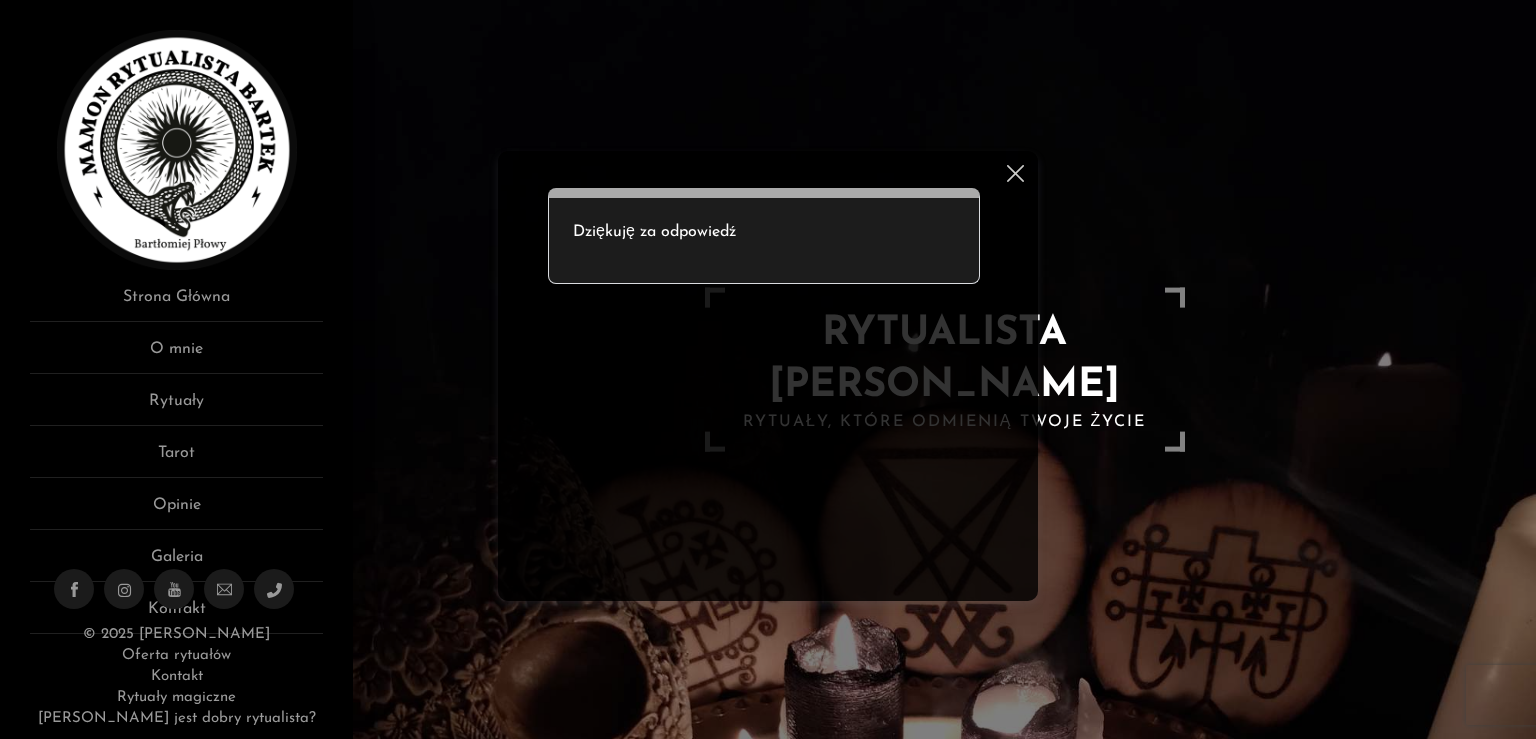 click at bounding box center (1015, 173) 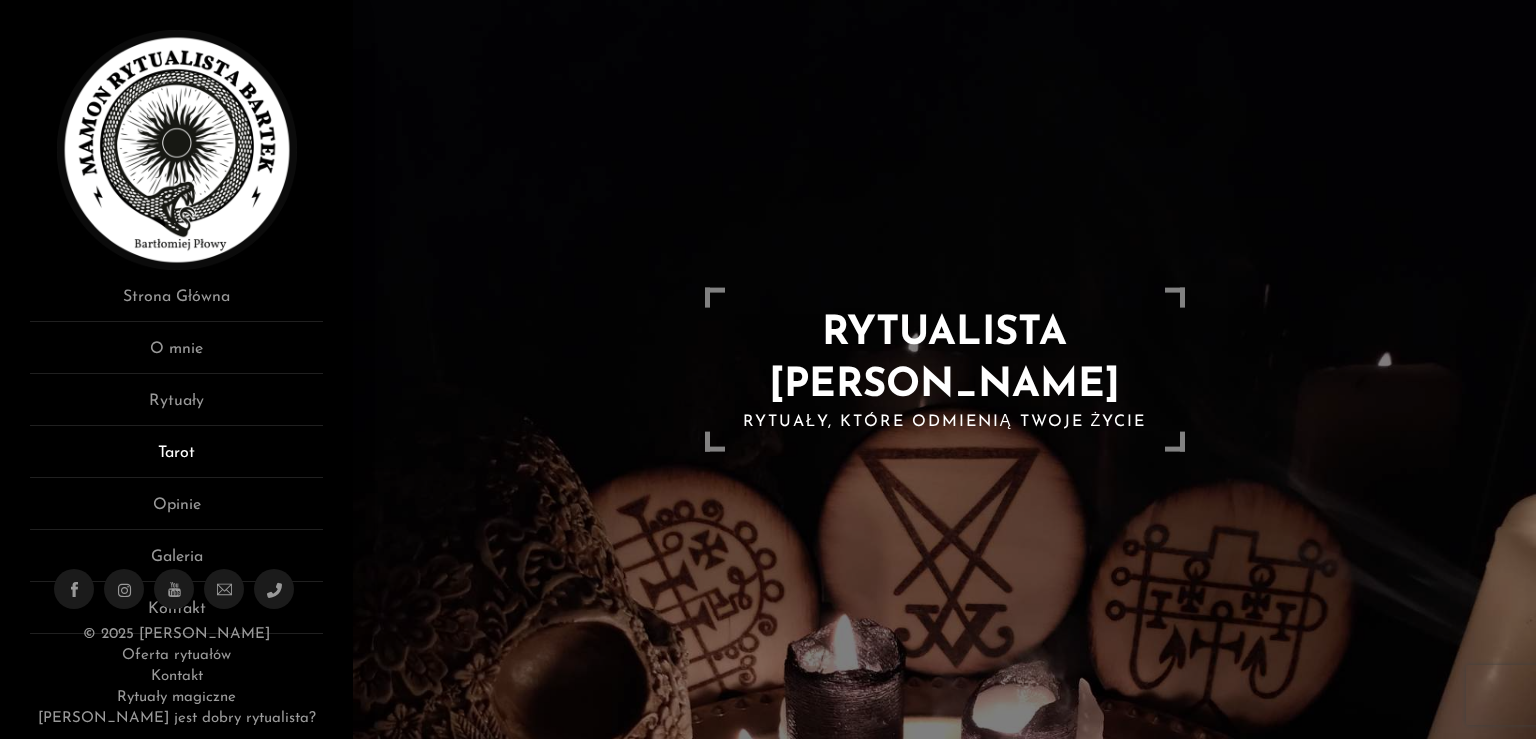 click on "Tarot" at bounding box center (176, 459) 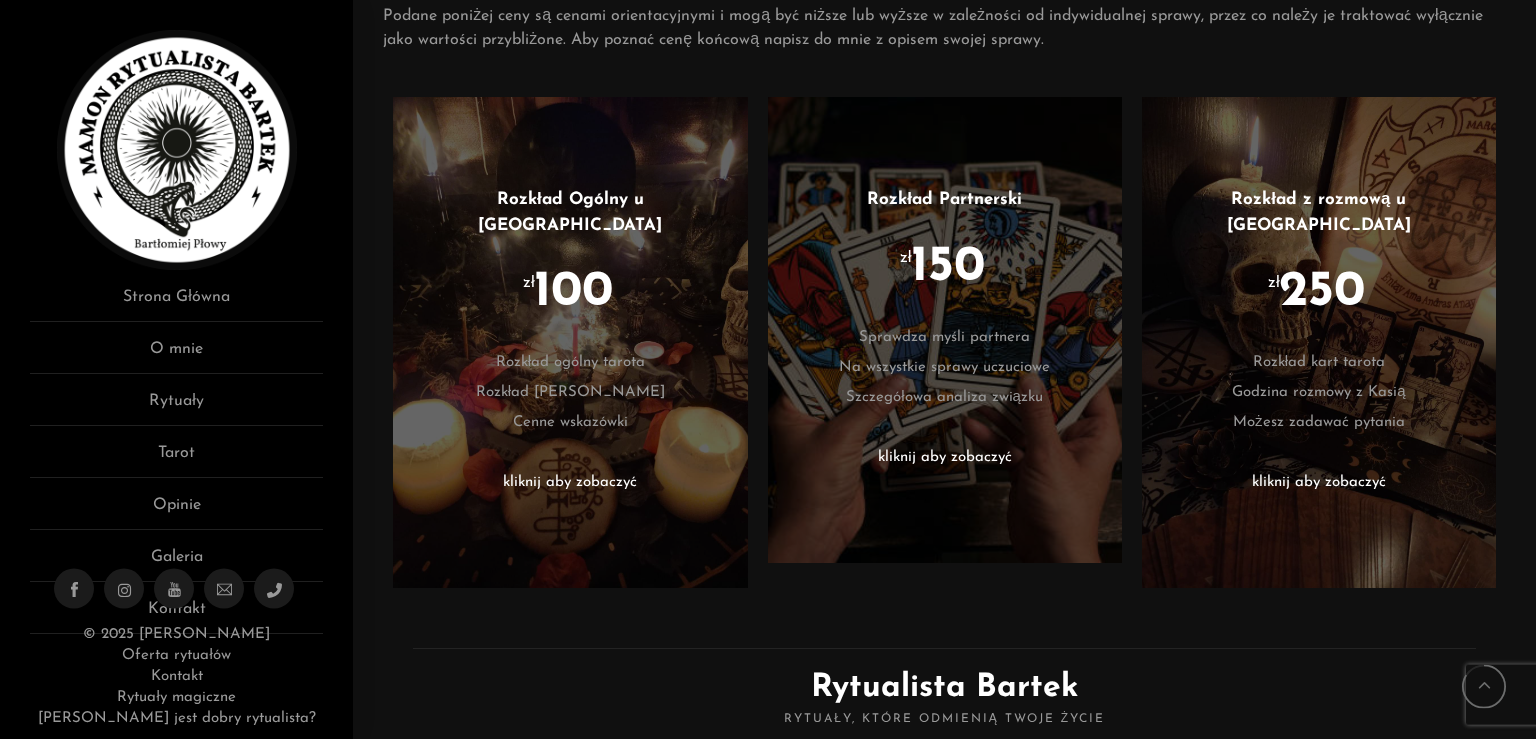 scroll, scrollTop: 775, scrollLeft: 0, axis: vertical 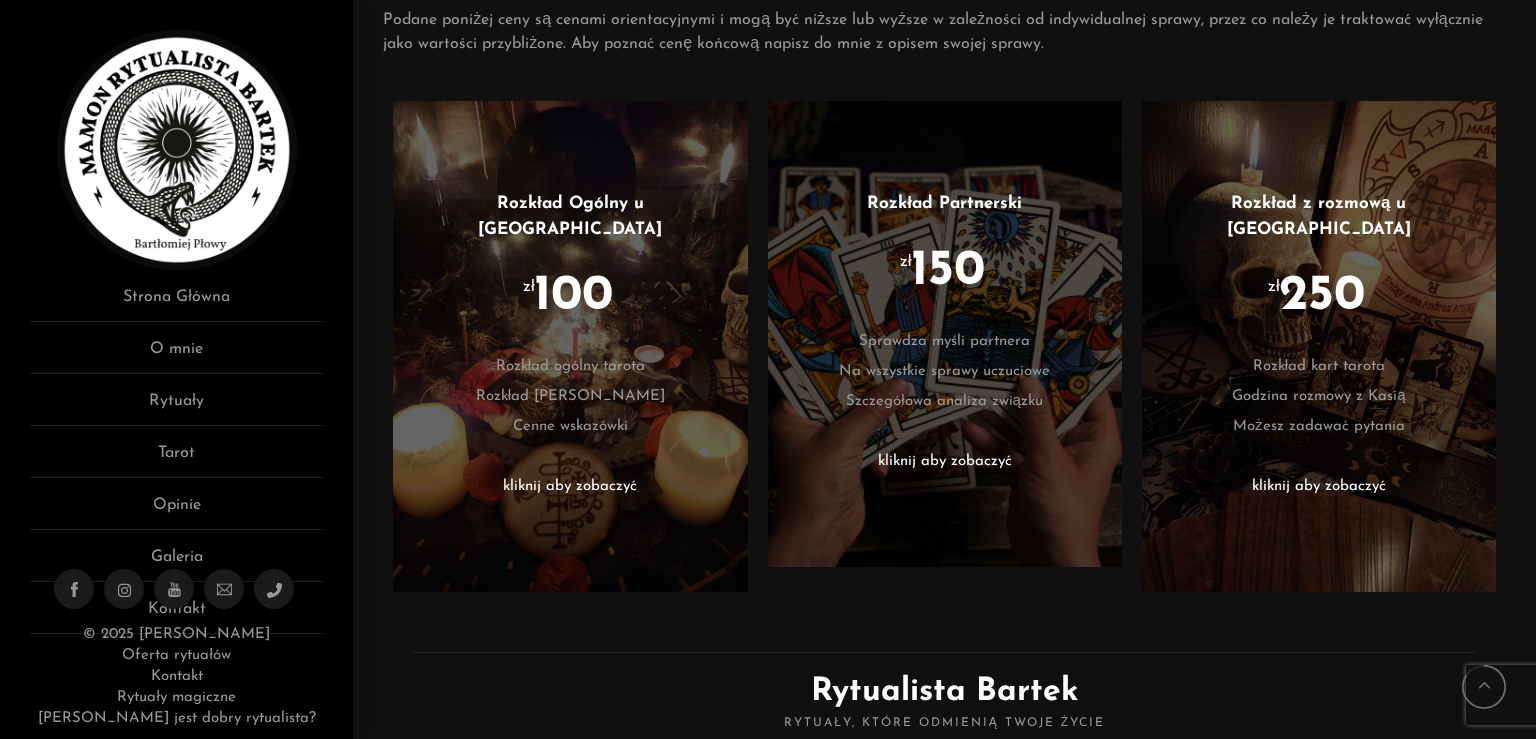 click on "kliknij aby zobaczyć" at bounding box center [1319, 487] 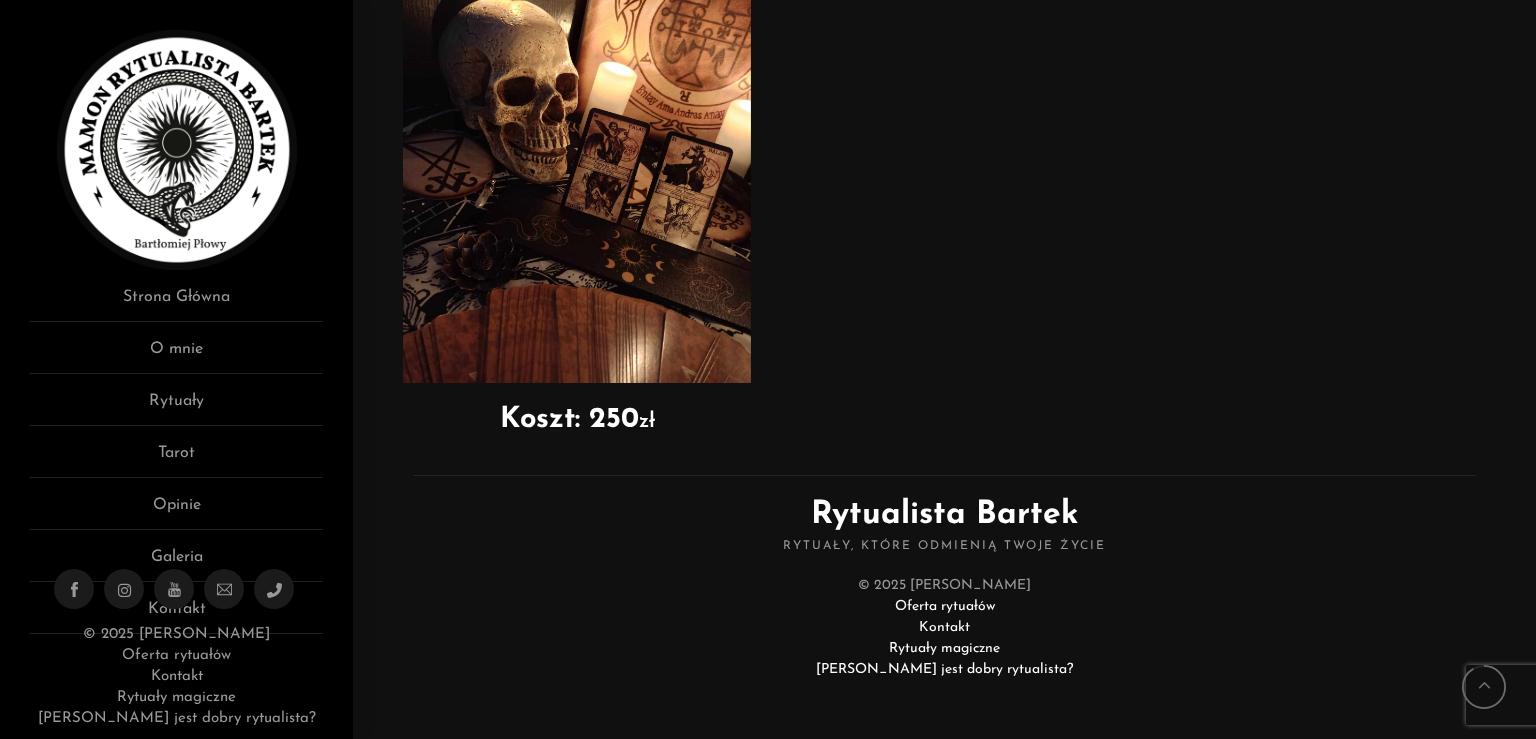 scroll, scrollTop: 0, scrollLeft: 0, axis: both 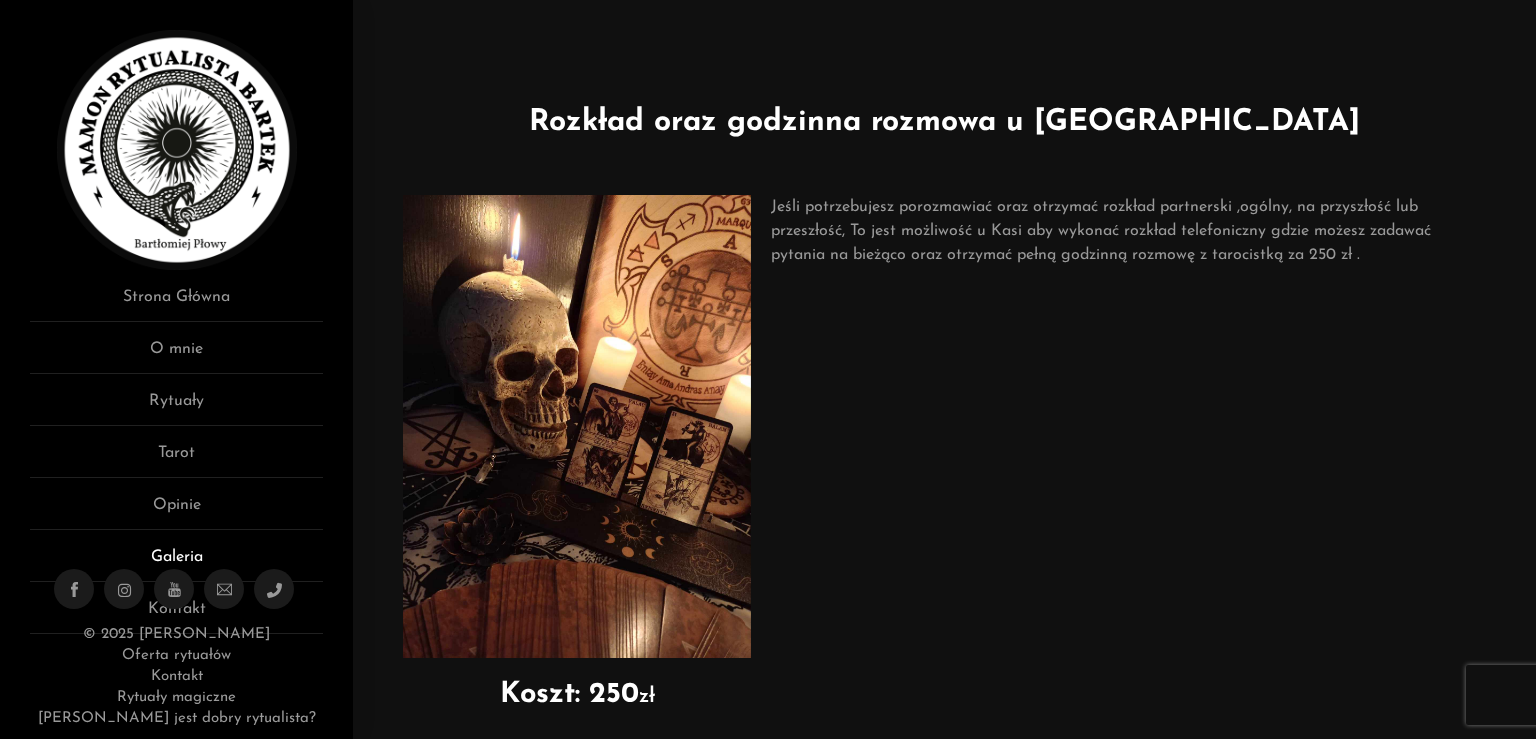 click on "Galeria" at bounding box center [176, 563] 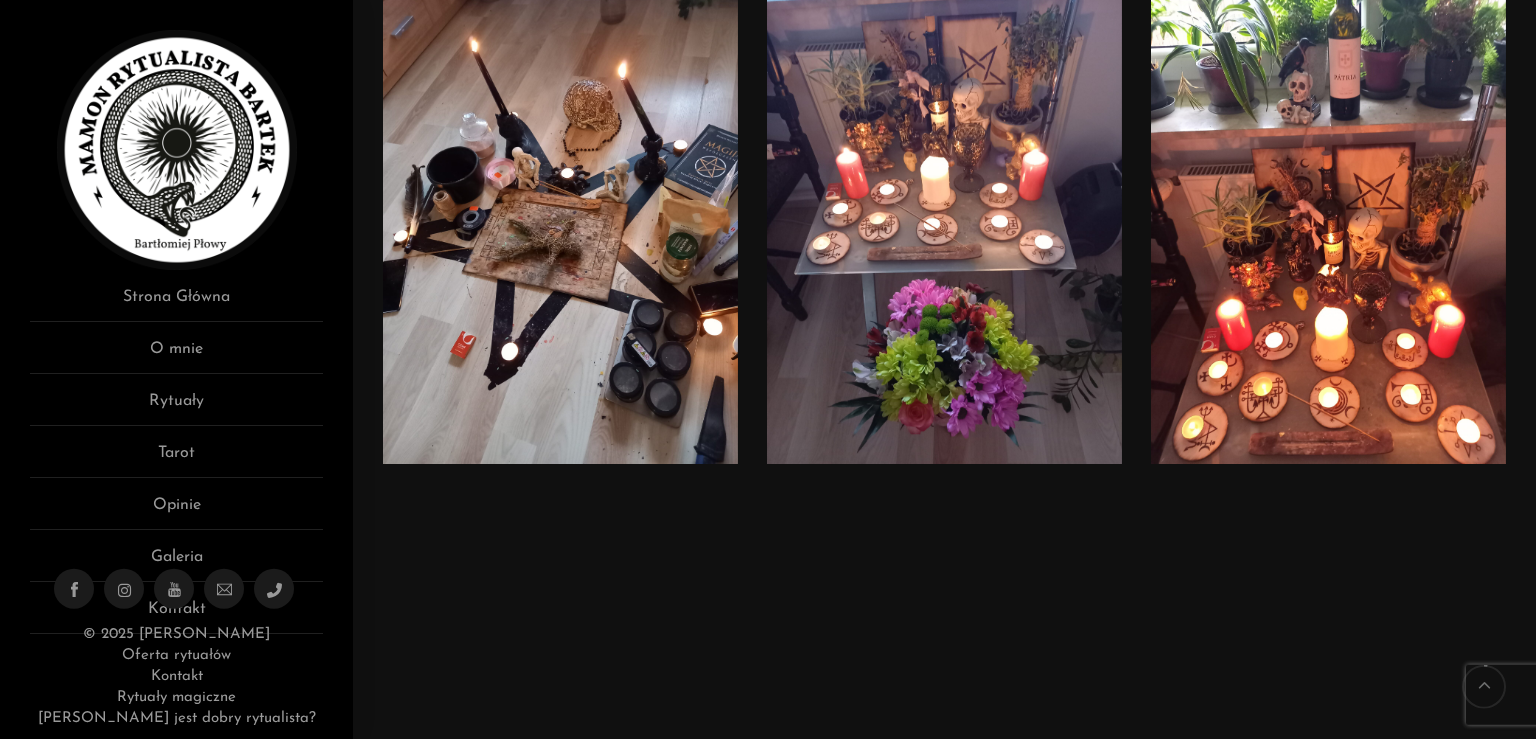scroll, scrollTop: 208, scrollLeft: 0, axis: vertical 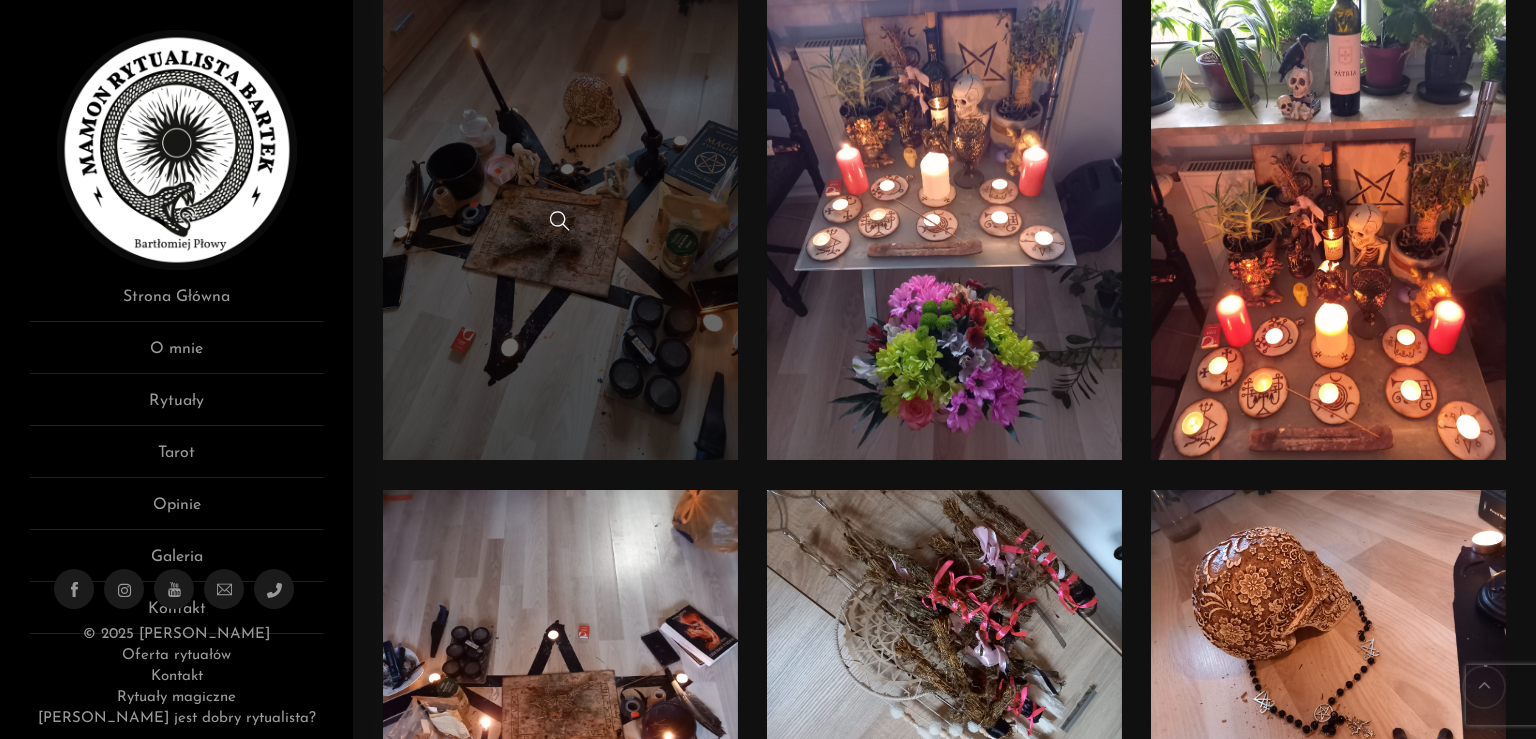 click at bounding box center (560, 224) 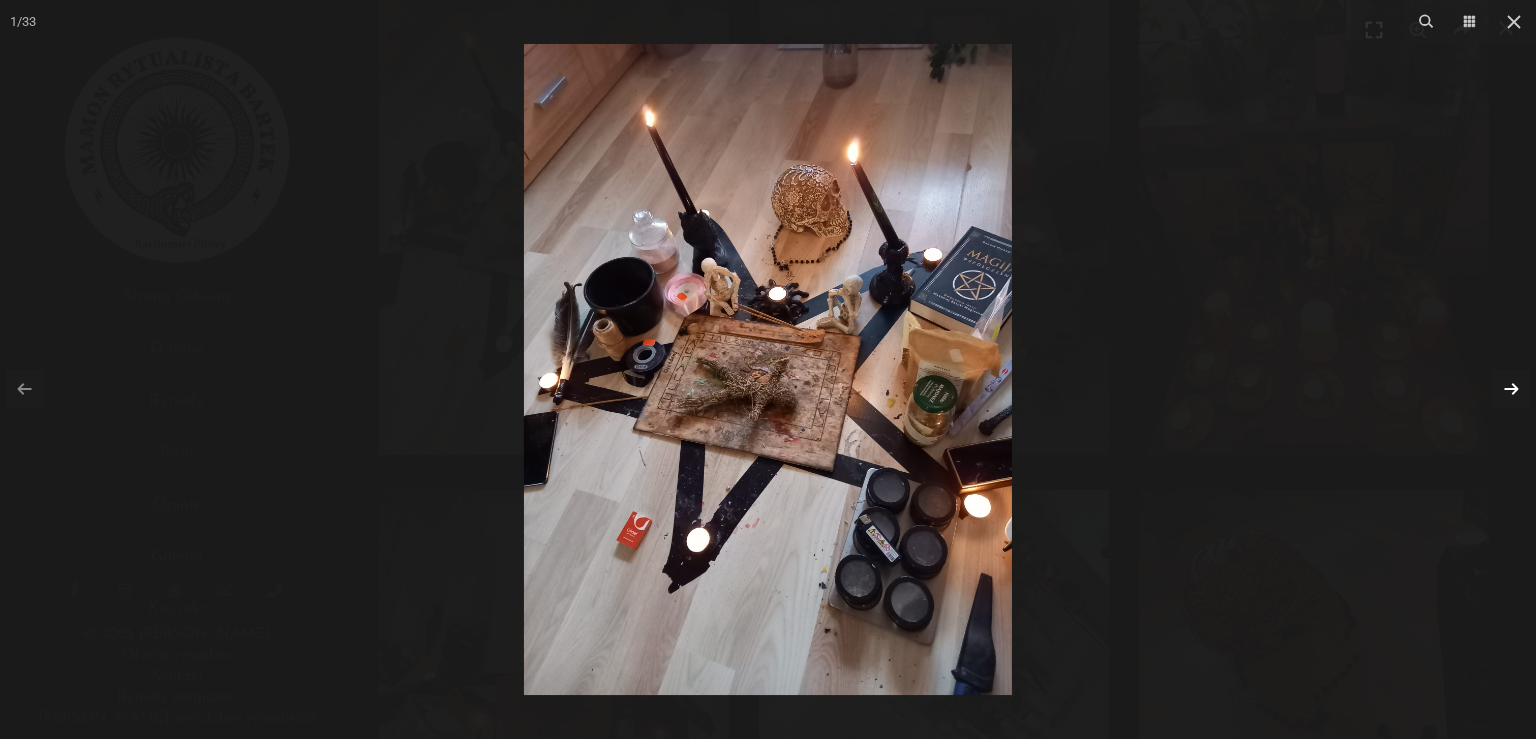 click at bounding box center [1511, 389] 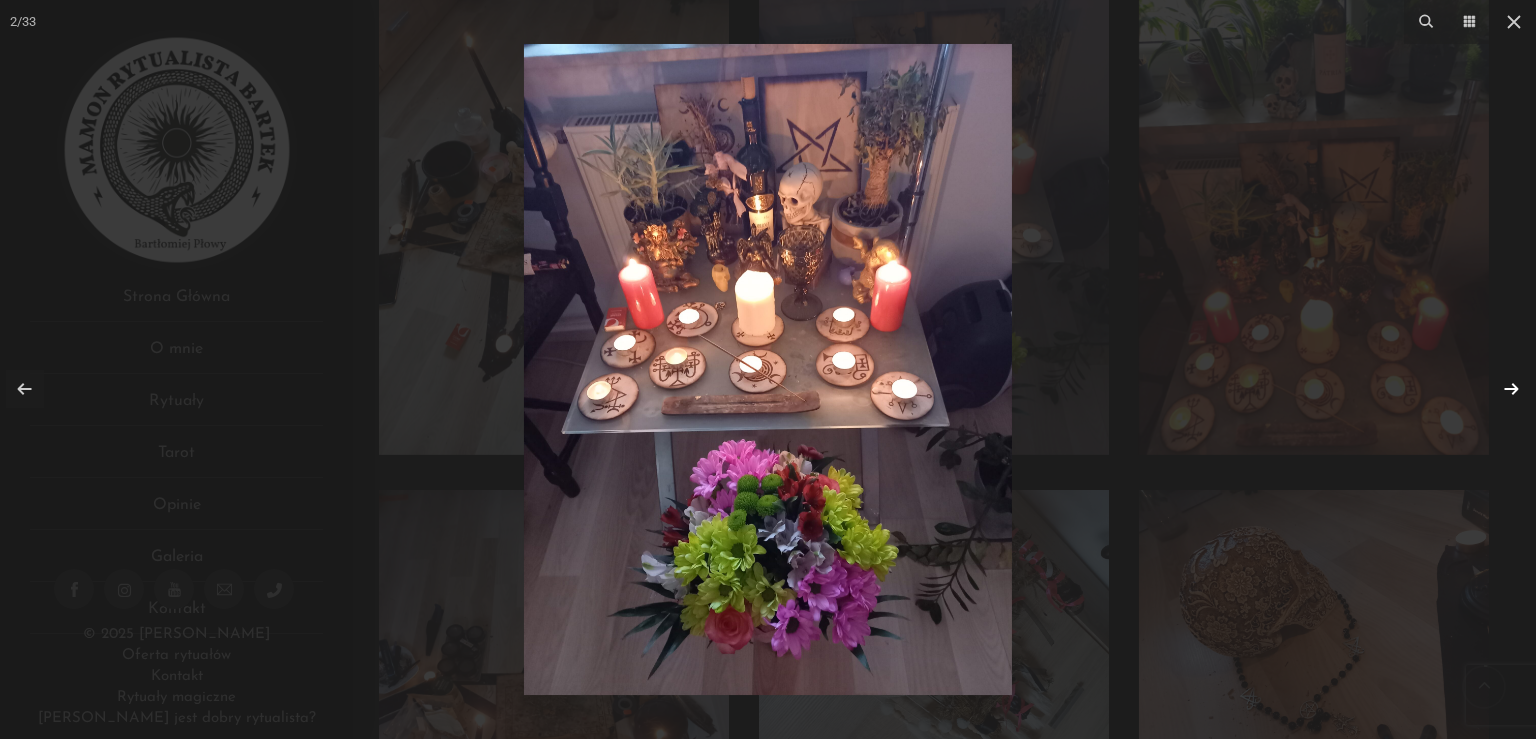 click at bounding box center (1511, 389) 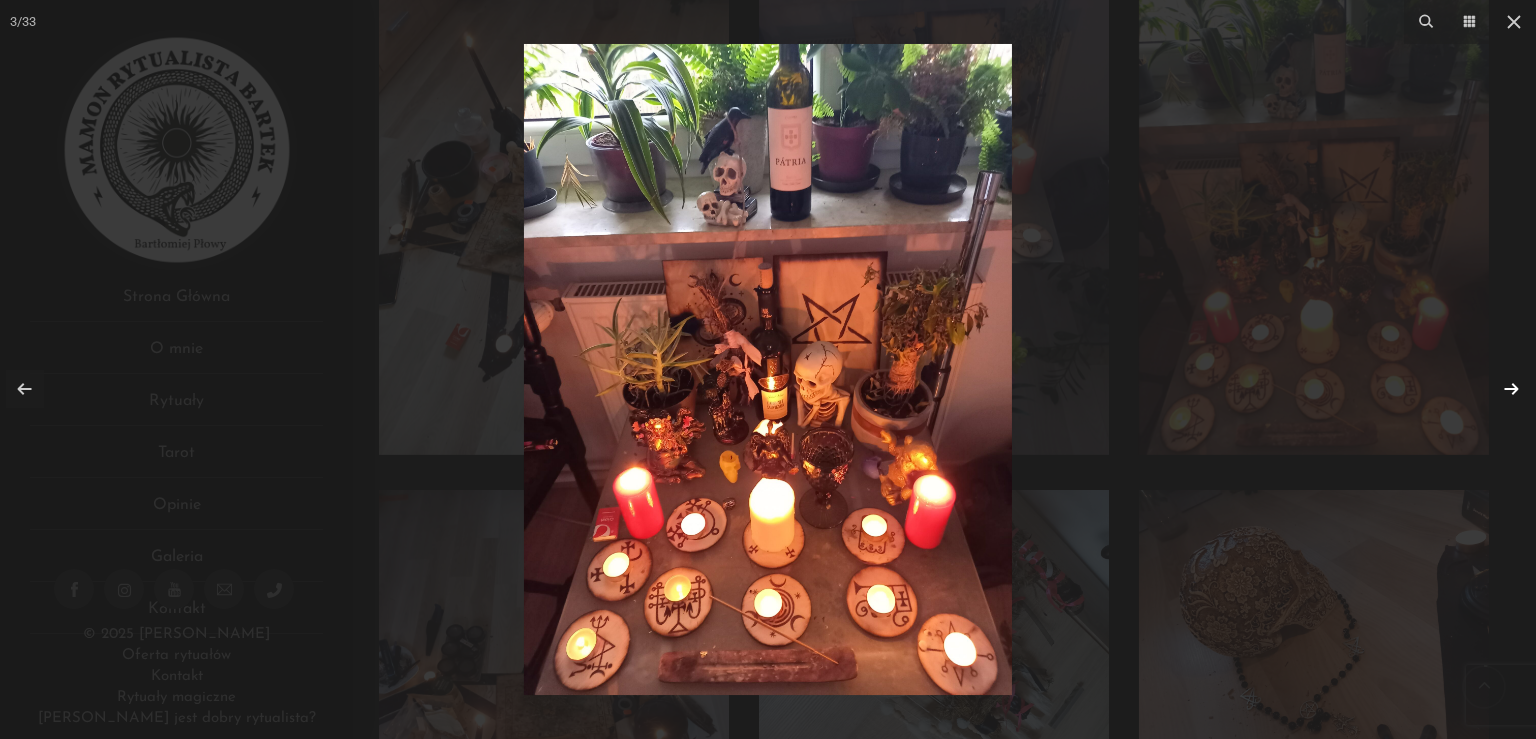 click at bounding box center (1511, 389) 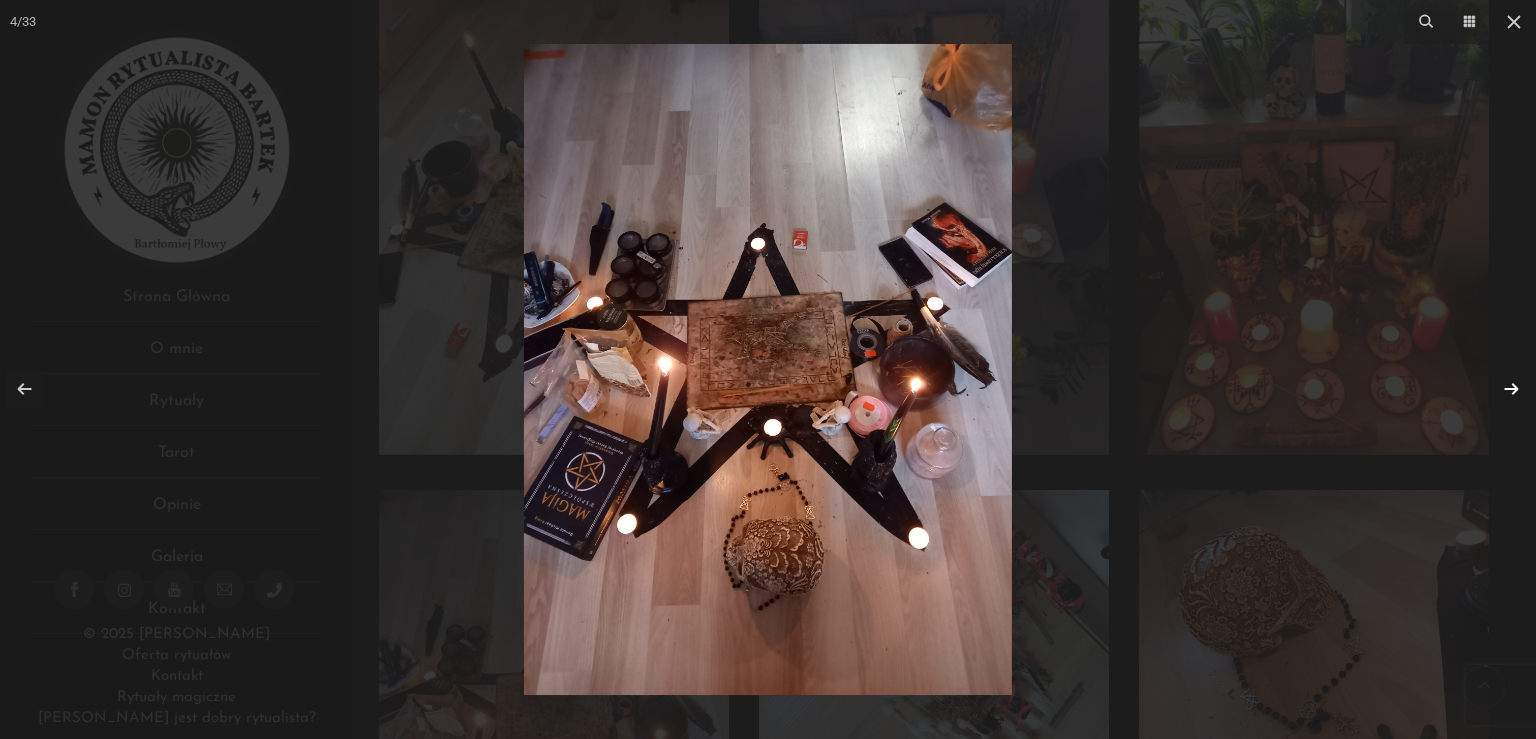 click at bounding box center [1511, 389] 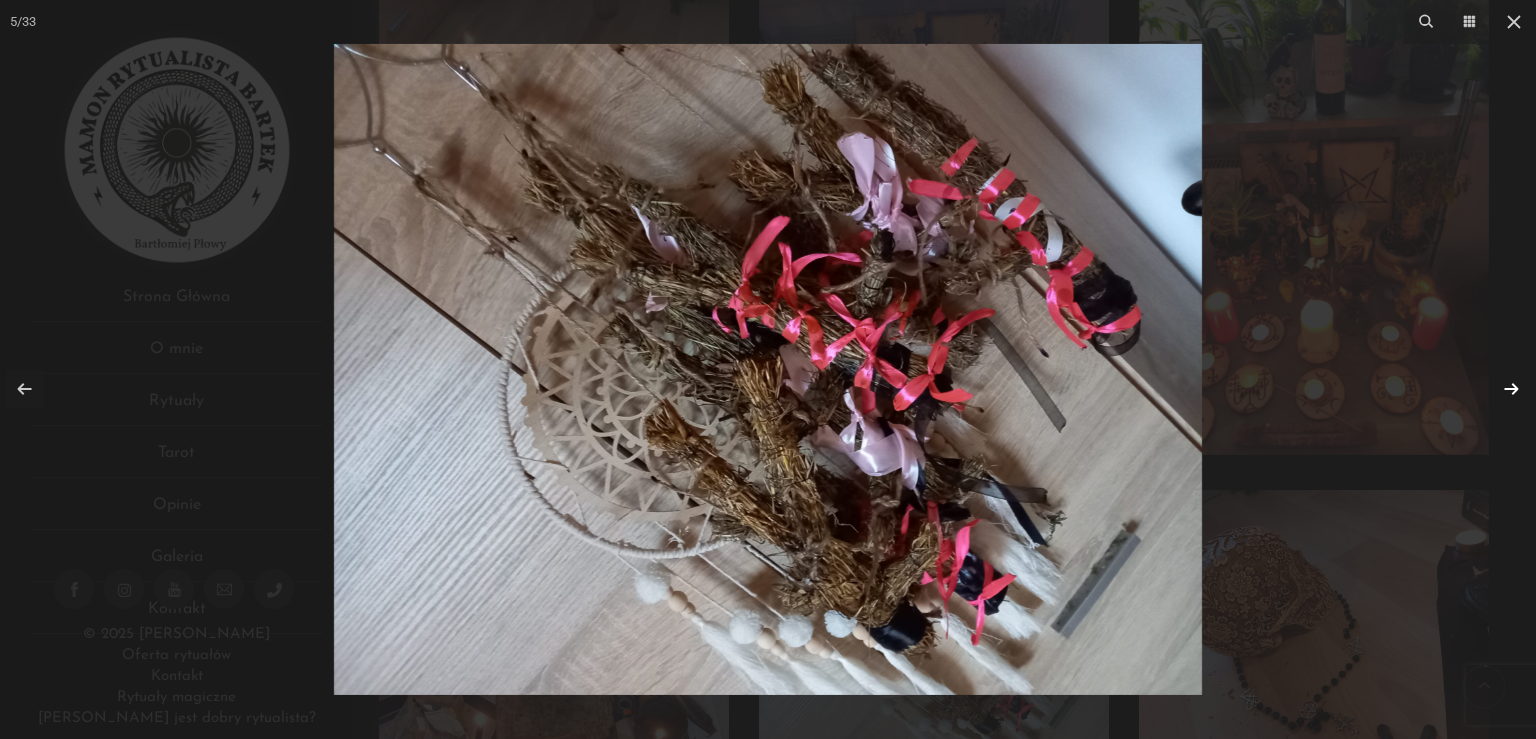 click at bounding box center [1511, 389] 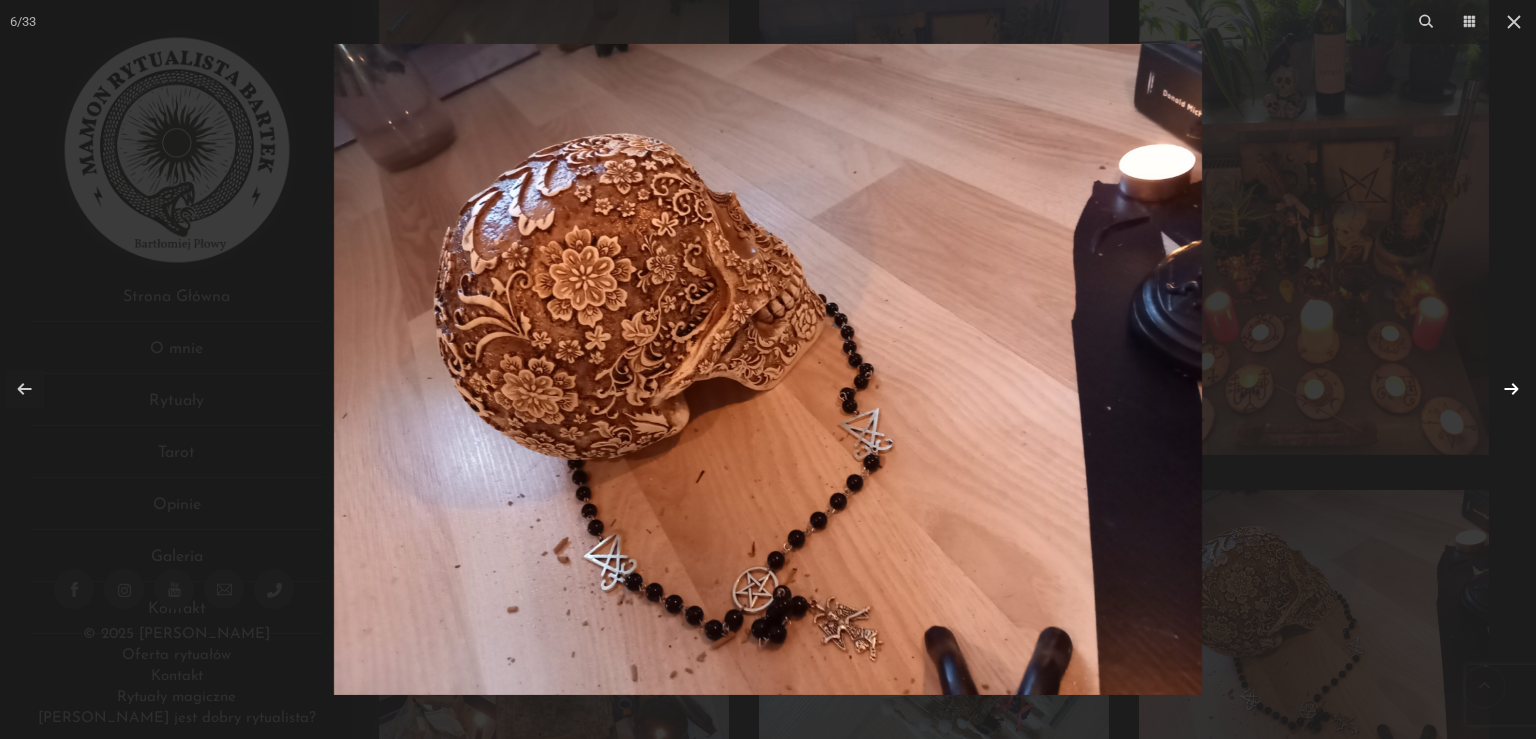 click at bounding box center [1511, 389] 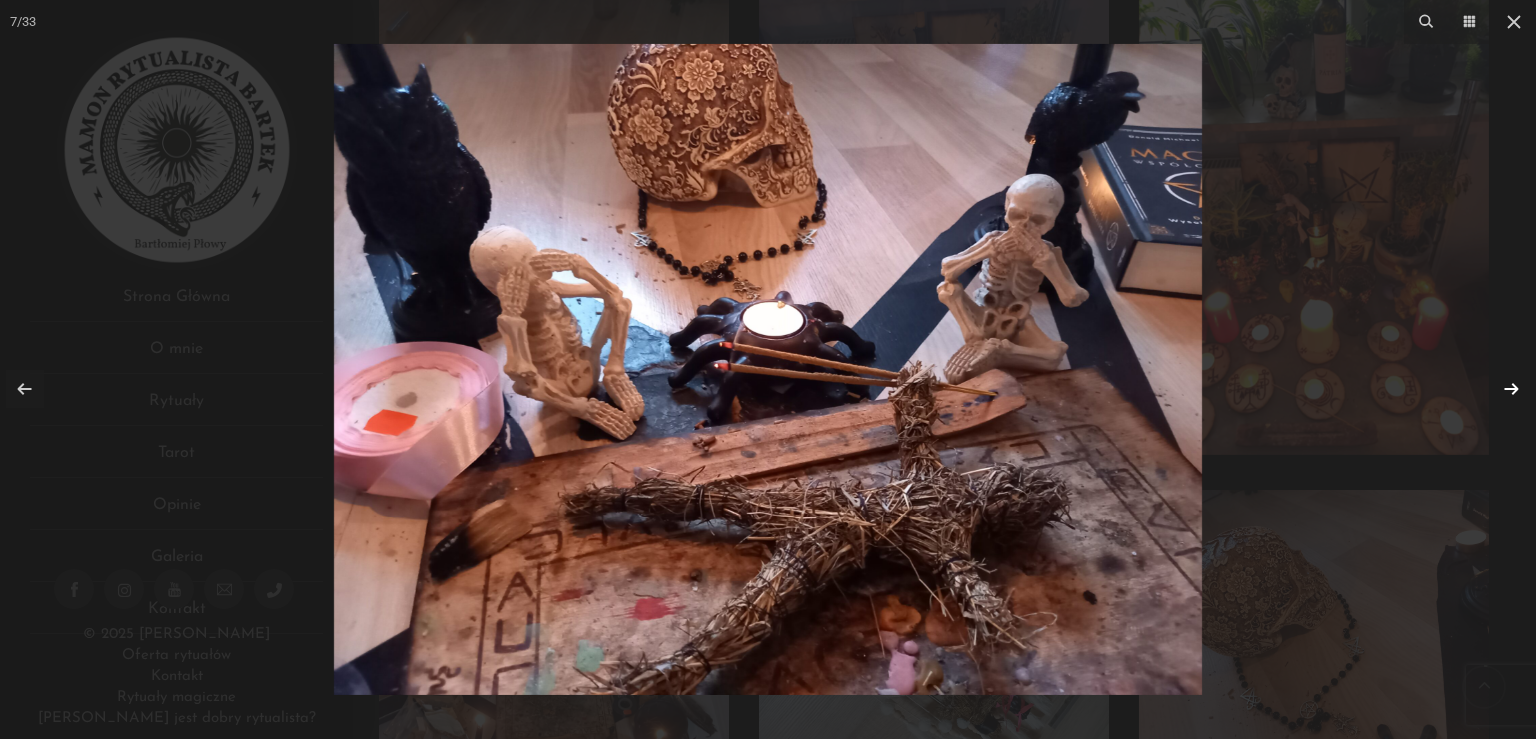 click at bounding box center (1511, 389) 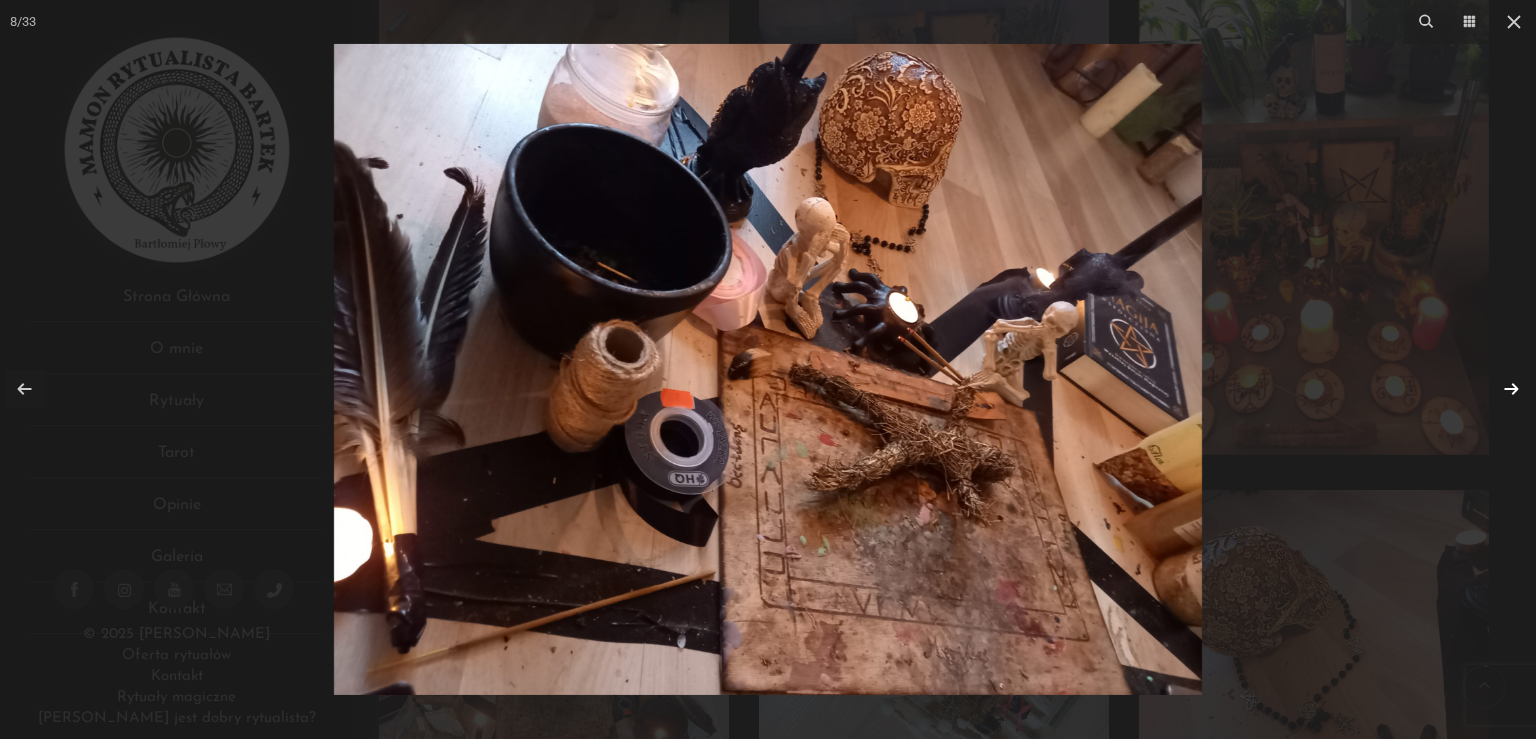click at bounding box center (1511, 389) 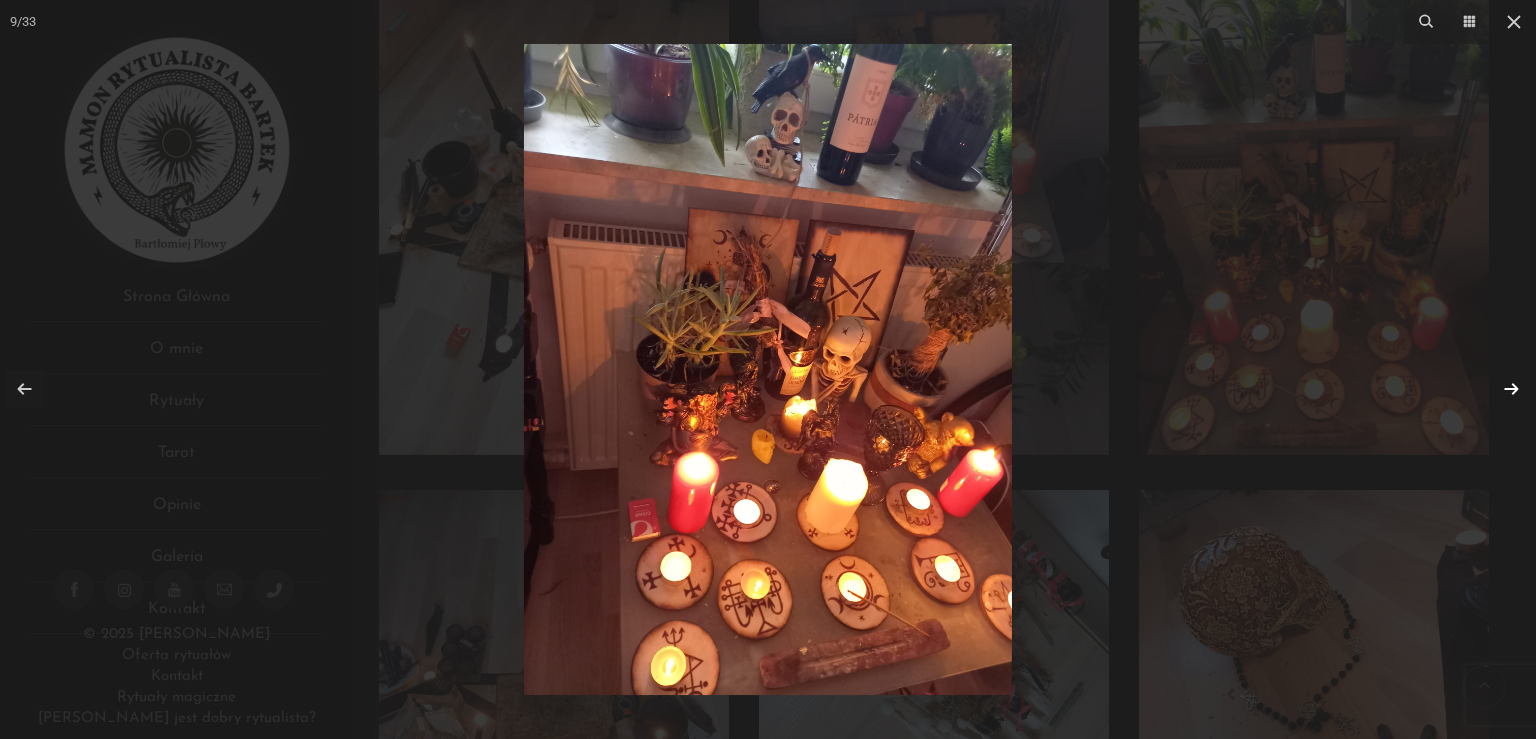 click at bounding box center (1511, 389) 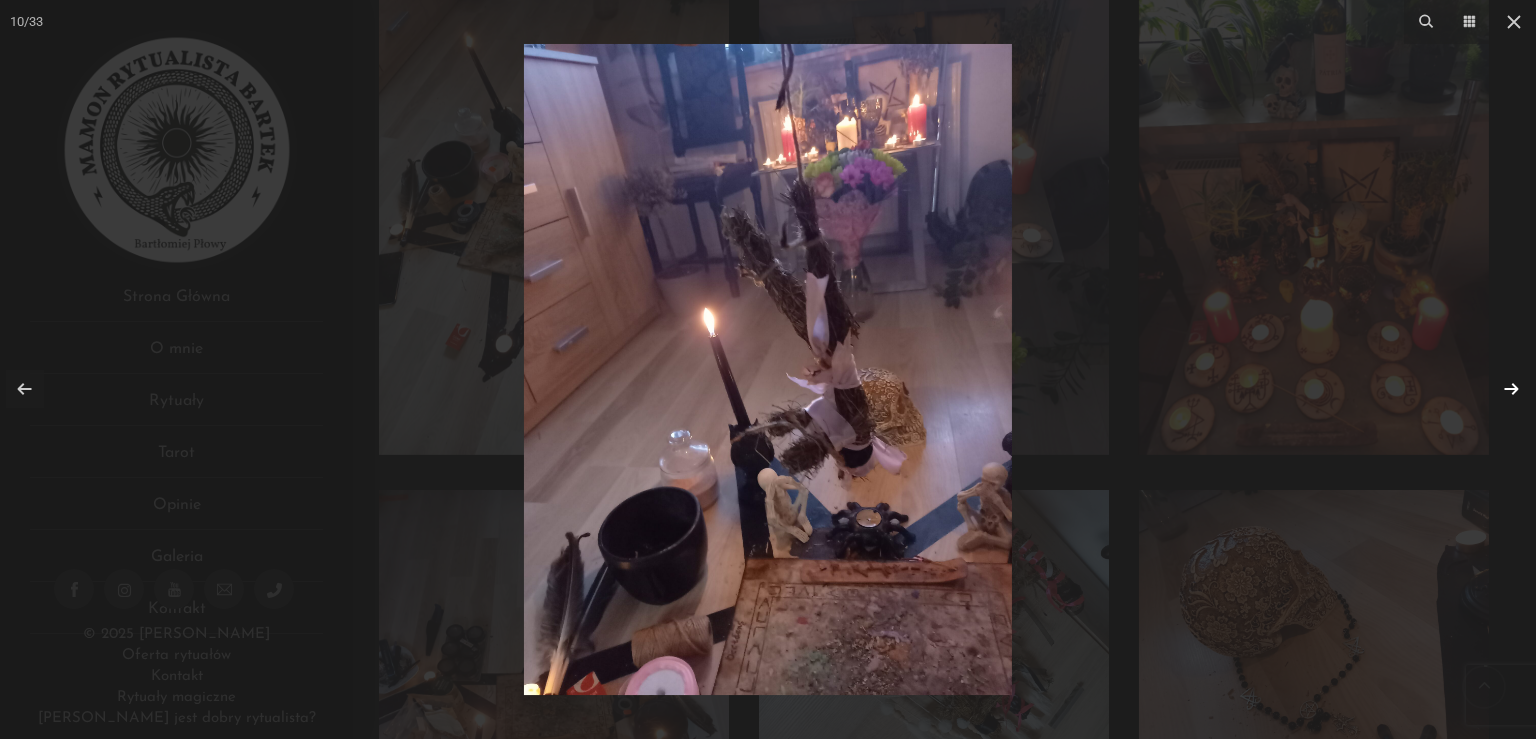 click at bounding box center [1511, 389] 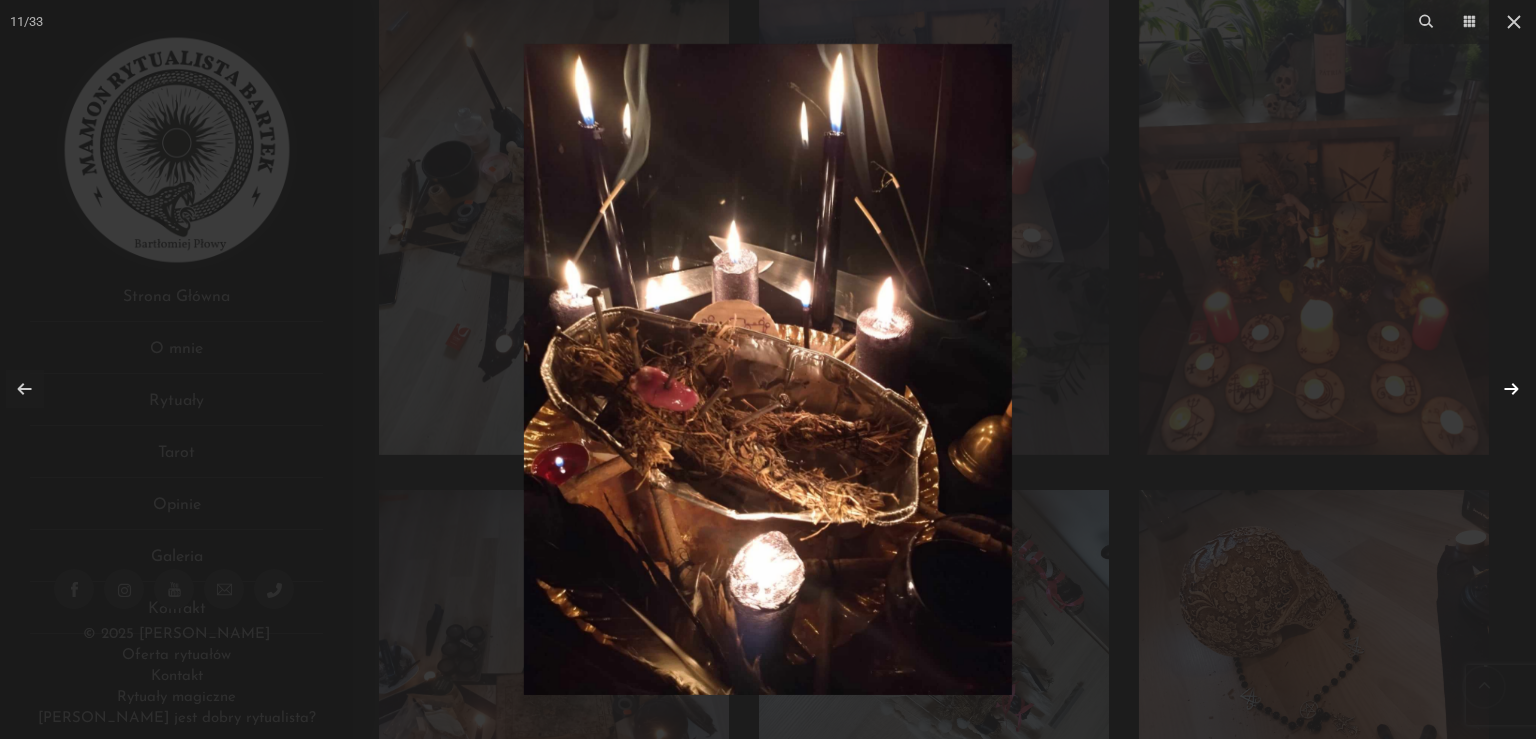 click at bounding box center (1511, 389) 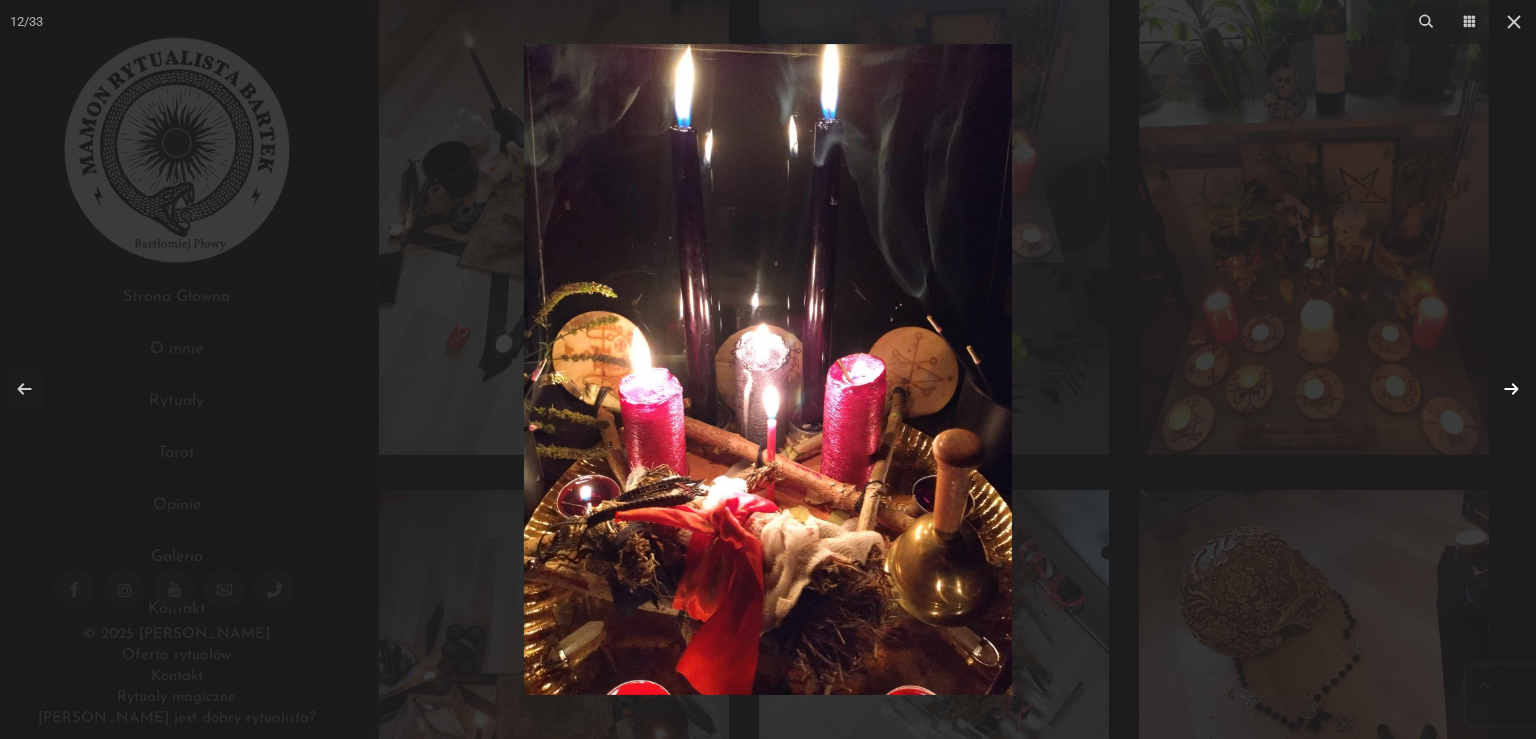 click at bounding box center [1511, 389] 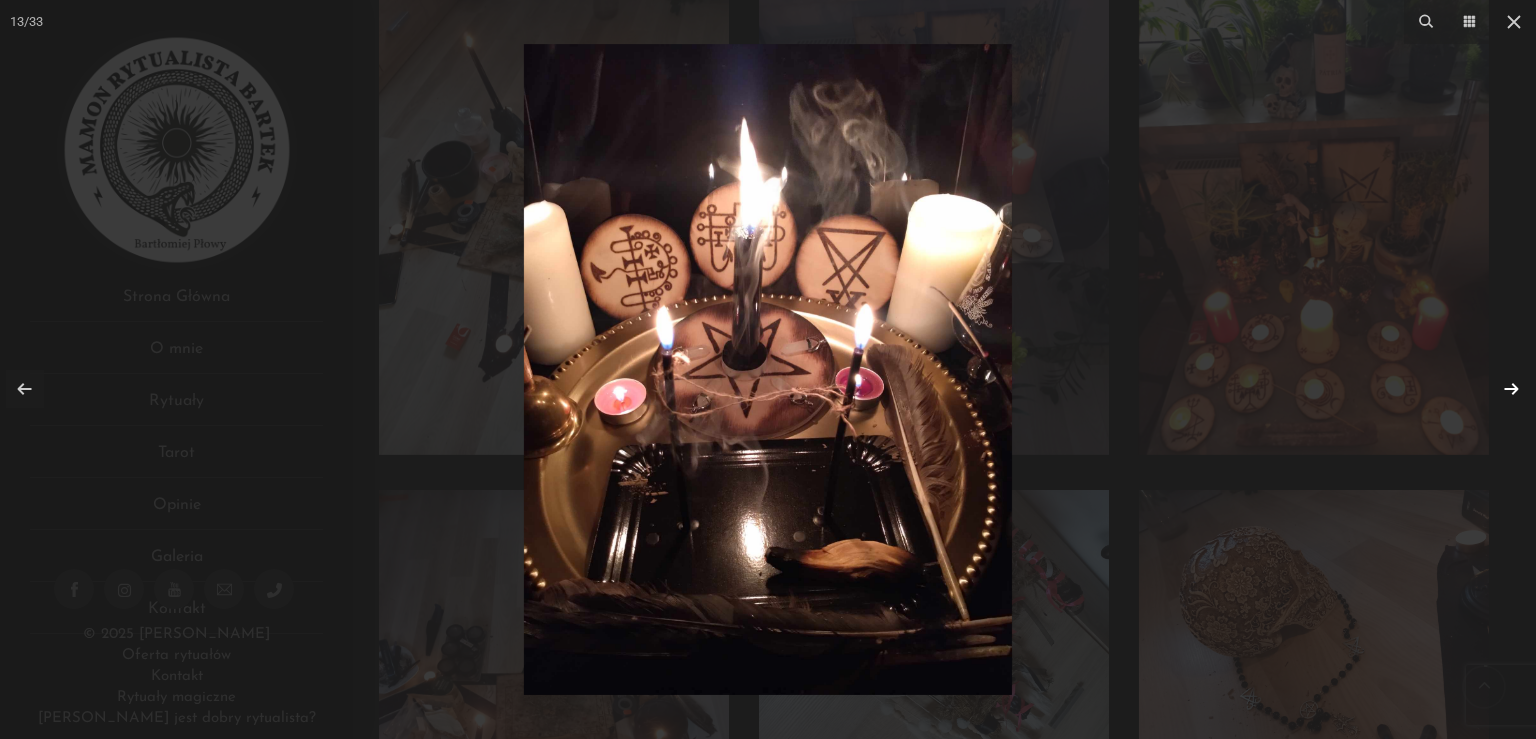 click at bounding box center [1511, 389] 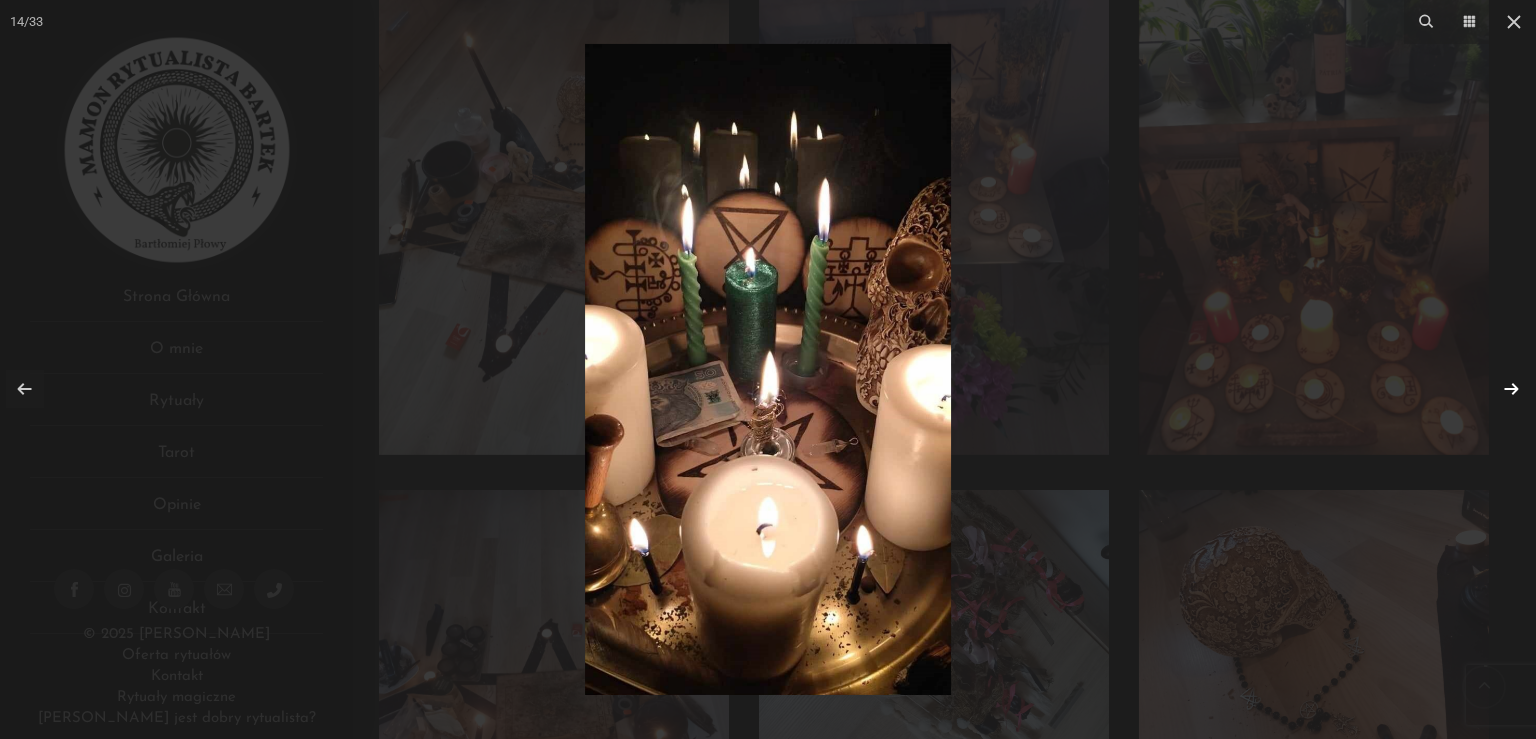 click at bounding box center [1511, 389] 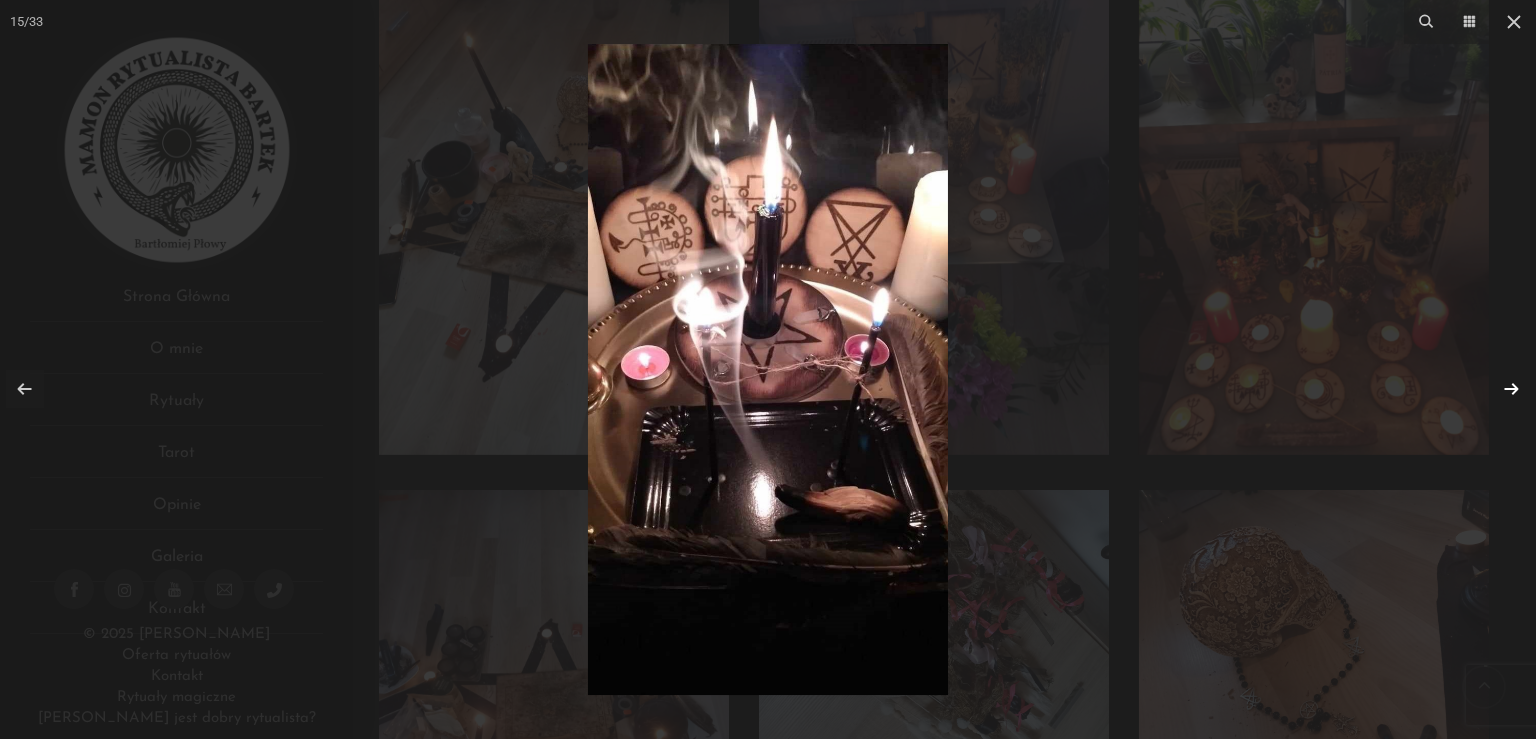 click at bounding box center (1511, 389) 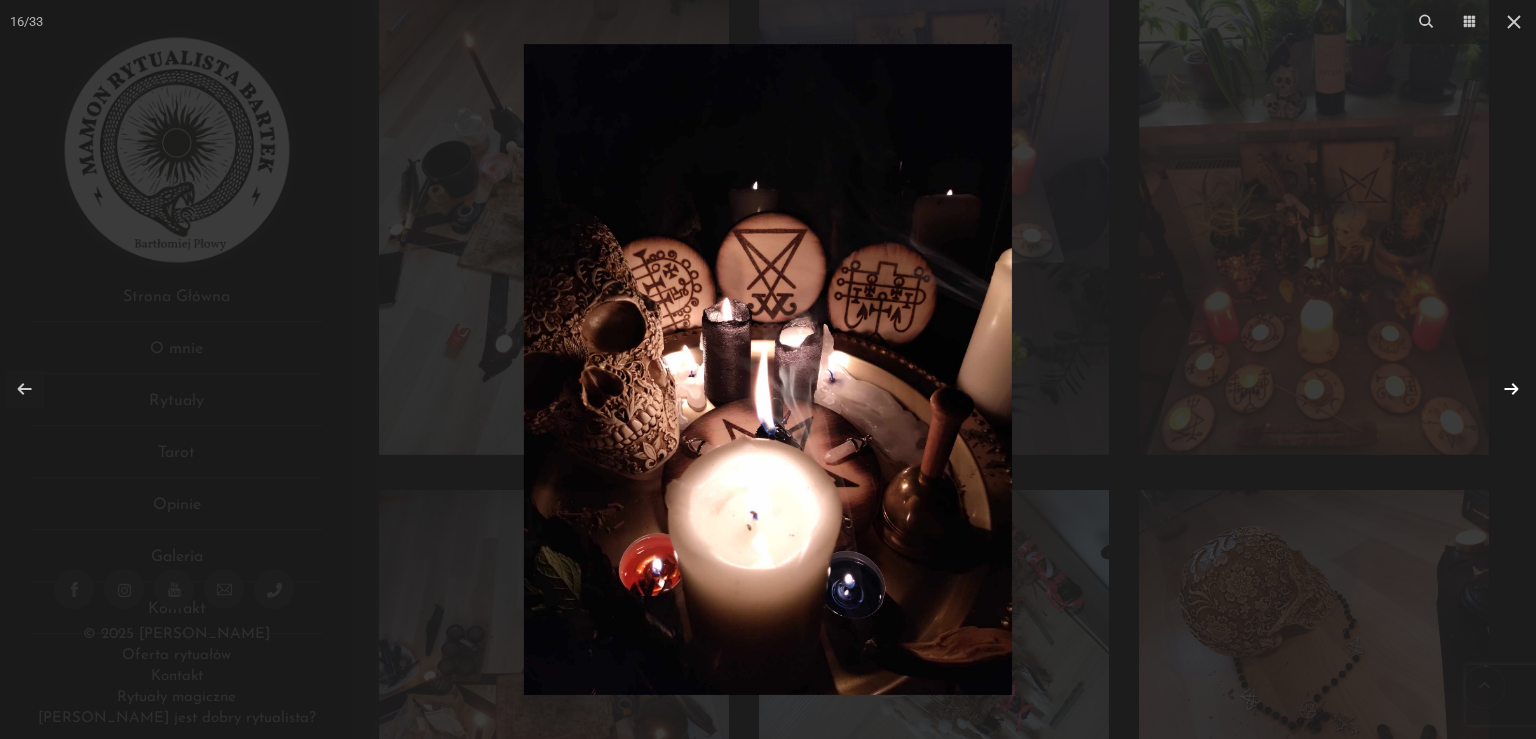 click at bounding box center (1511, 389) 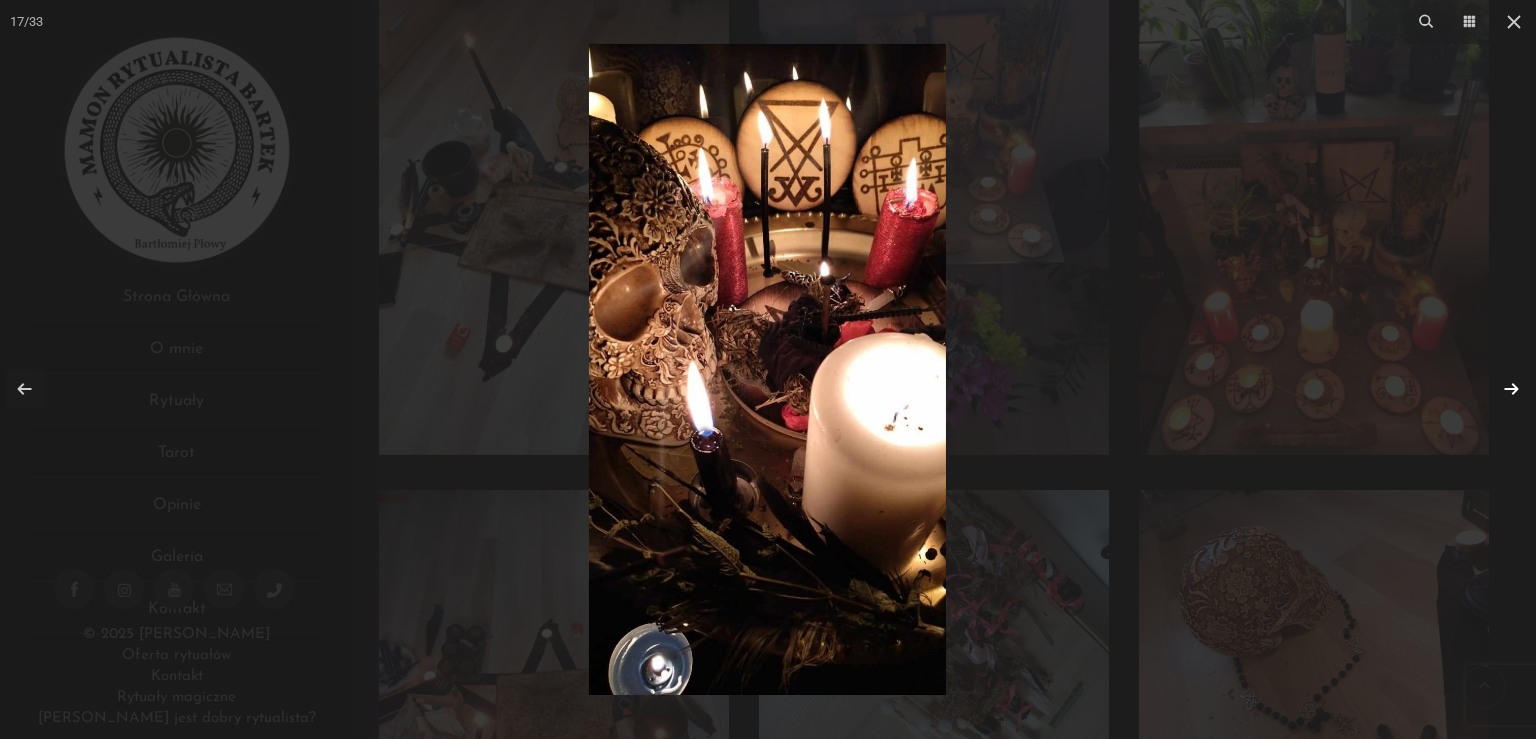 click at bounding box center (1511, 389) 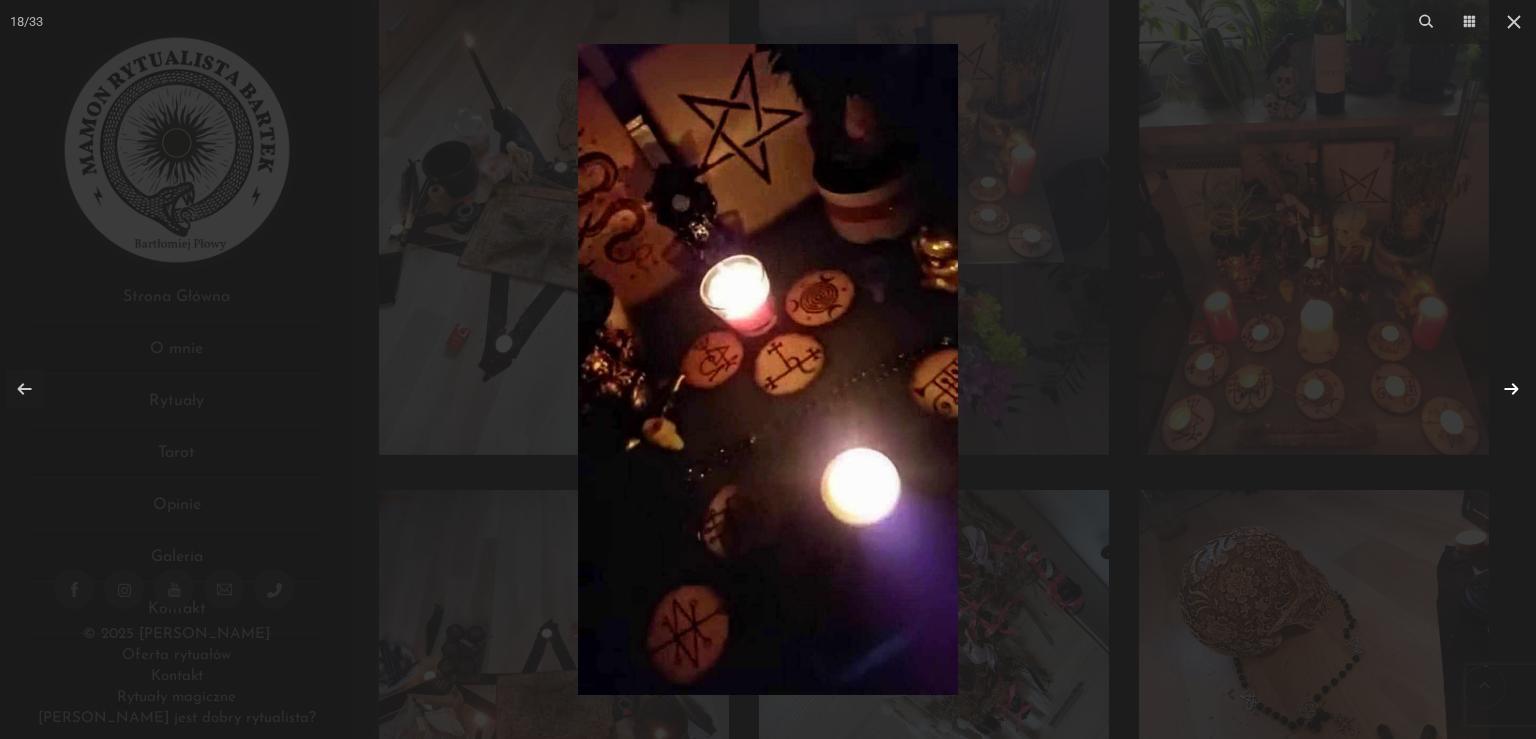 click at bounding box center [1511, 389] 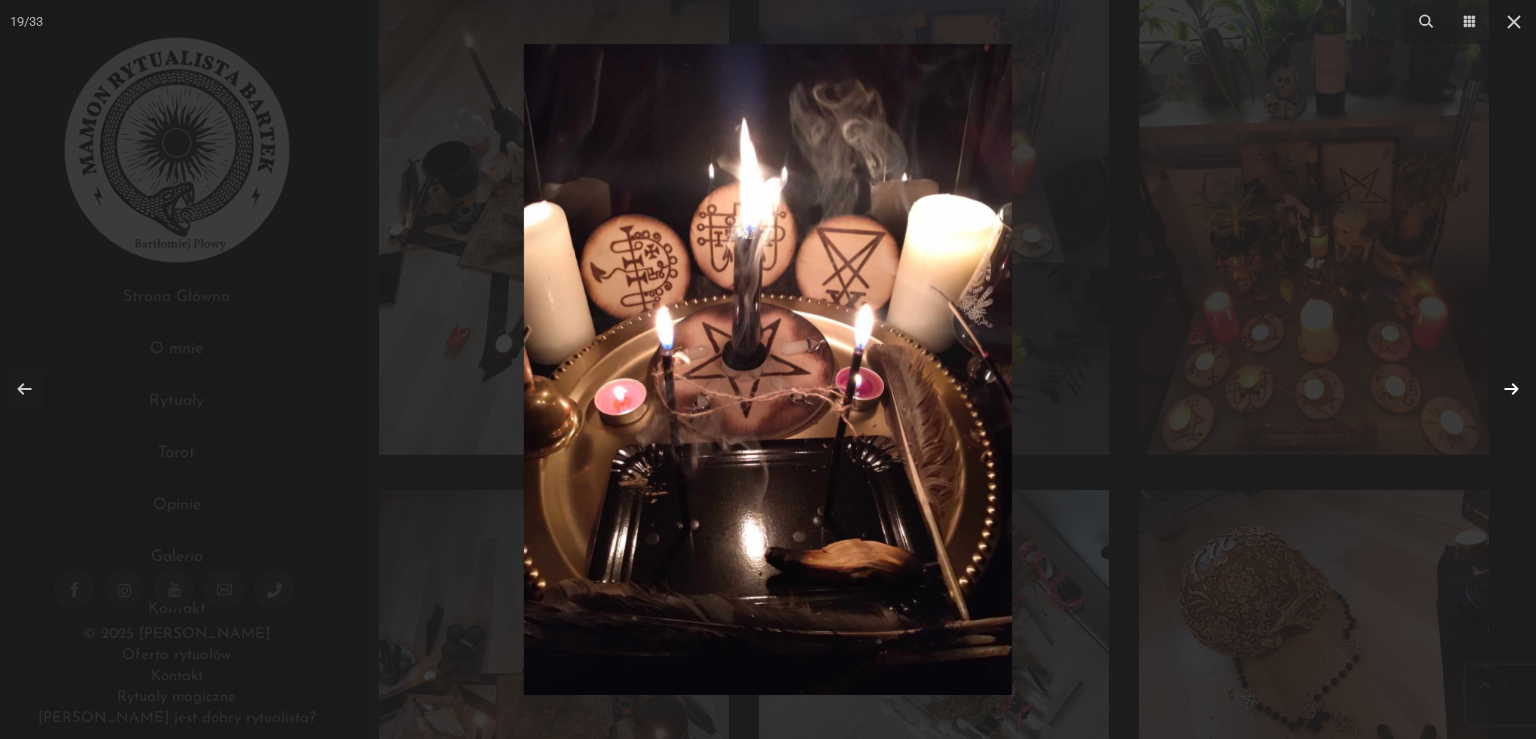 click at bounding box center (1511, 389) 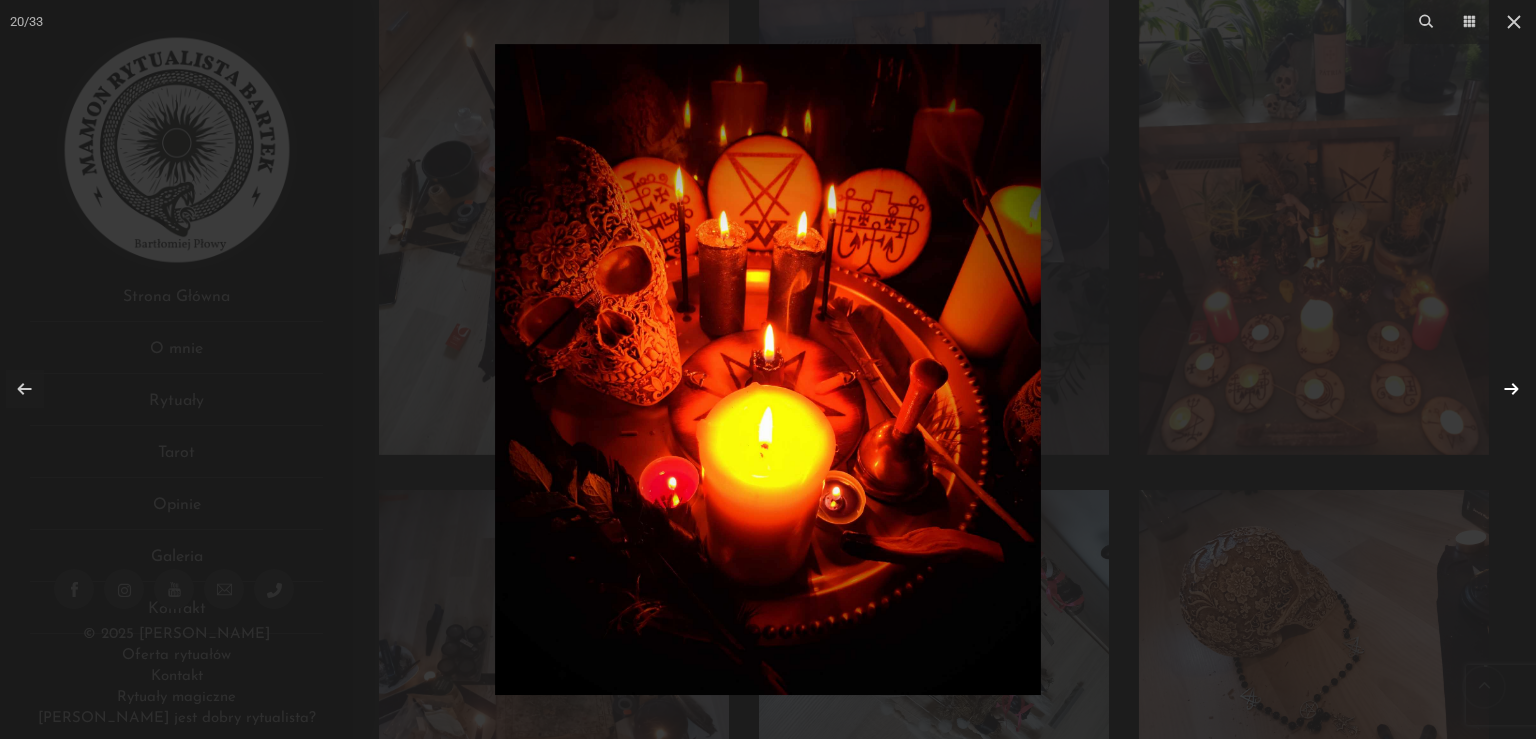 click at bounding box center (1511, 389) 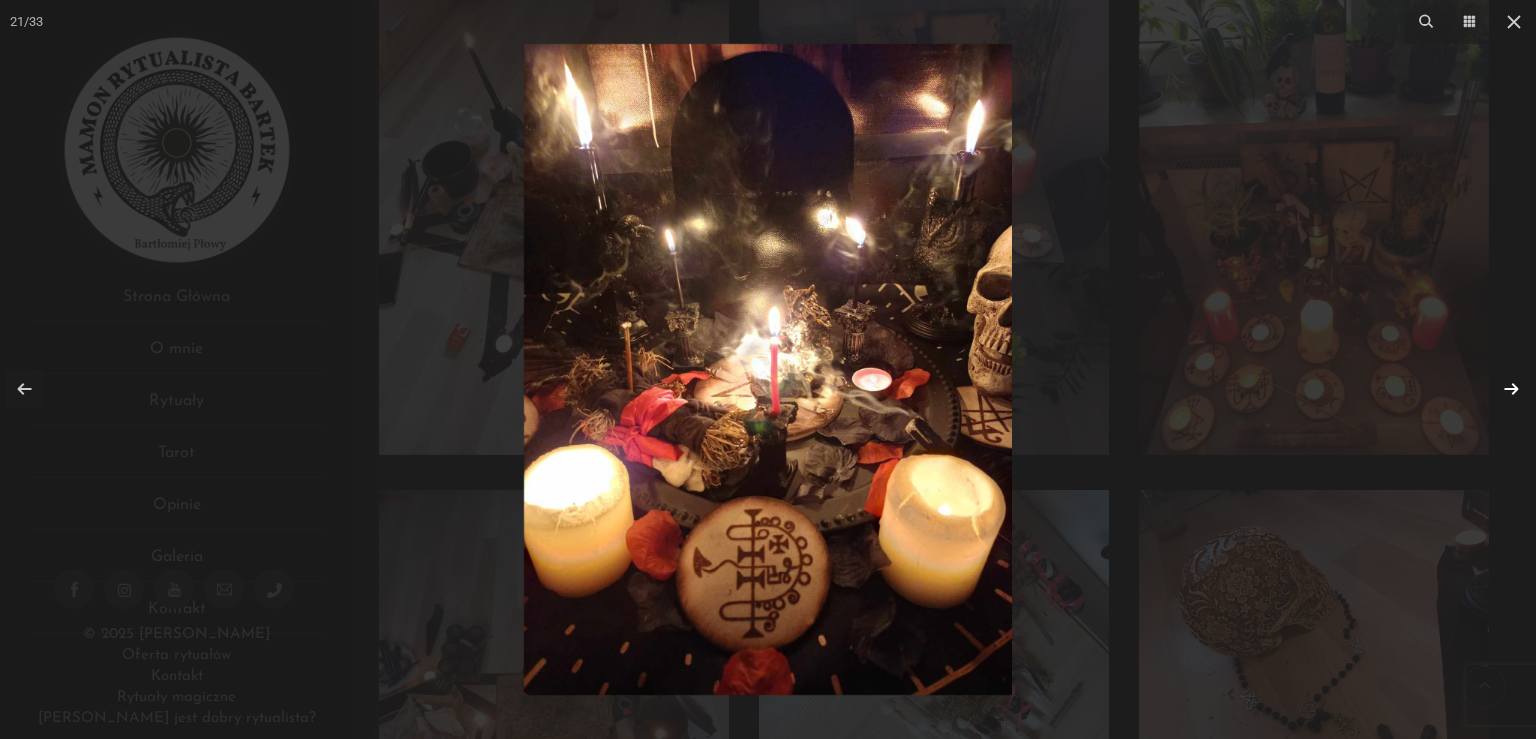 click at bounding box center [1511, 389] 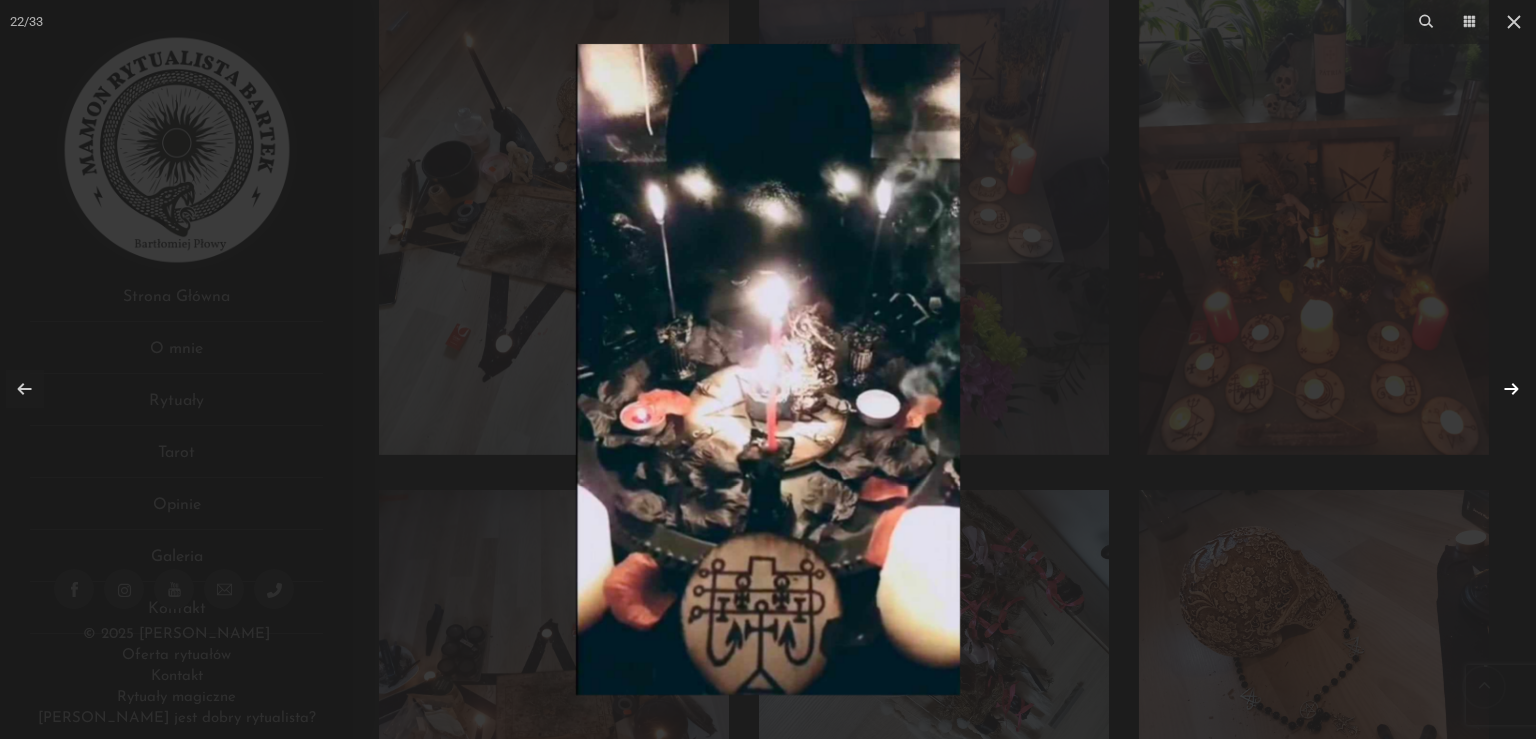click at bounding box center (1511, 389) 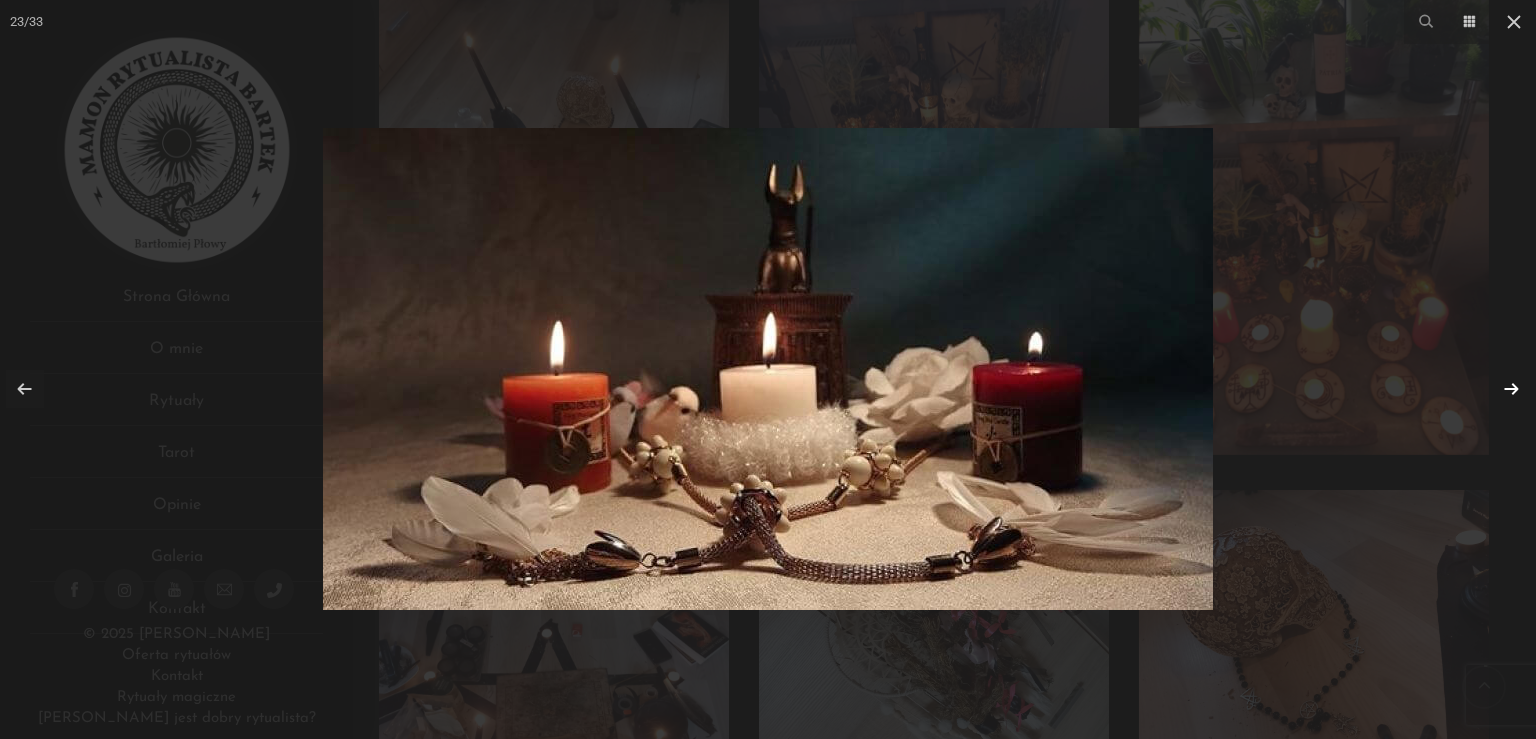 click at bounding box center (1511, 389) 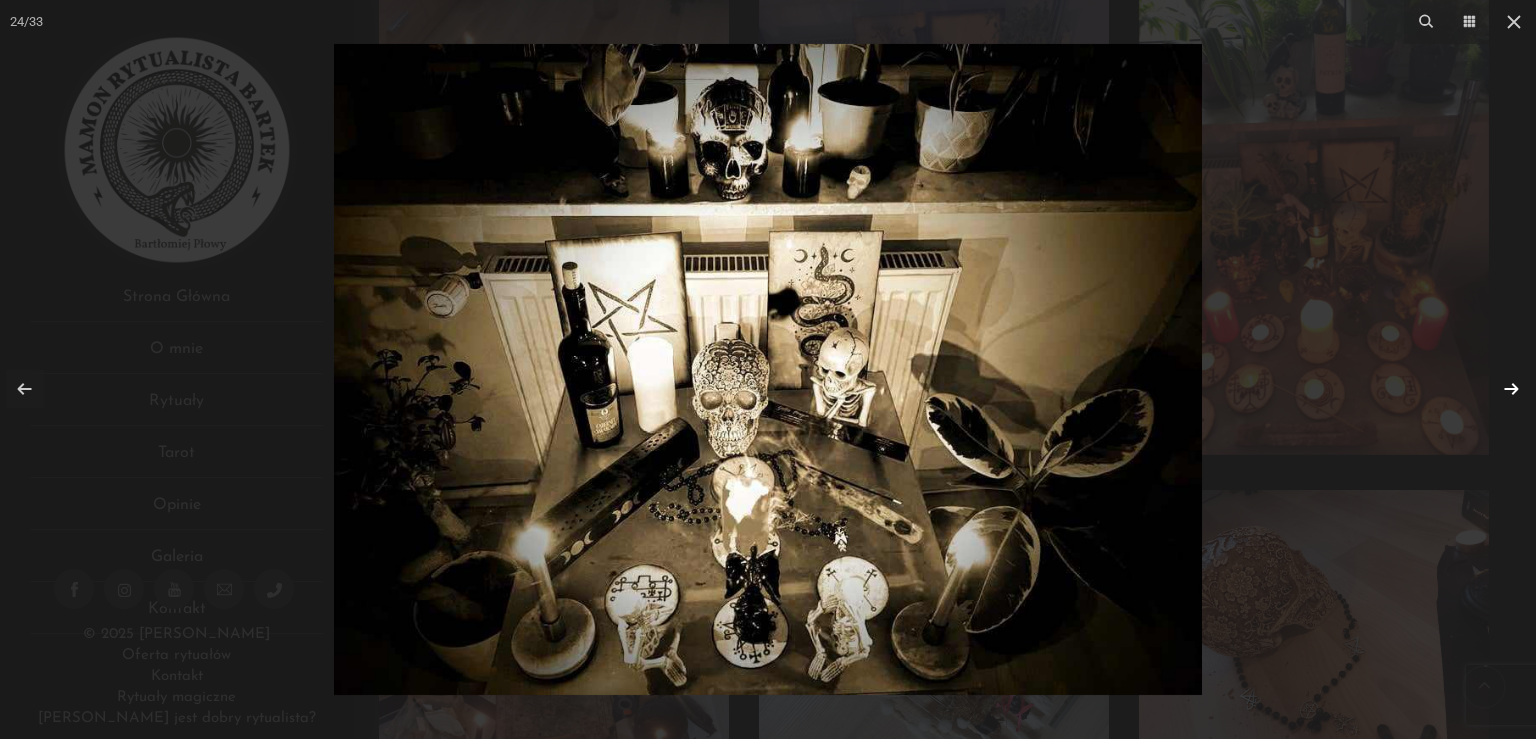 click at bounding box center (1511, 389) 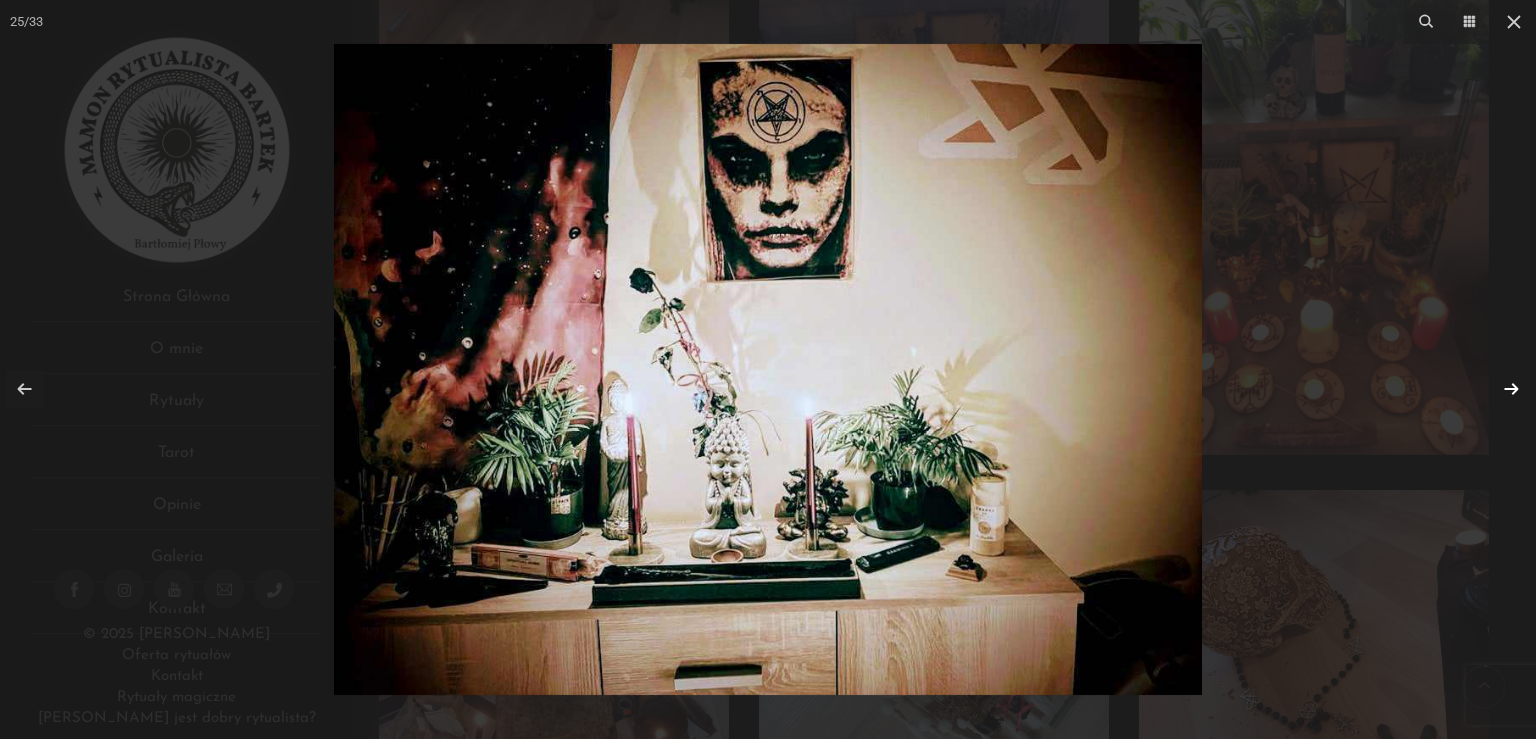 click at bounding box center (1511, 389) 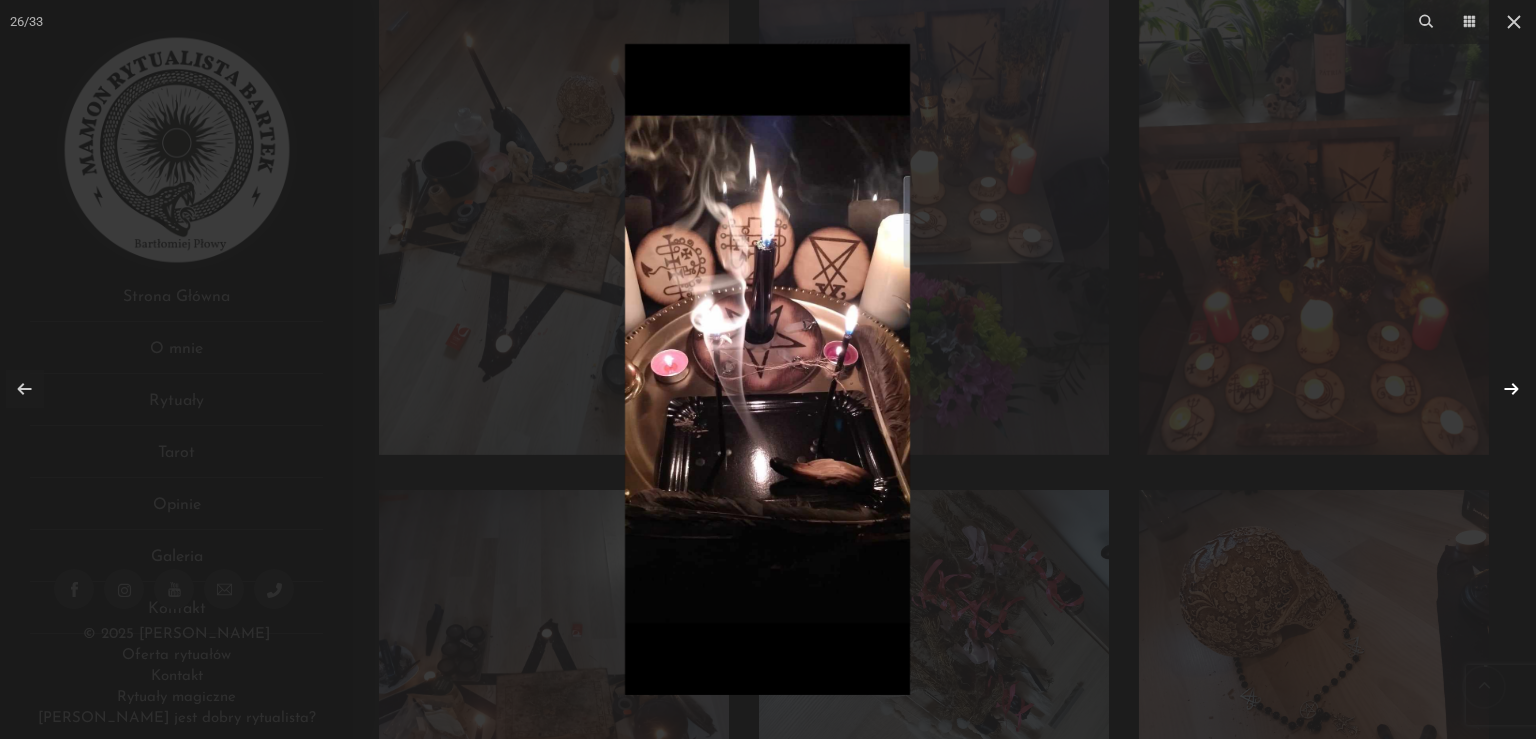 click at bounding box center (1511, 389) 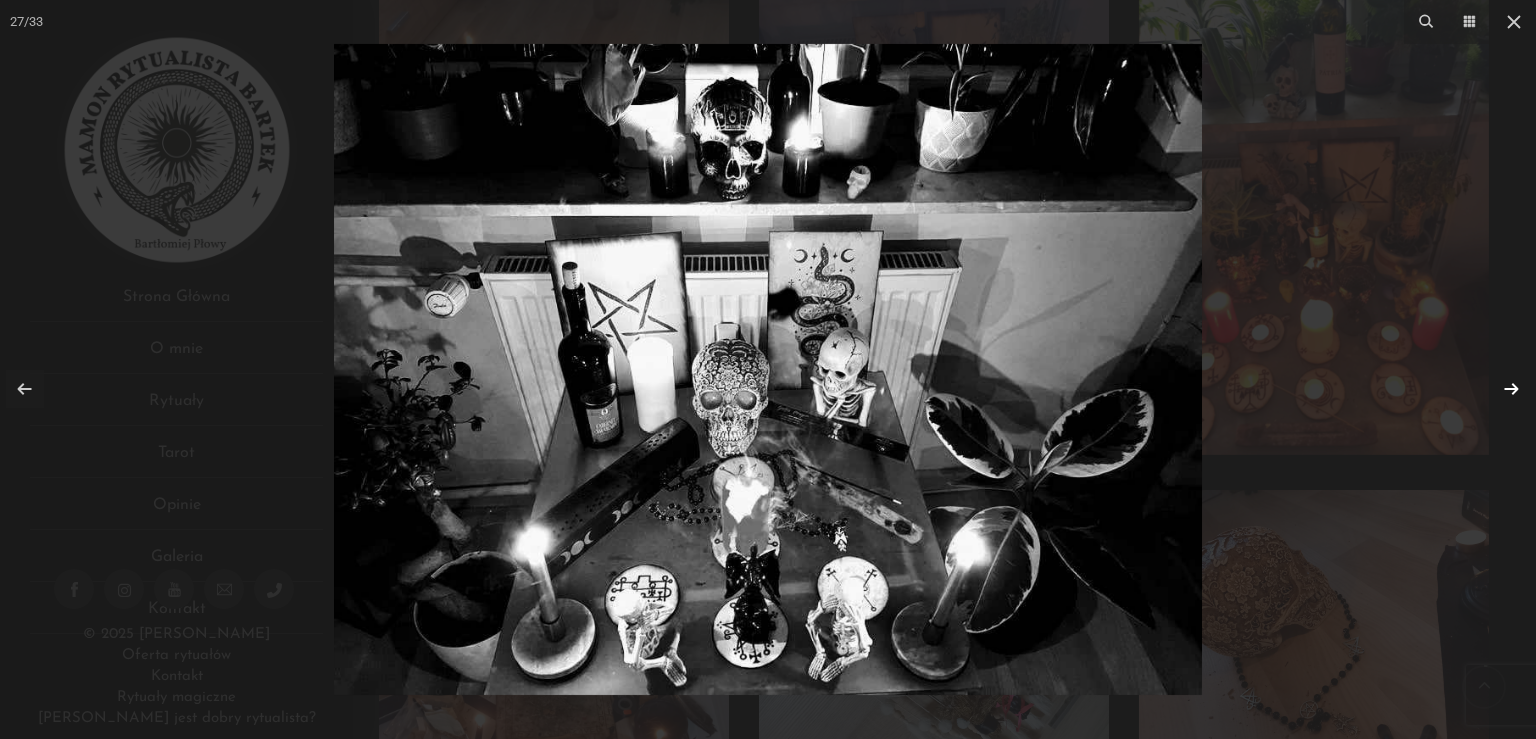 click at bounding box center [1511, 389] 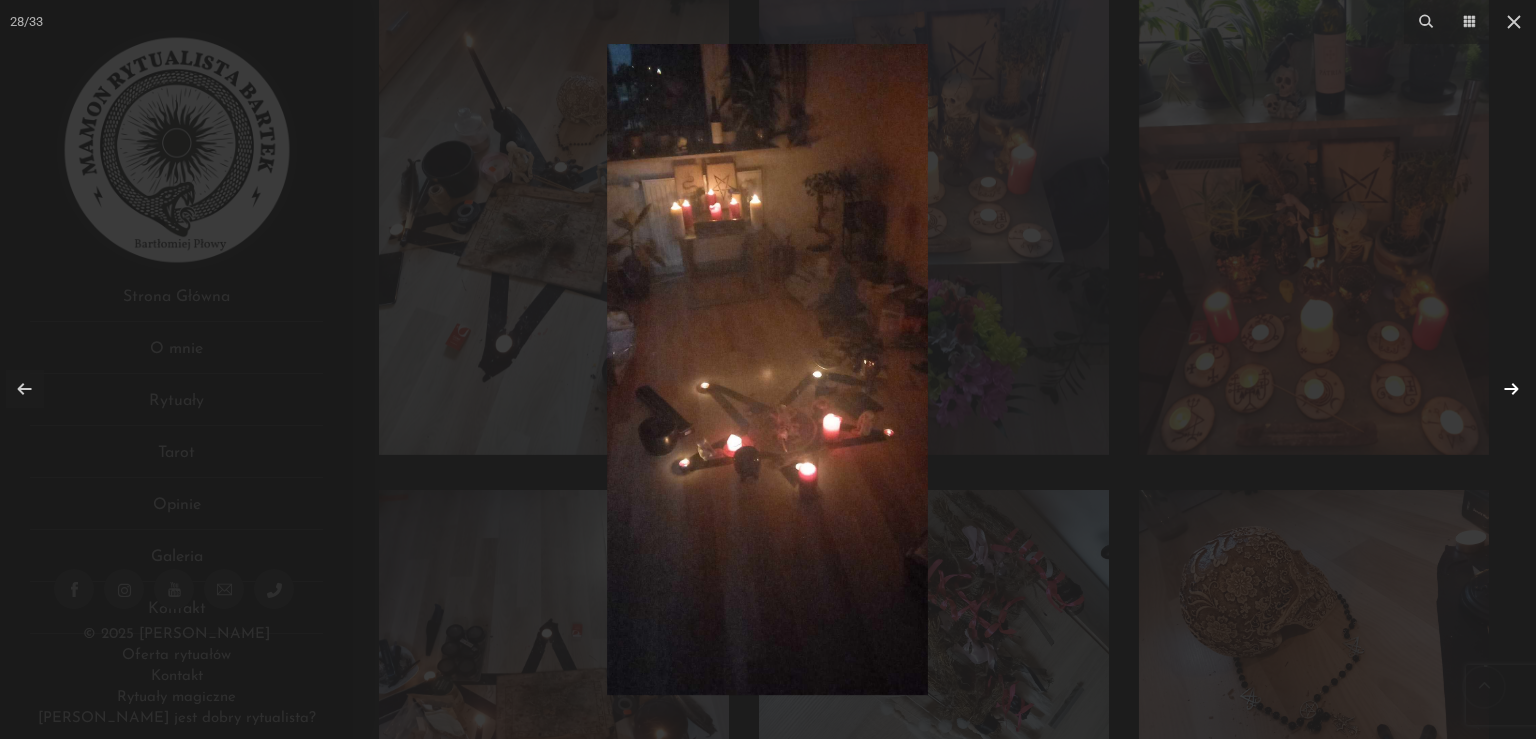 click at bounding box center [1511, 389] 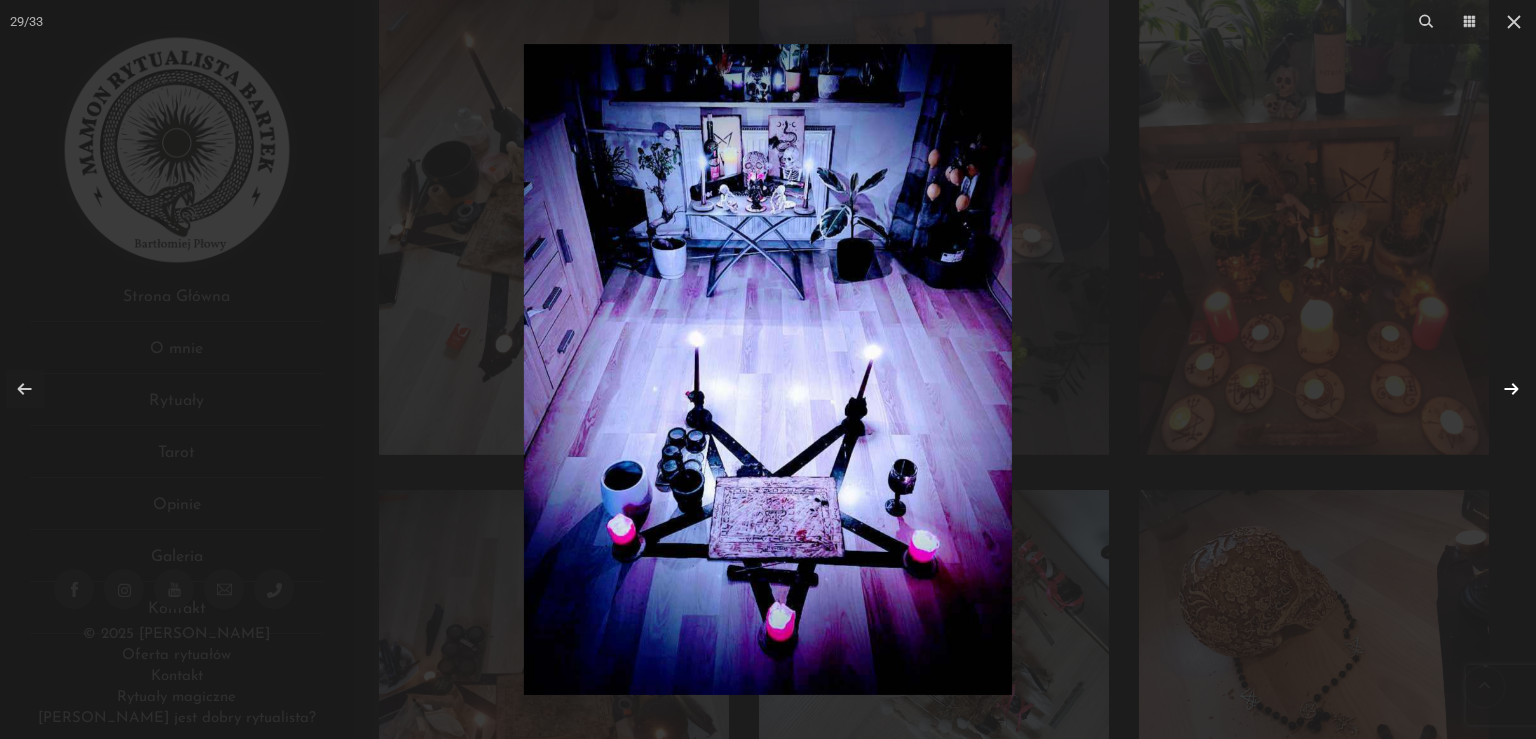 click at bounding box center [1511, 389] 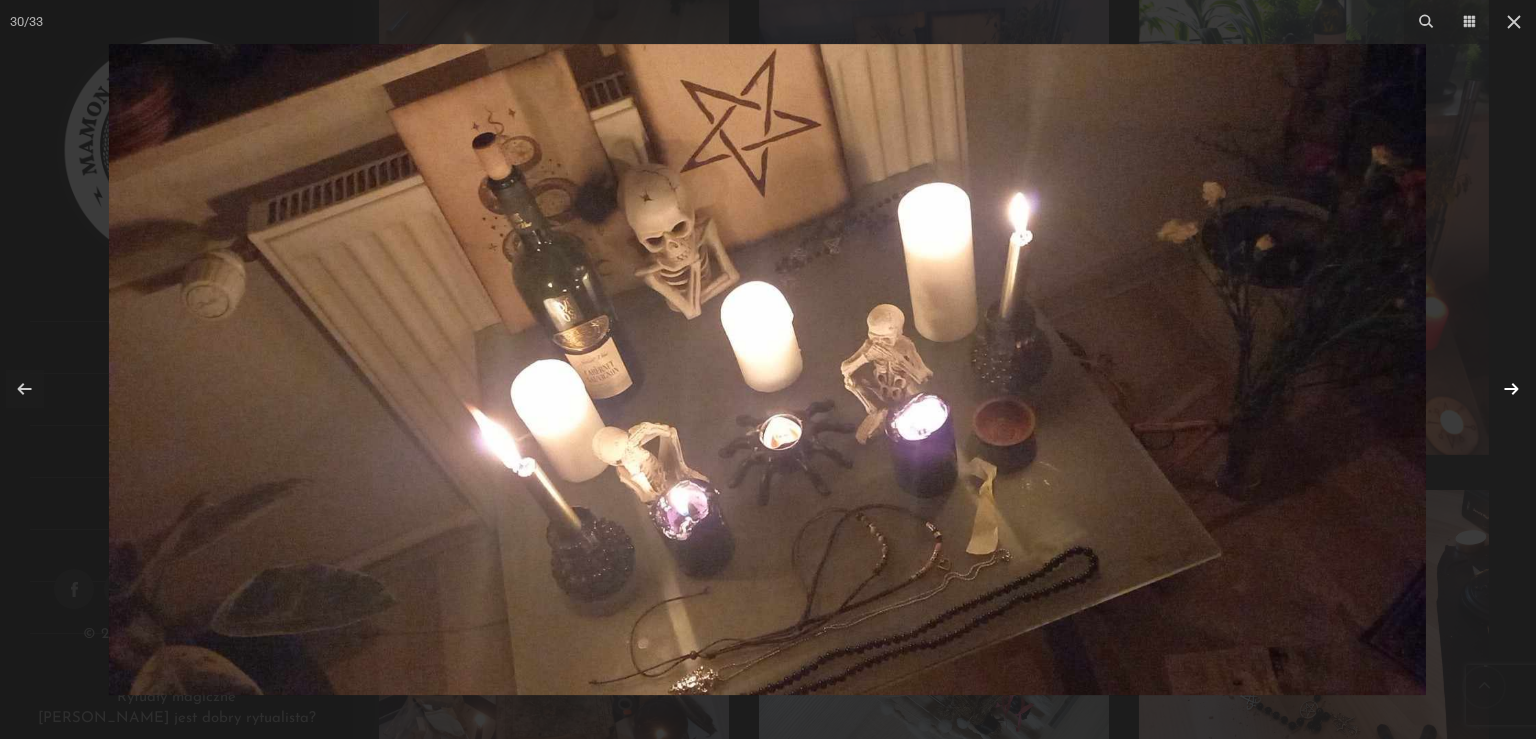 click at bounding box center (1511, 389) 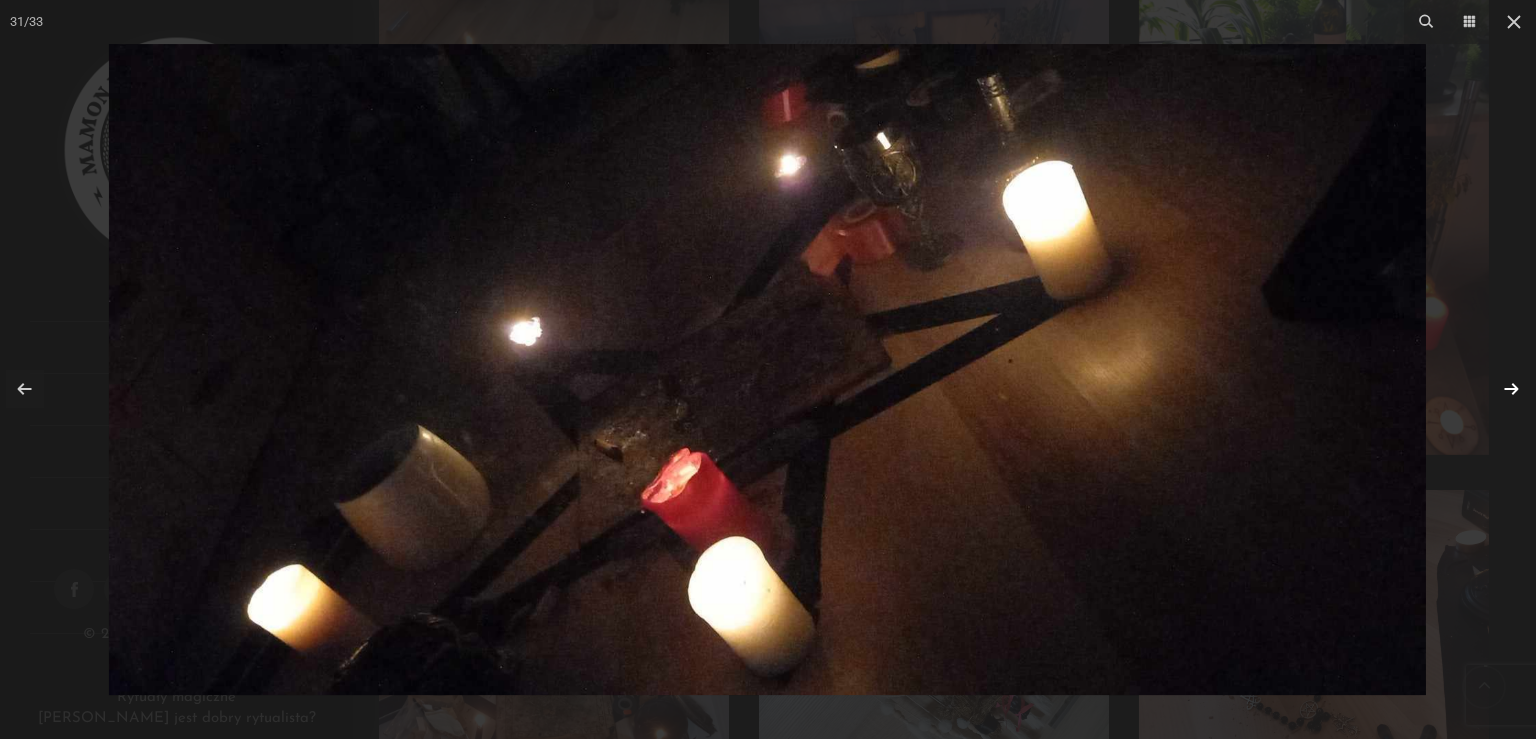 click at bounding box center (1511, 389) 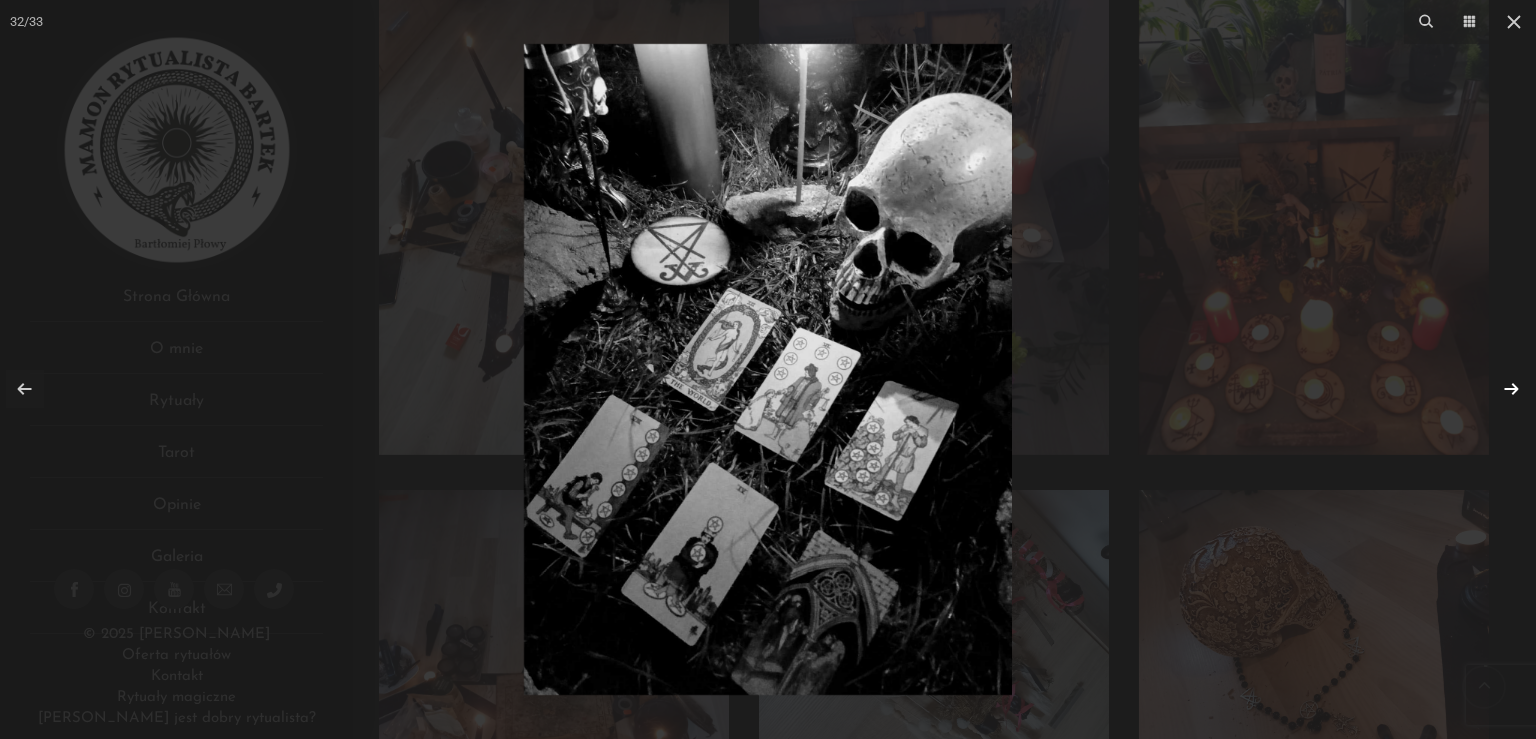 click at bounding box center [1511, 389] 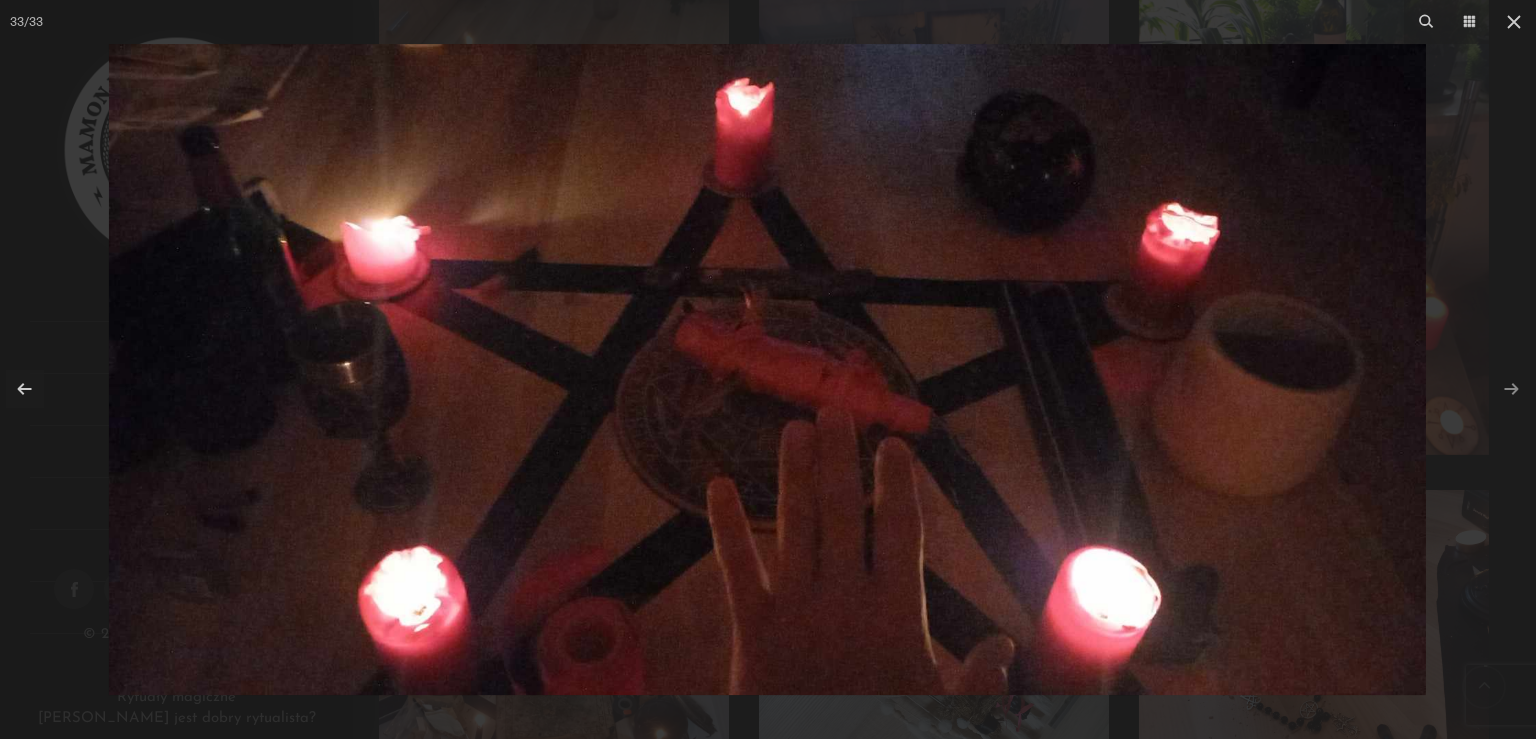 click at bounding box center (1511, 389) 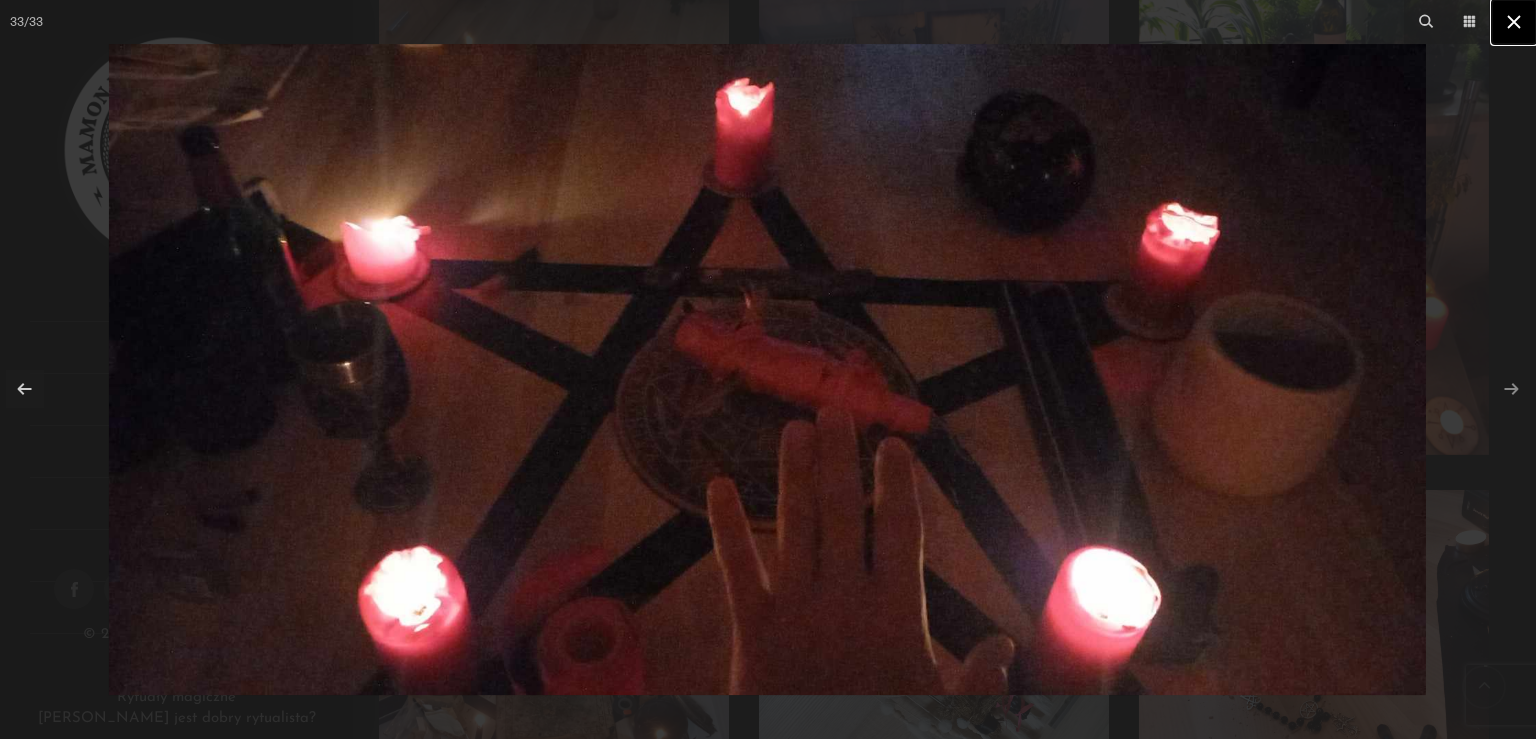 click 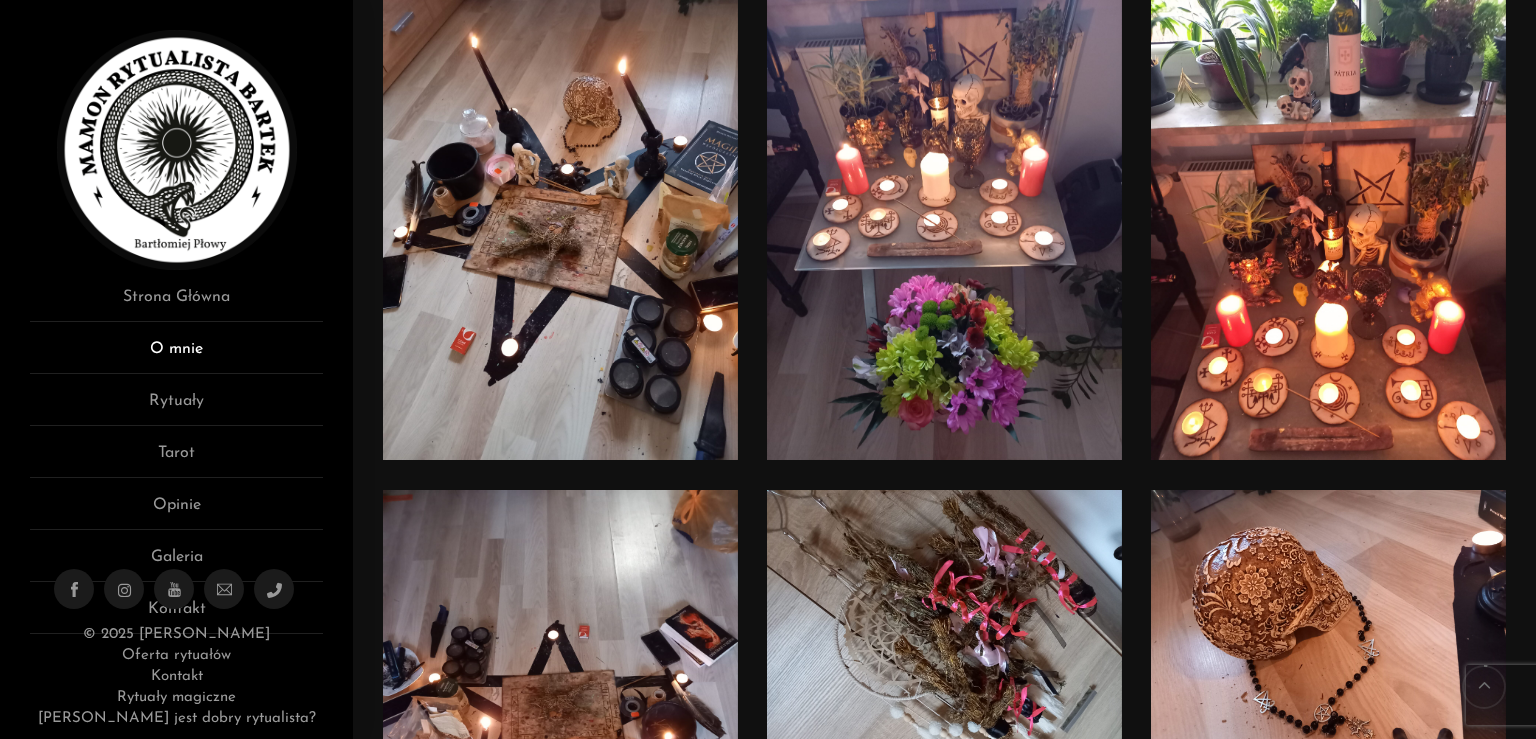 click on "O mnie" at bounding box center (176, 355) 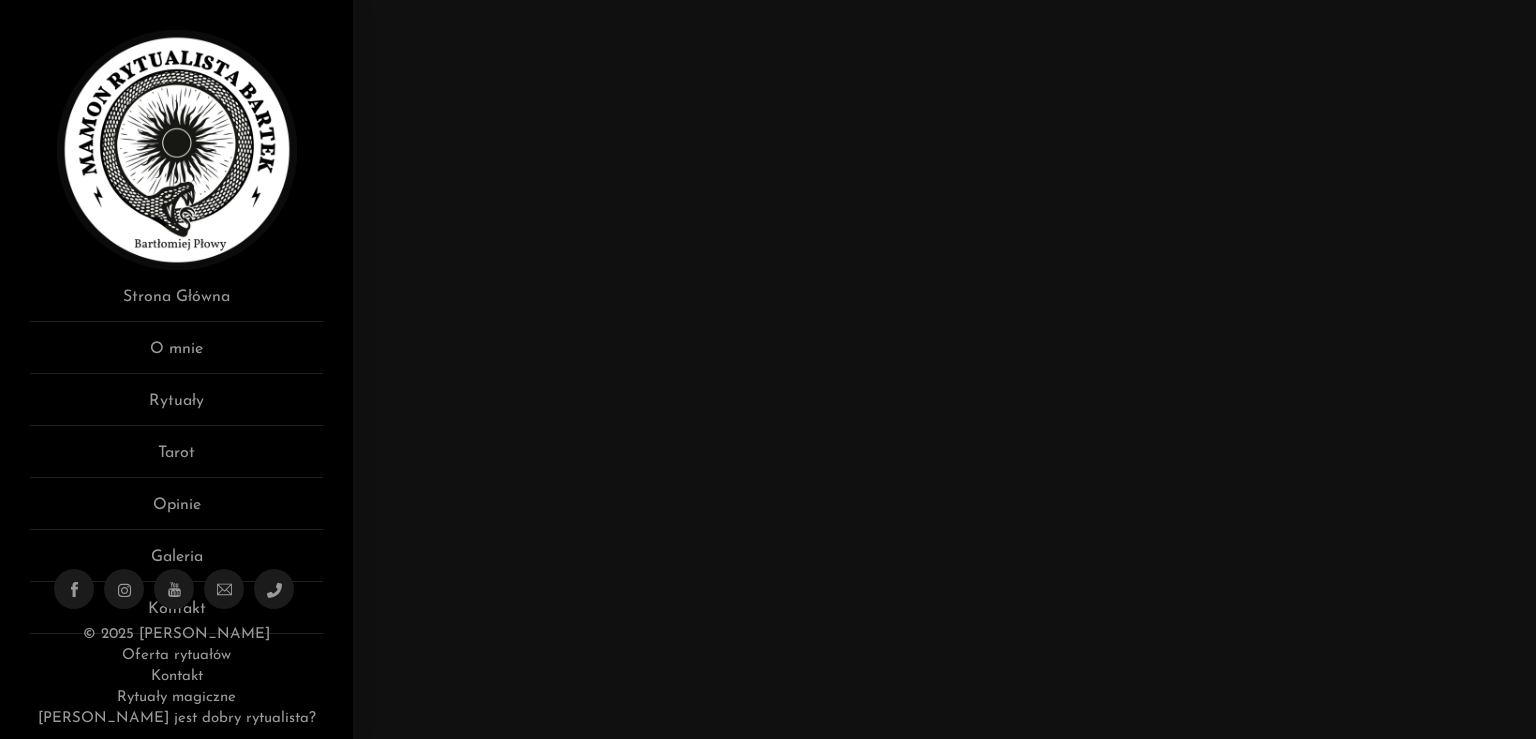 scroll, scrollTop: 0, scrollLeft: 0, axis: both 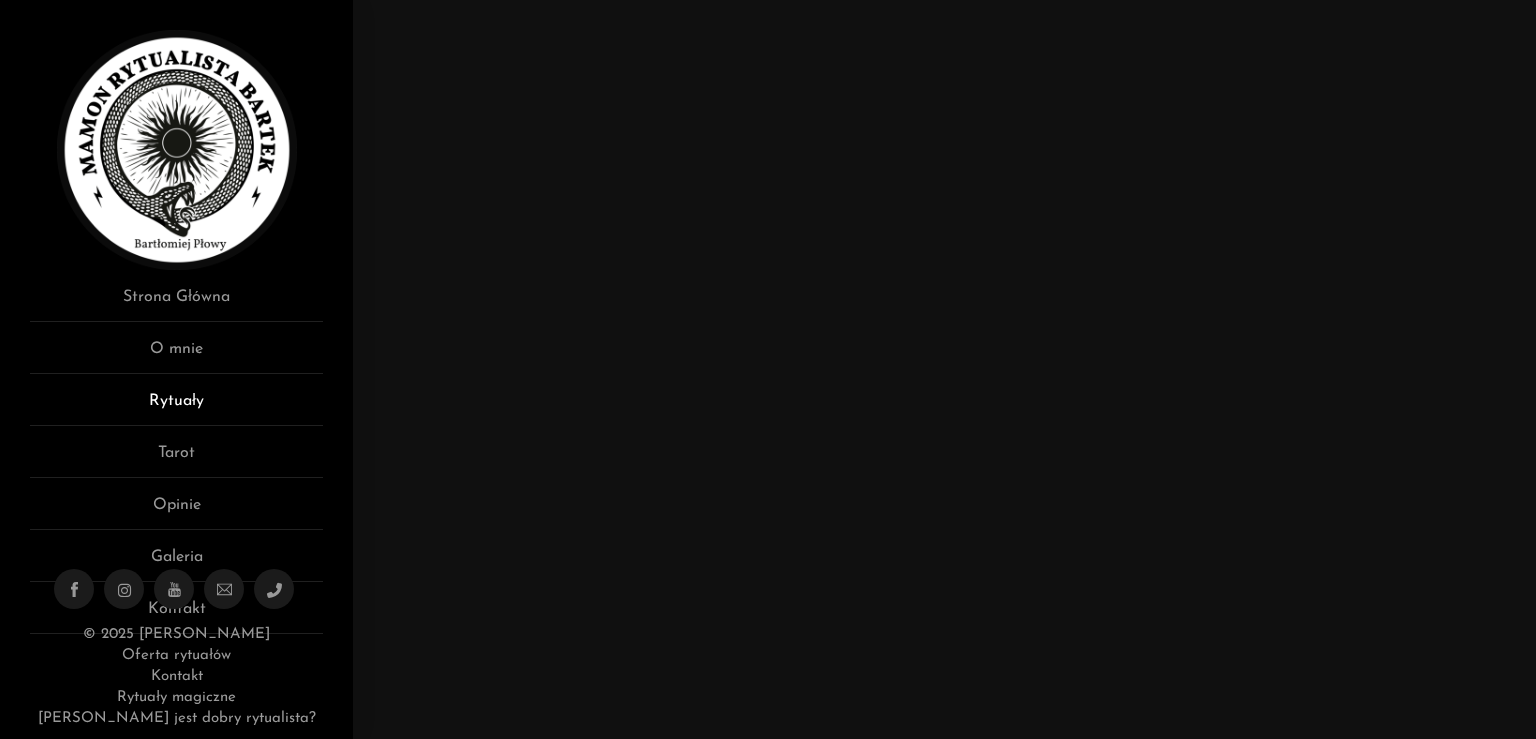 click on "Rytuały" at bounding box center [176, 407] 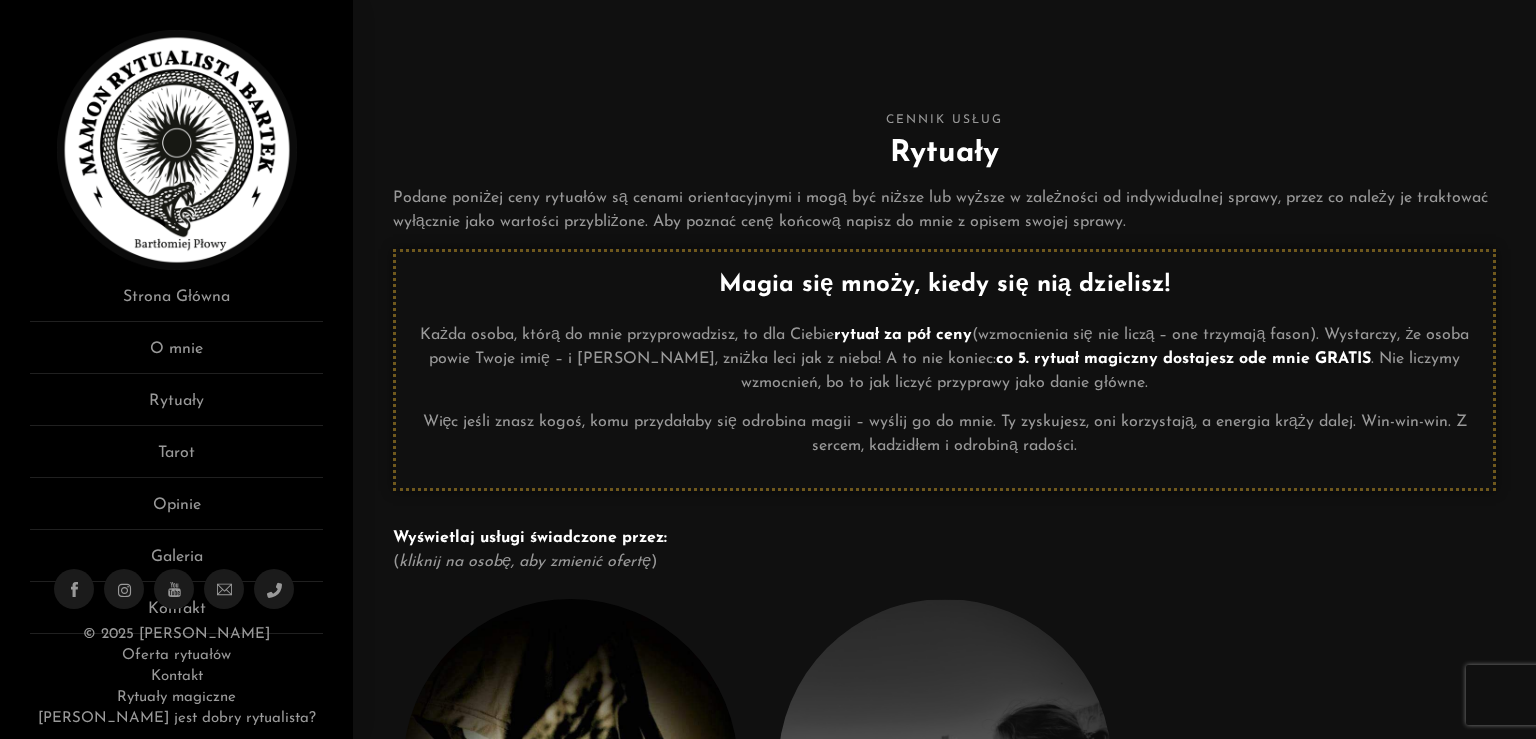 scroll, scrollTop: 0, scrollLeft: 0, axis: both 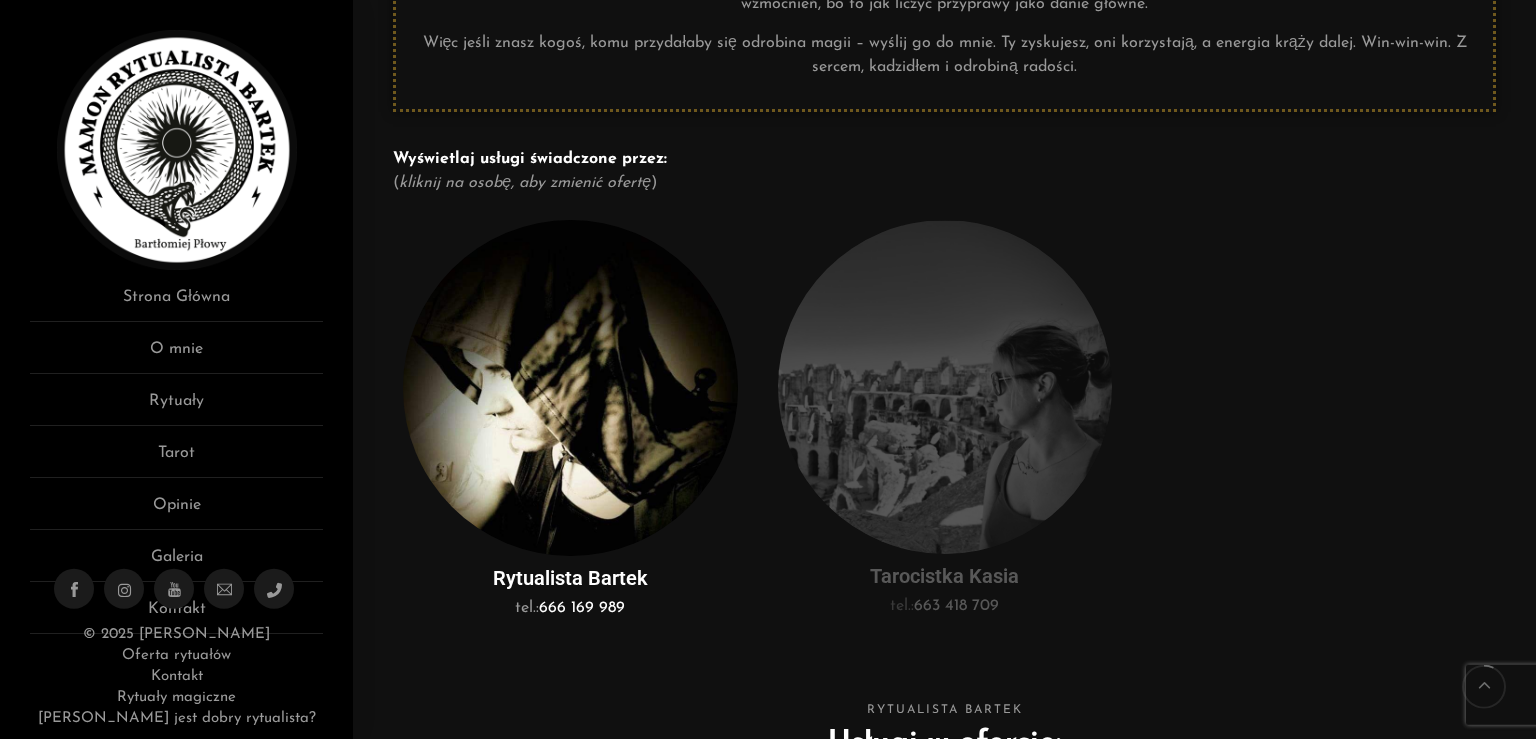 click on "Wyświetlaj usługi świadczone przez:  ( kliknij na osobę, aby zmienić ofertę )" at bounding box center (944, 171) 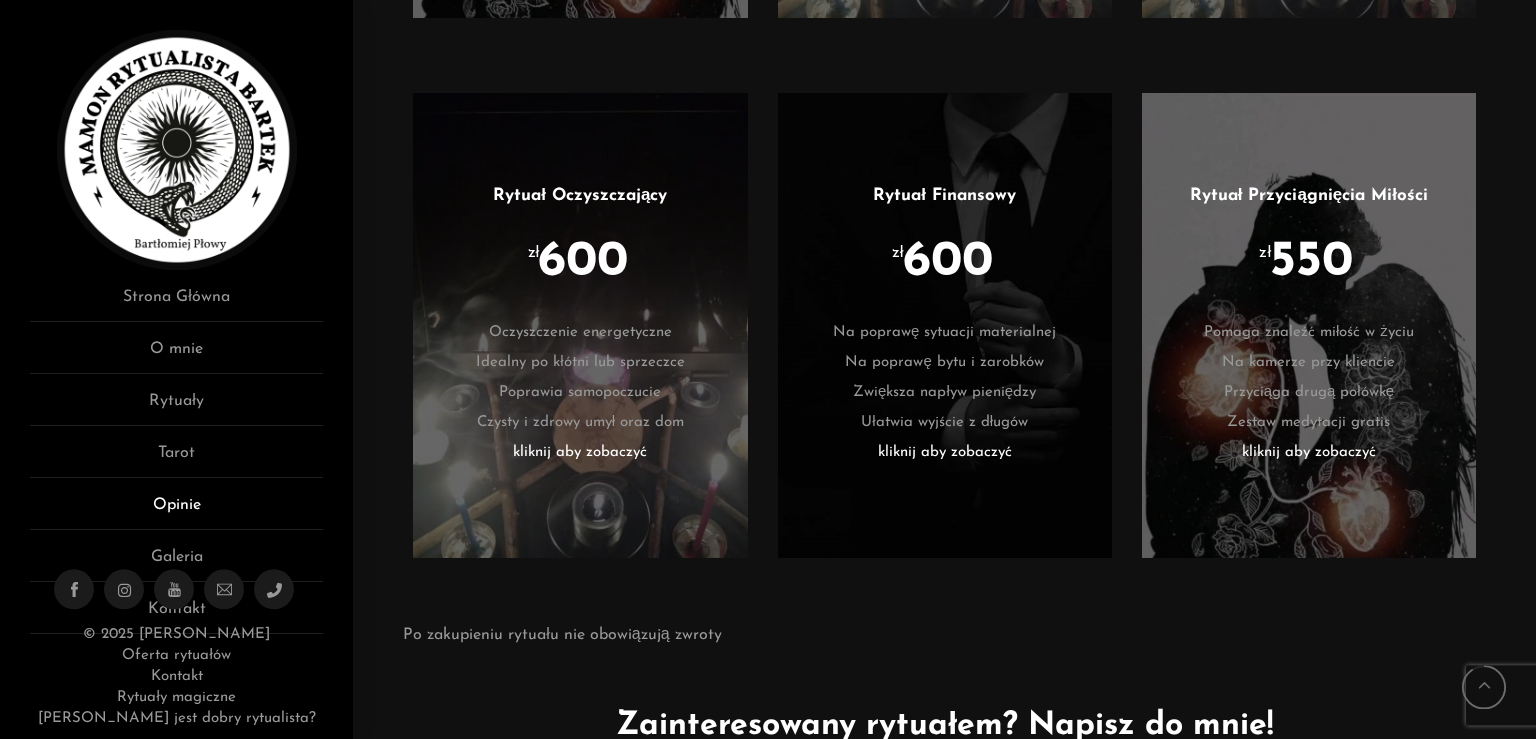scroll, scrollTop: 4310, scrollLeft: 0, axis: vertical 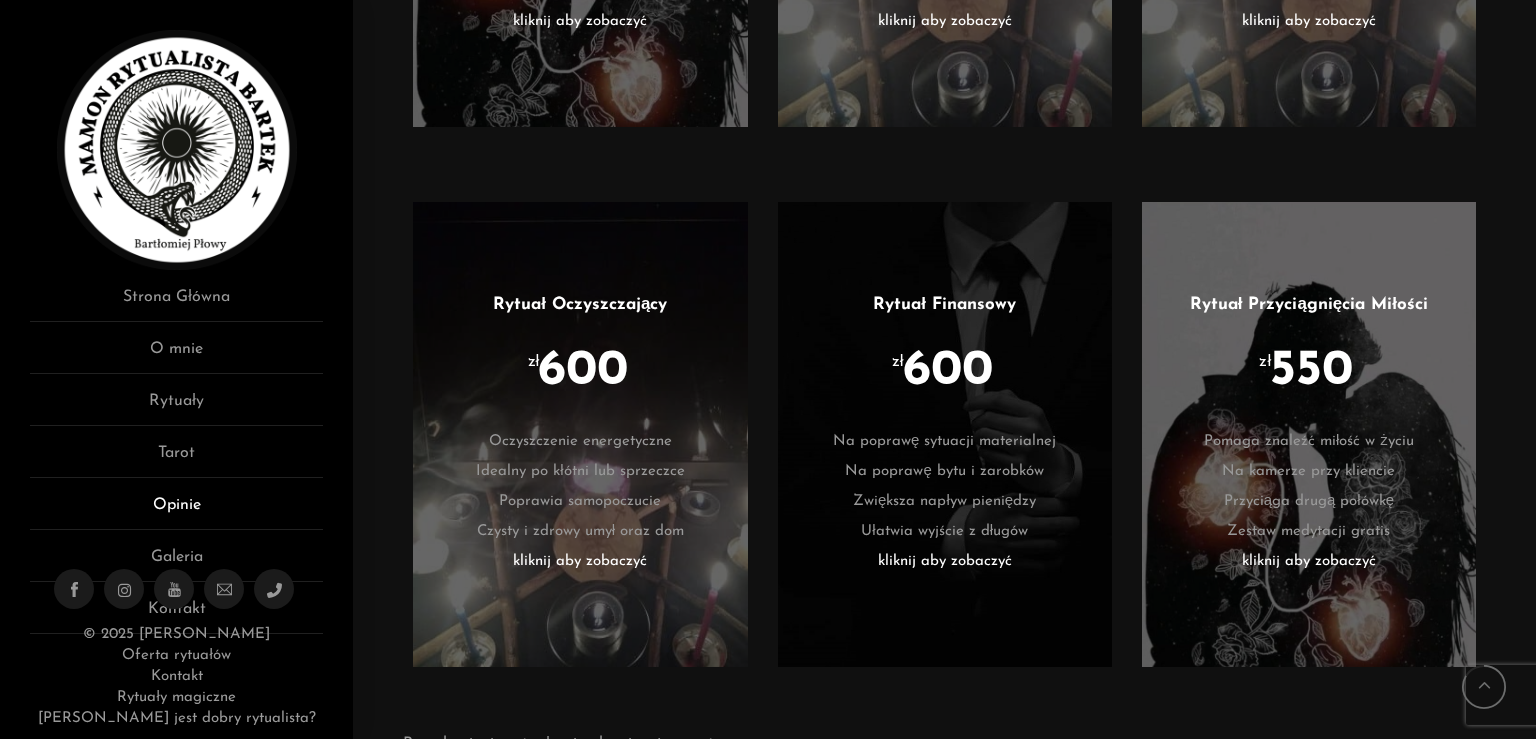 click on "Opinie" at bounding box center (176, 511) 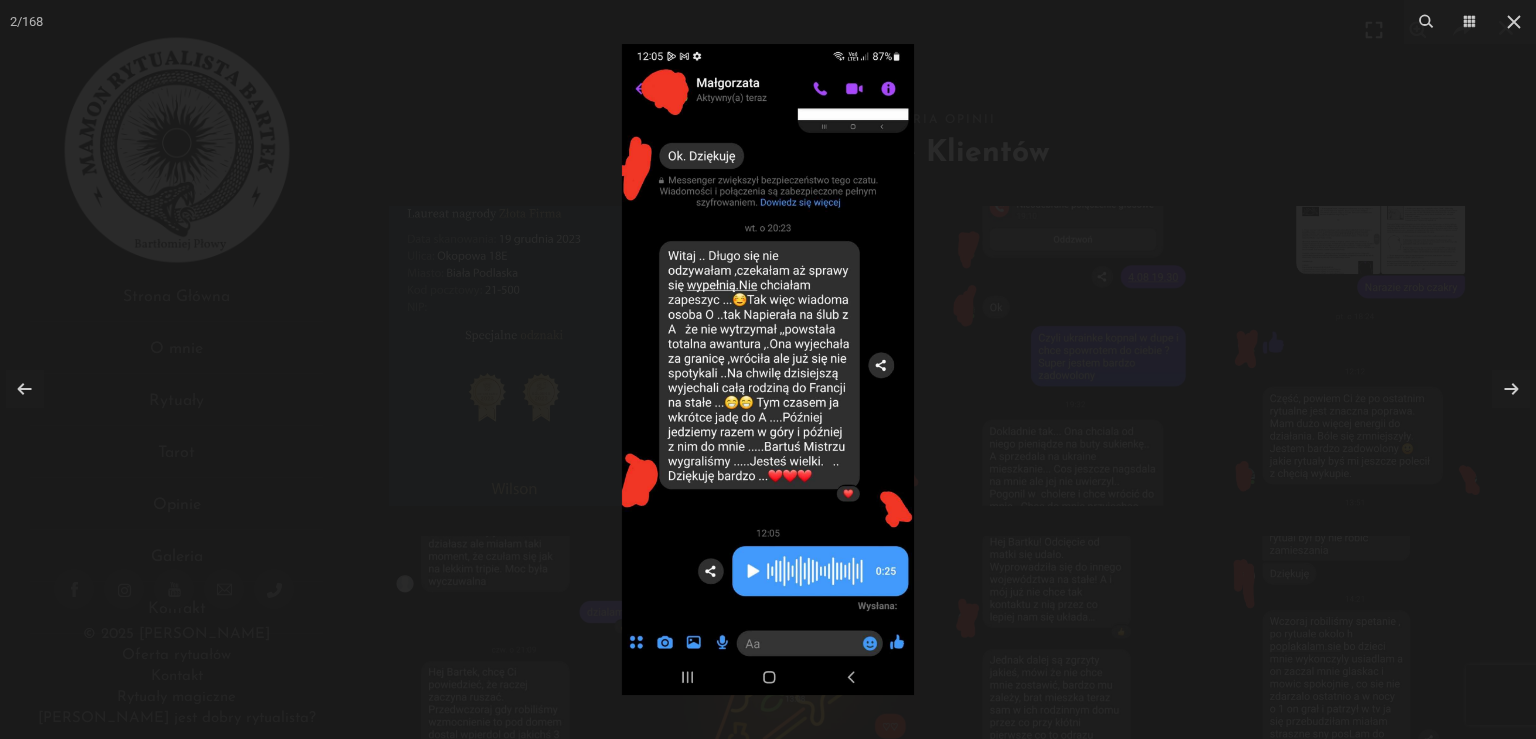 scroll, scrollTop: 0, scrollLeft: 0, axis: both 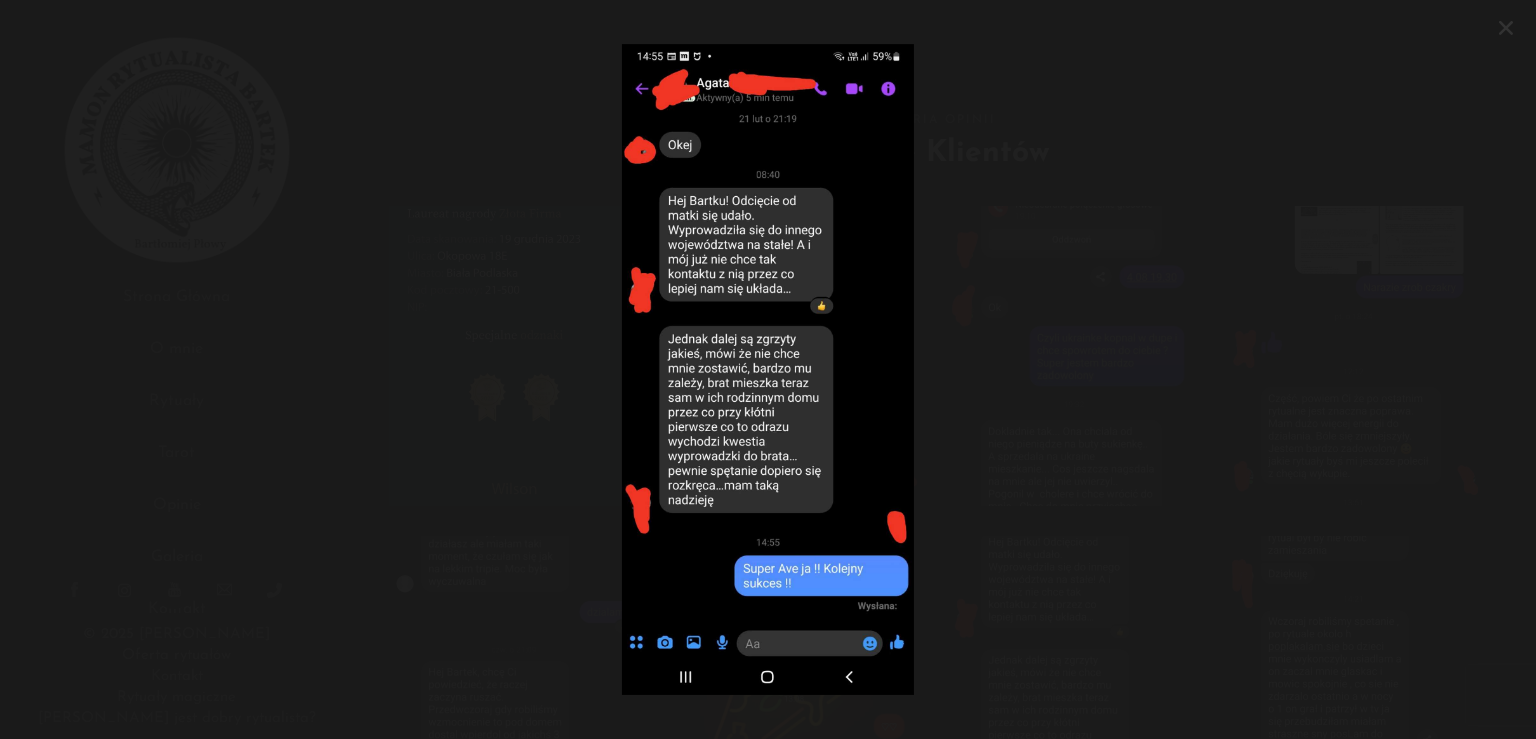 click at bounding box center (768, 369) 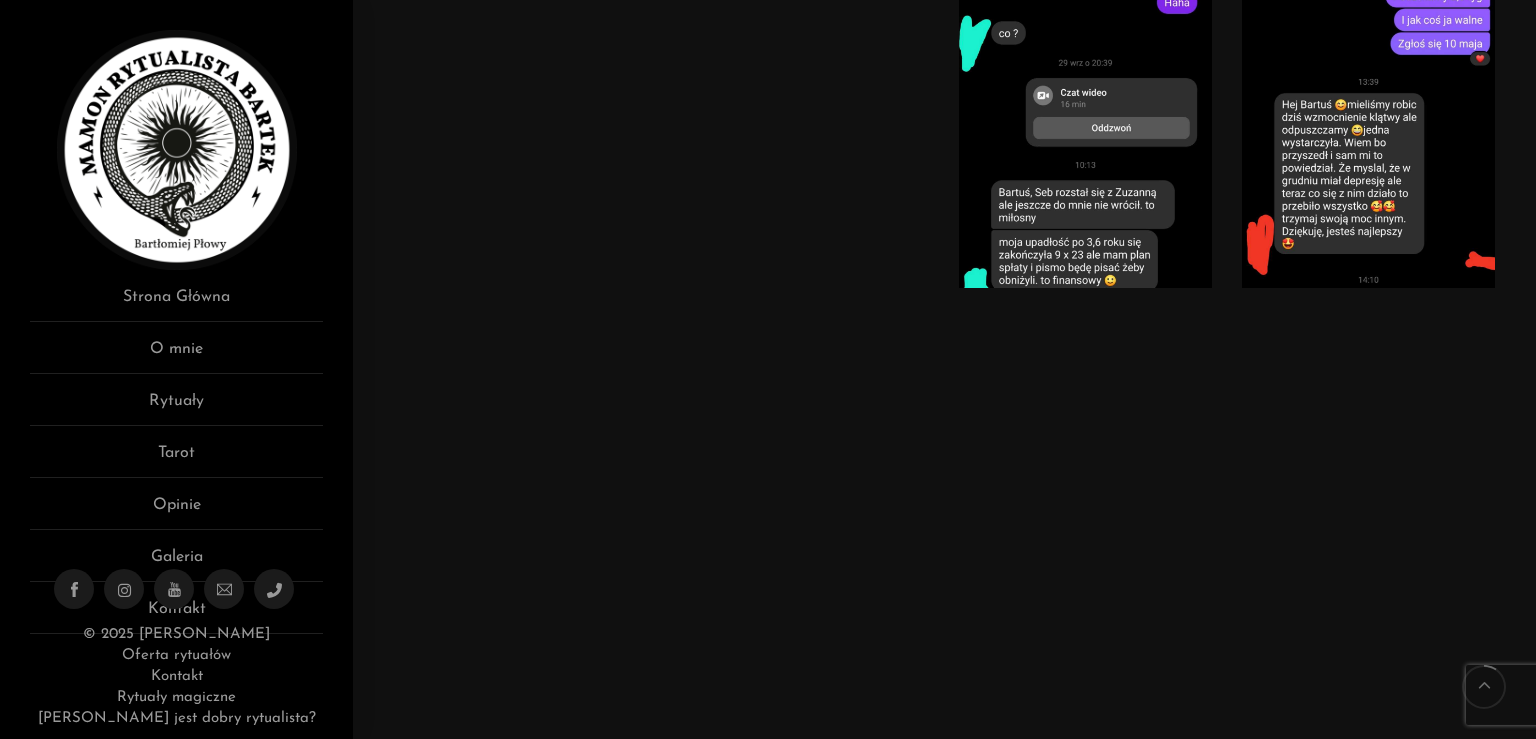 scroll, scrollTop: 1583, scrollLeft: 0, axis: vertical 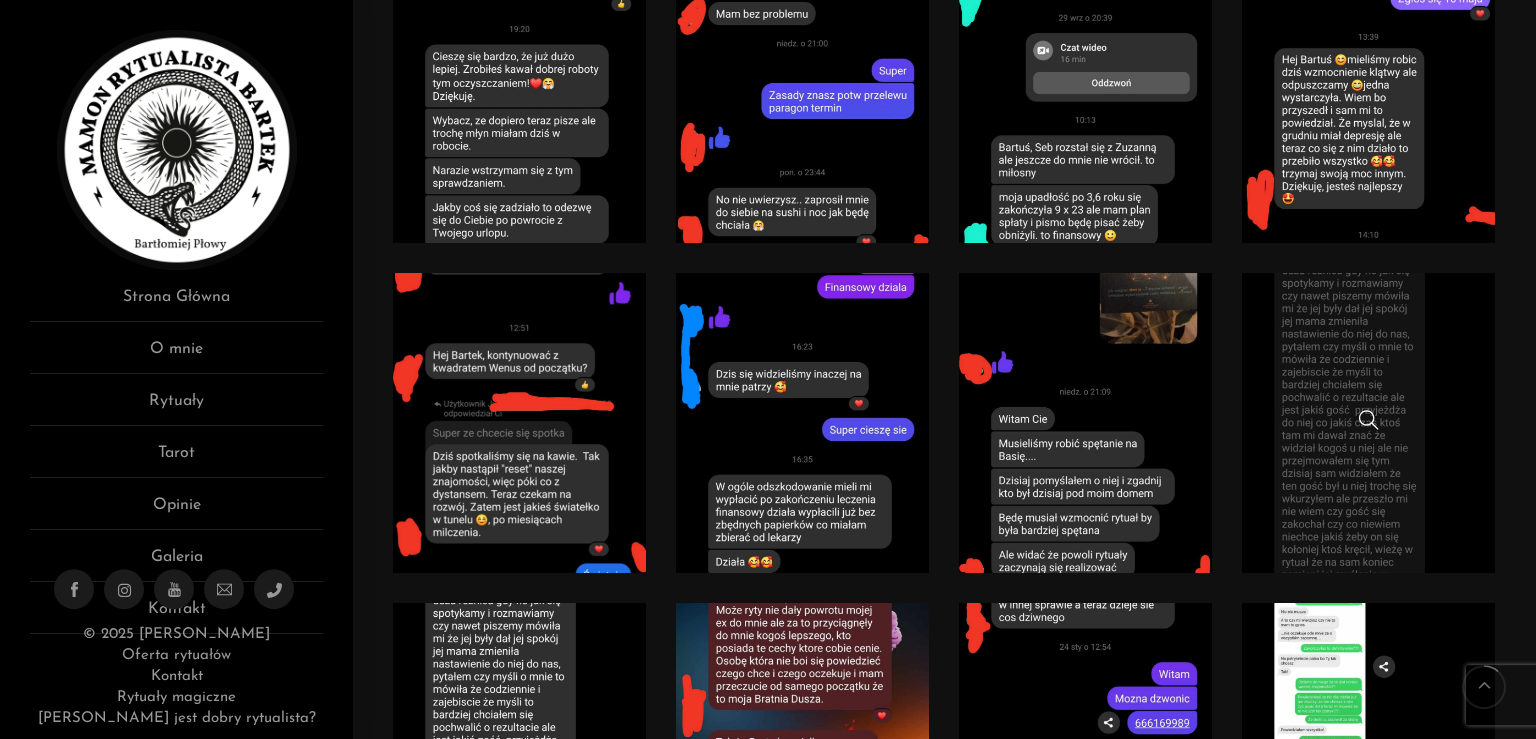 click at bounding box center [1368, 423] 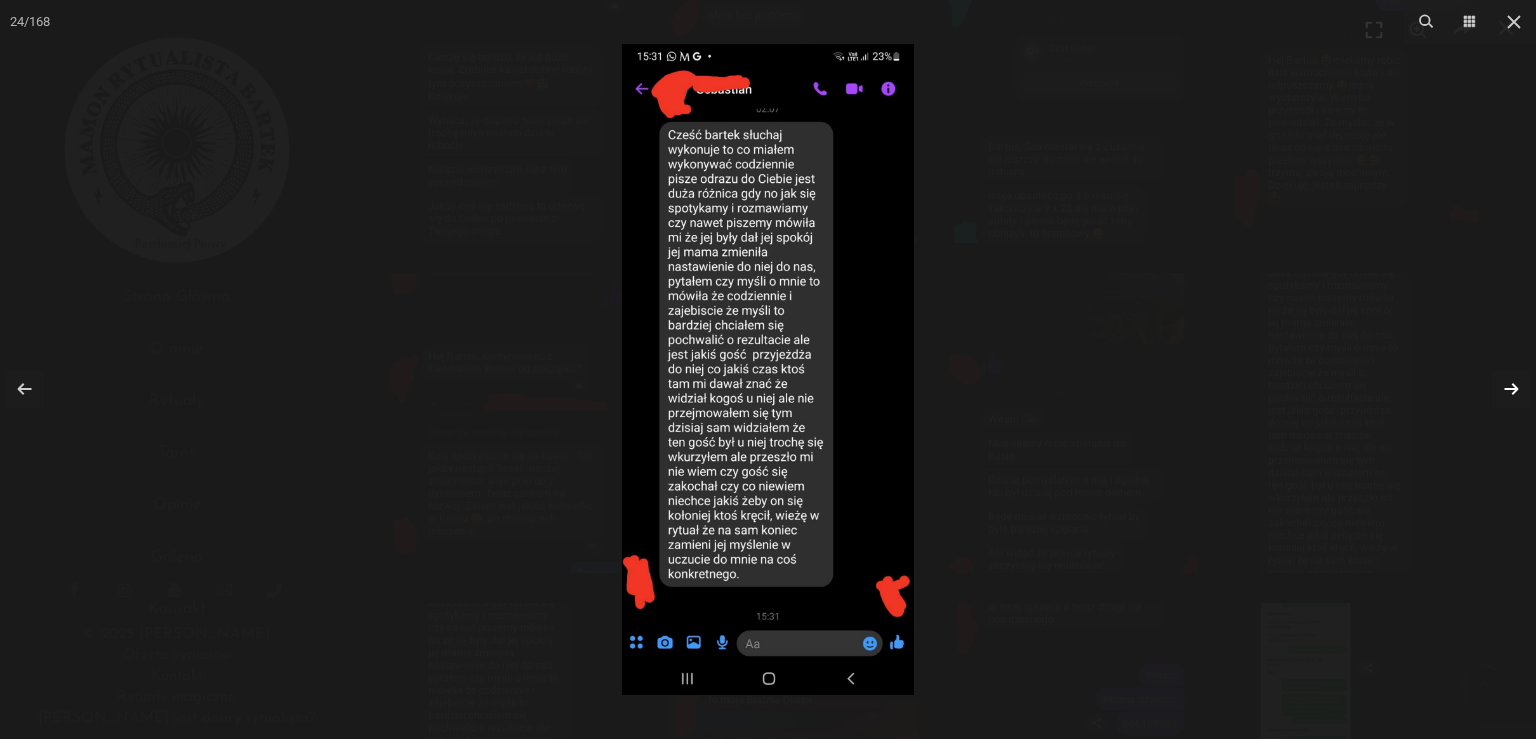 click at bounding box center (1511, 389) 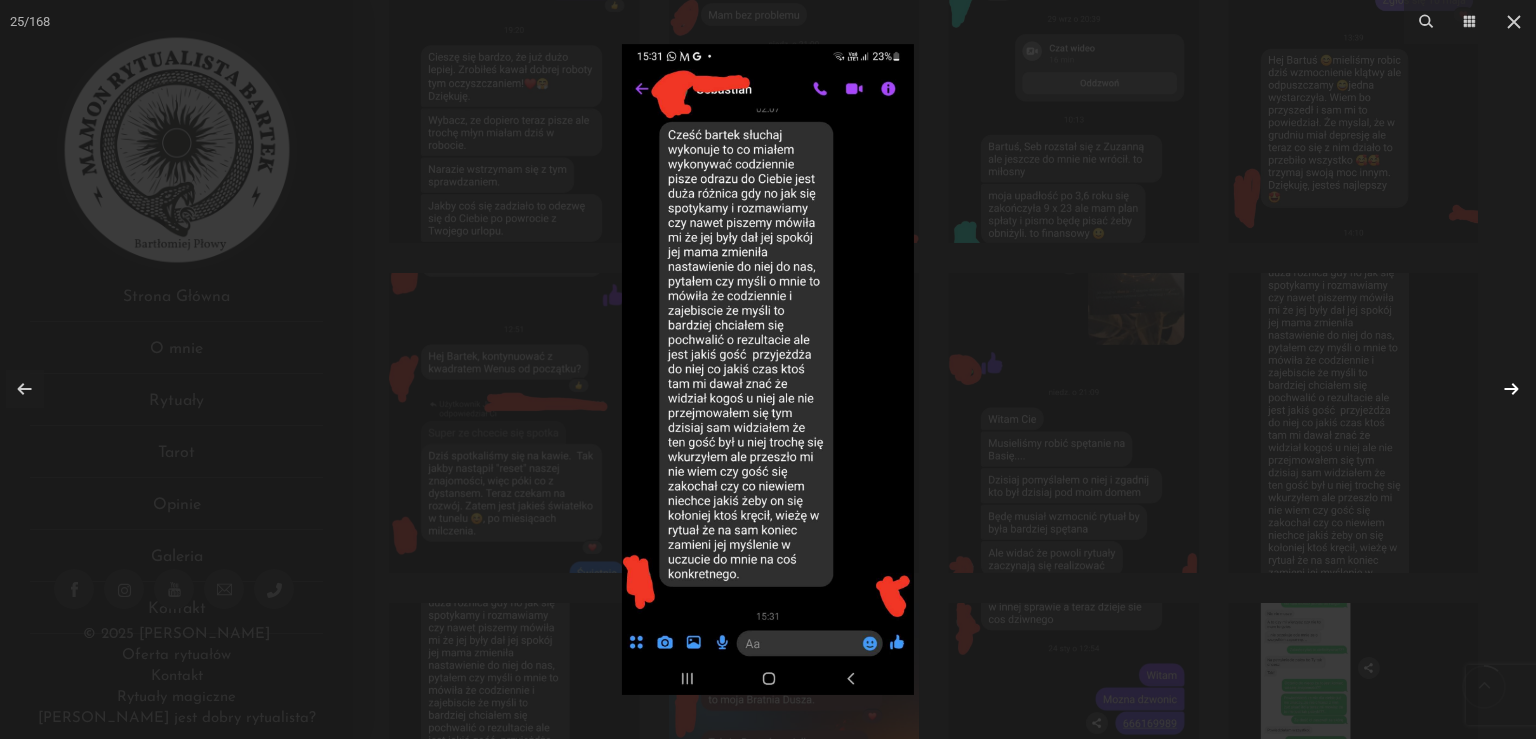 click at bounding box center (1511, 389) 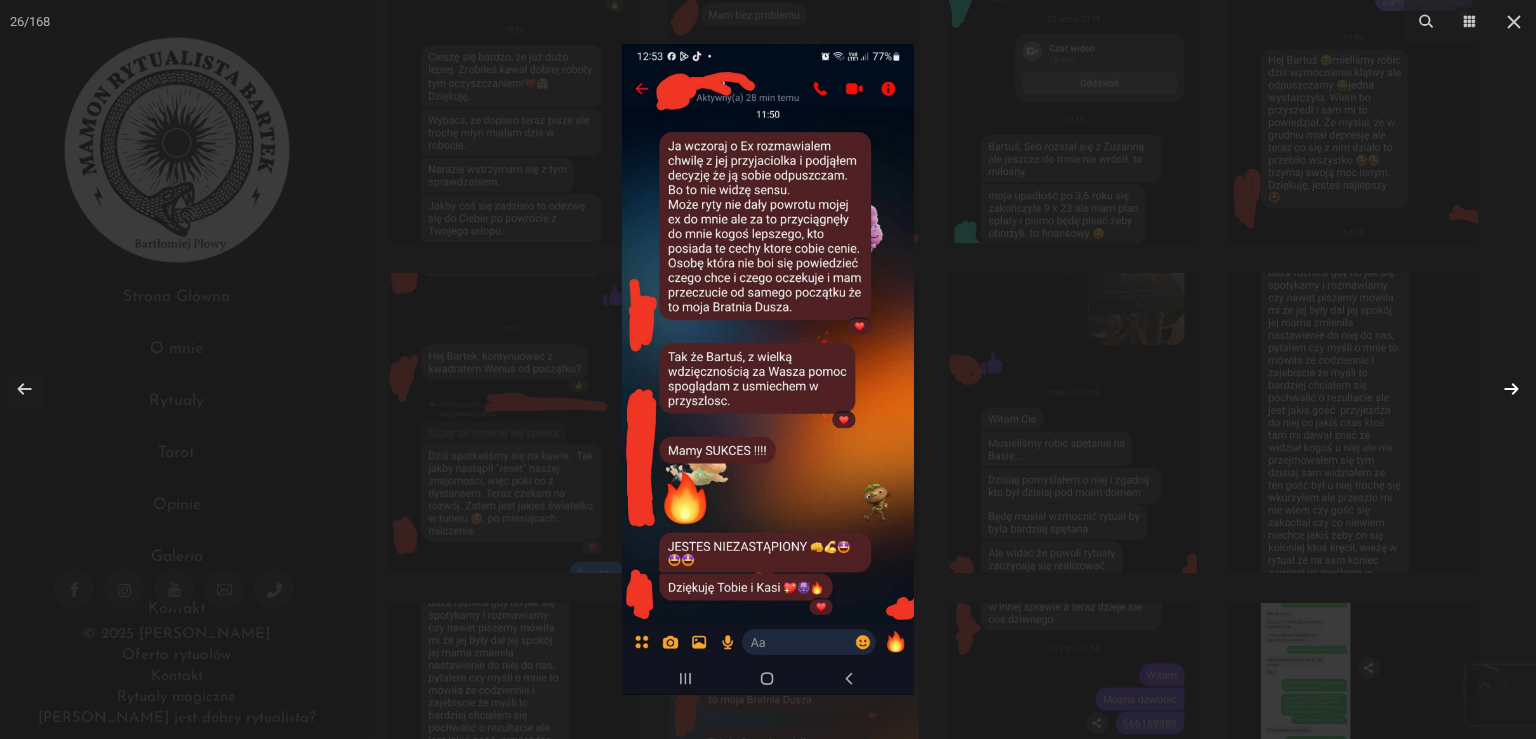 click at bounding box center [1511, 389] 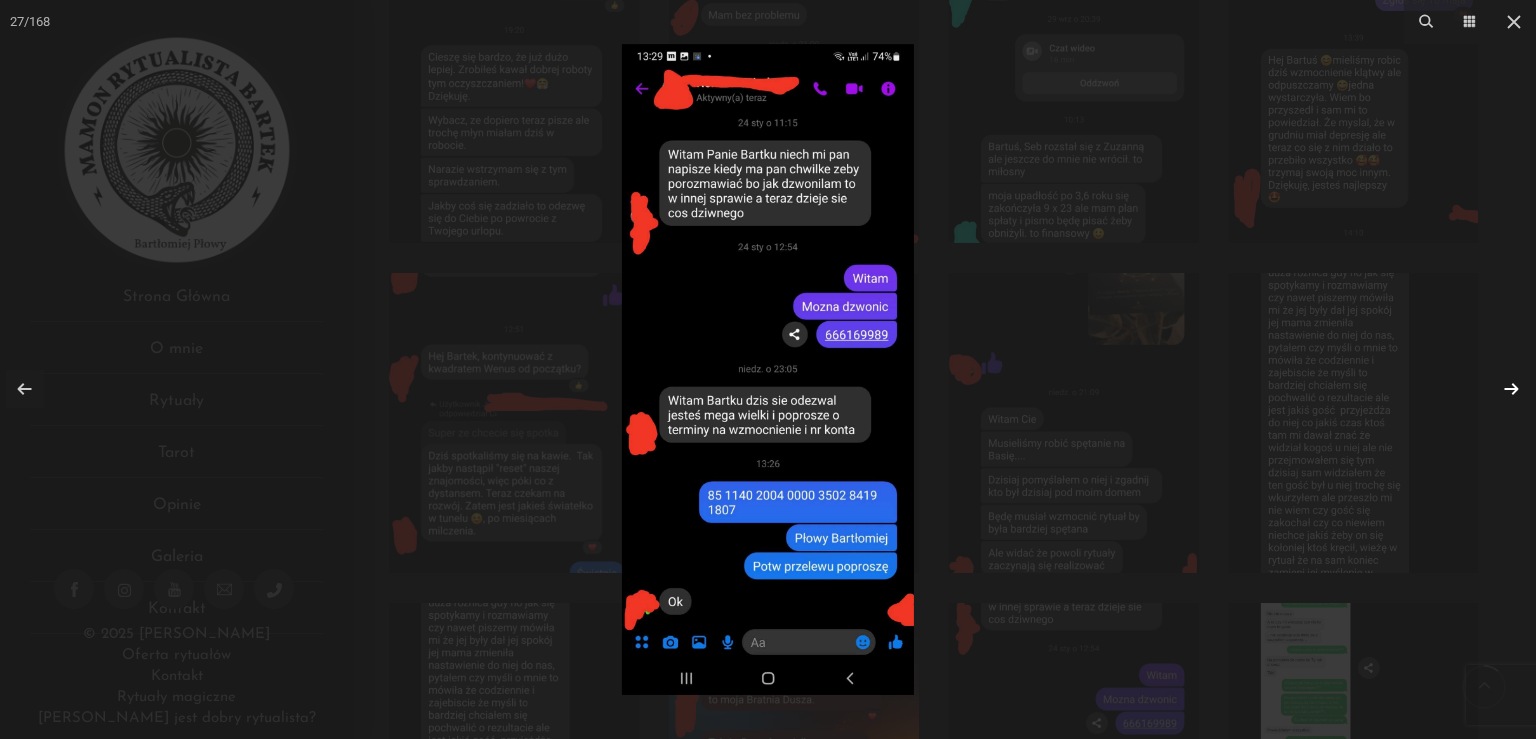 click at bounding box center [1511, 389] 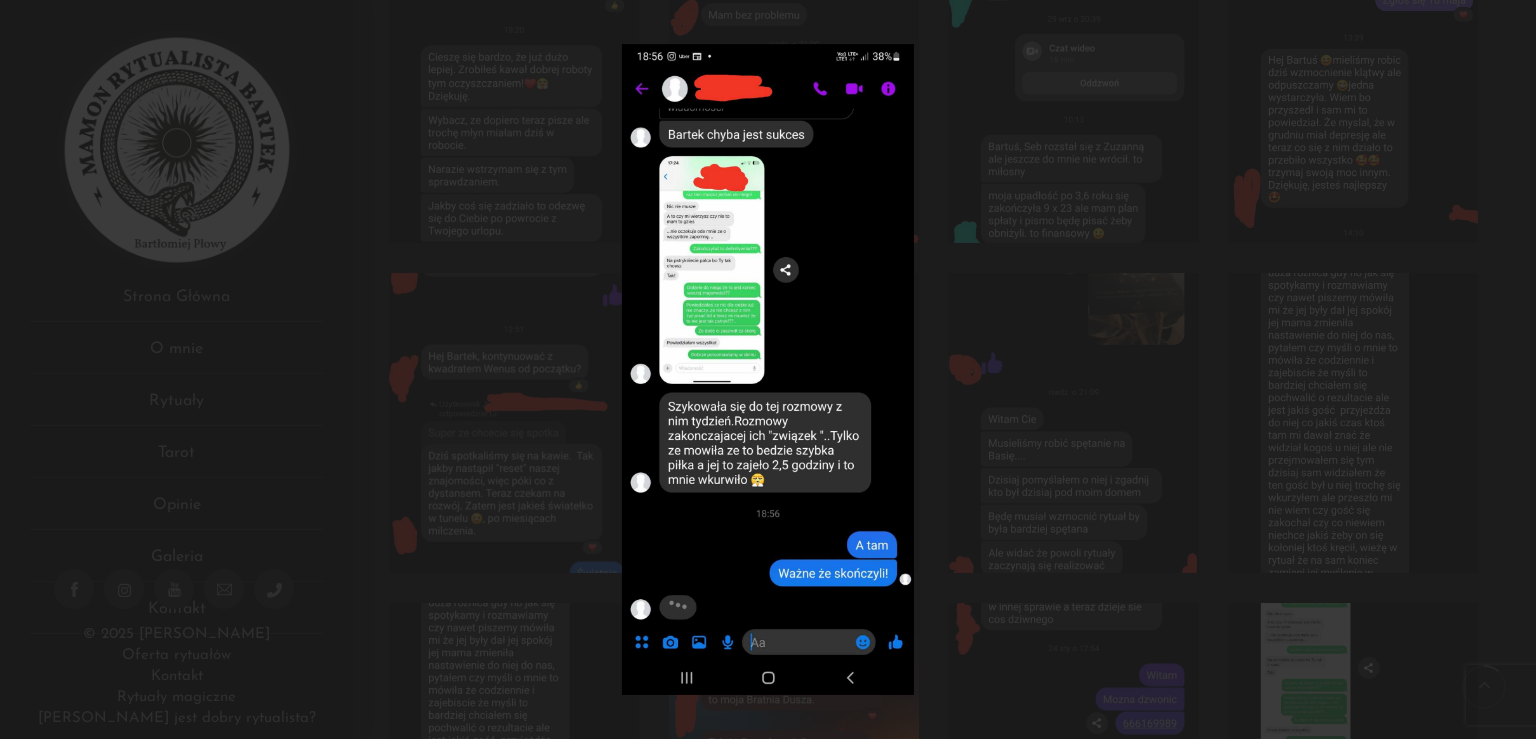 click at bounding box center [768, 369] 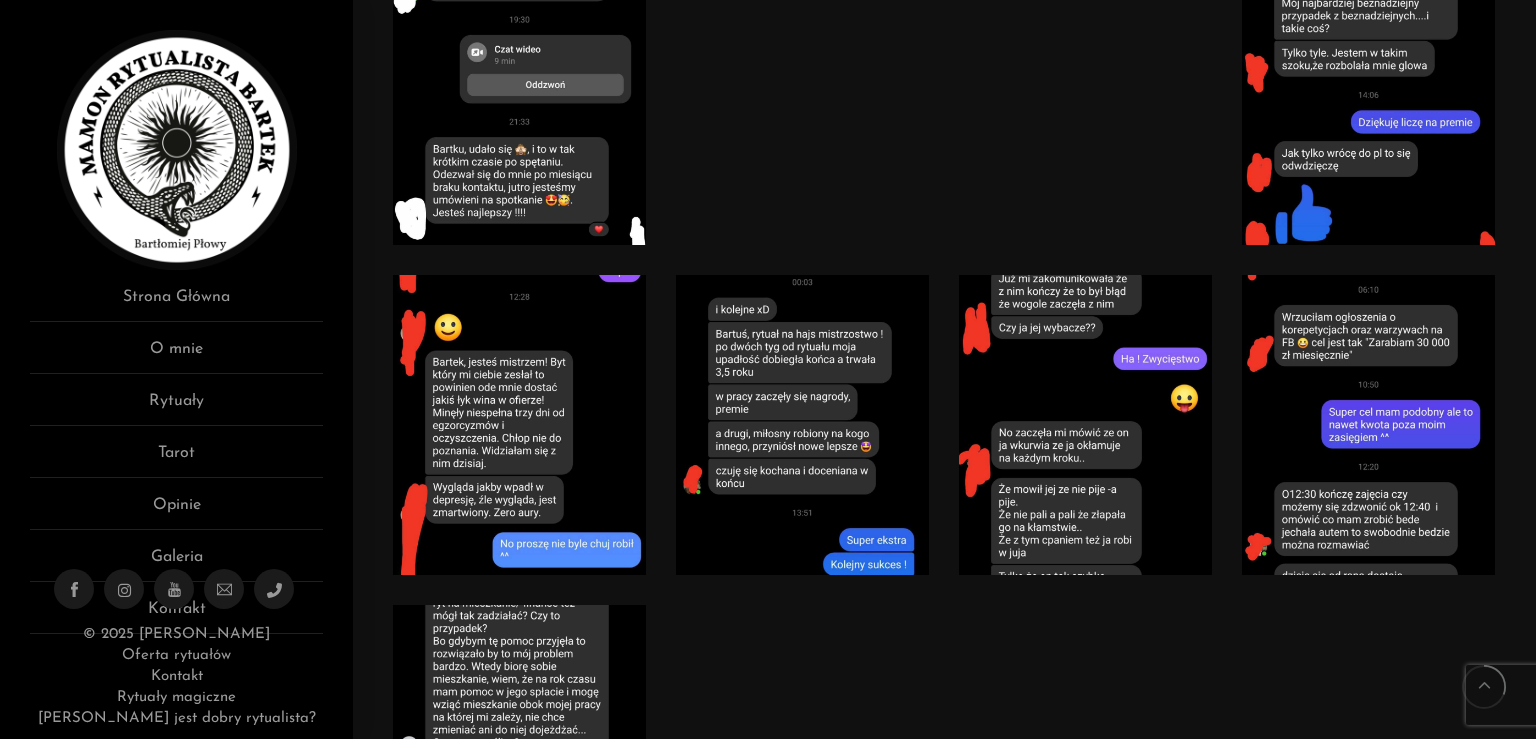 scroll, scrollTop: 4234, scrollLeft: 0, axis: vertical 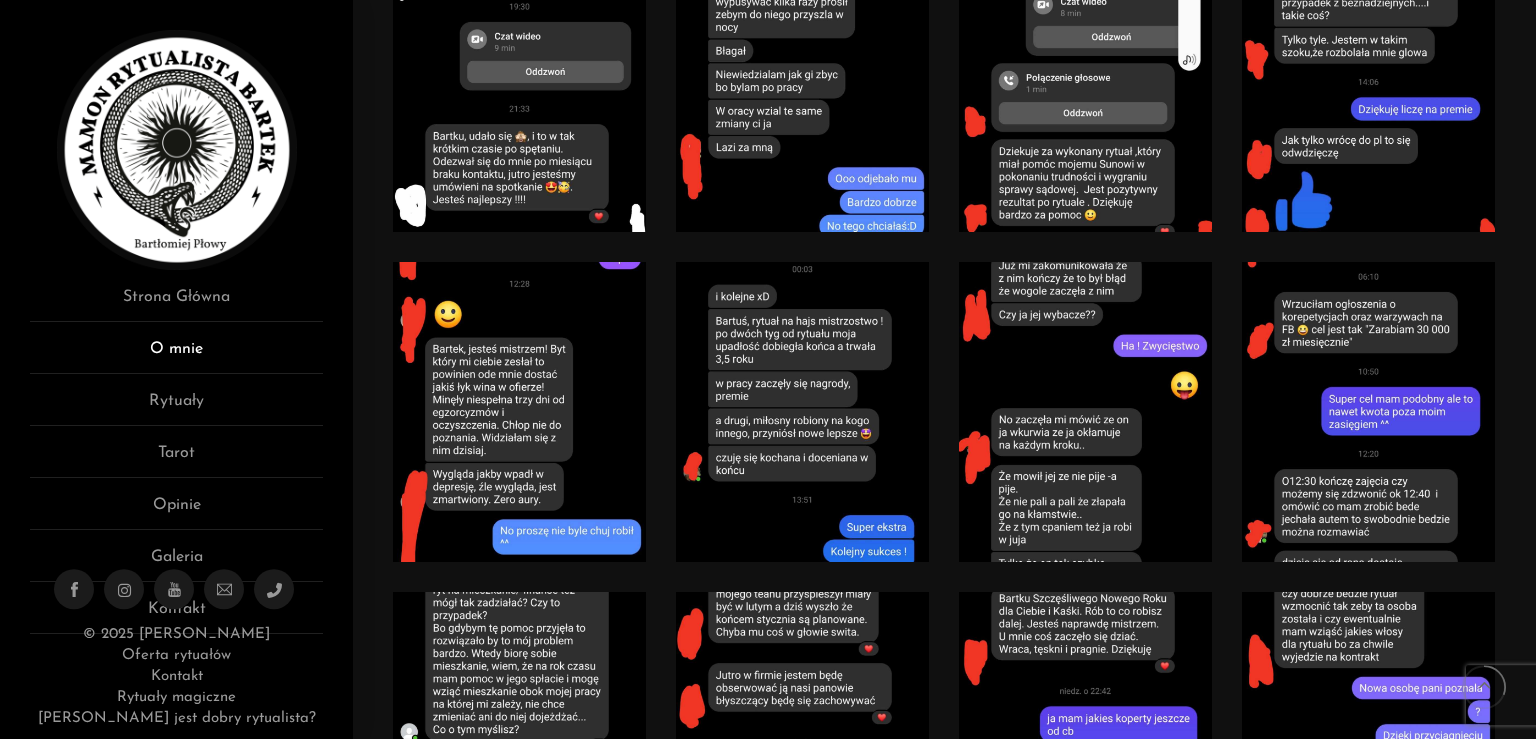 click on "O mnie" at bounding box center [176, 355] 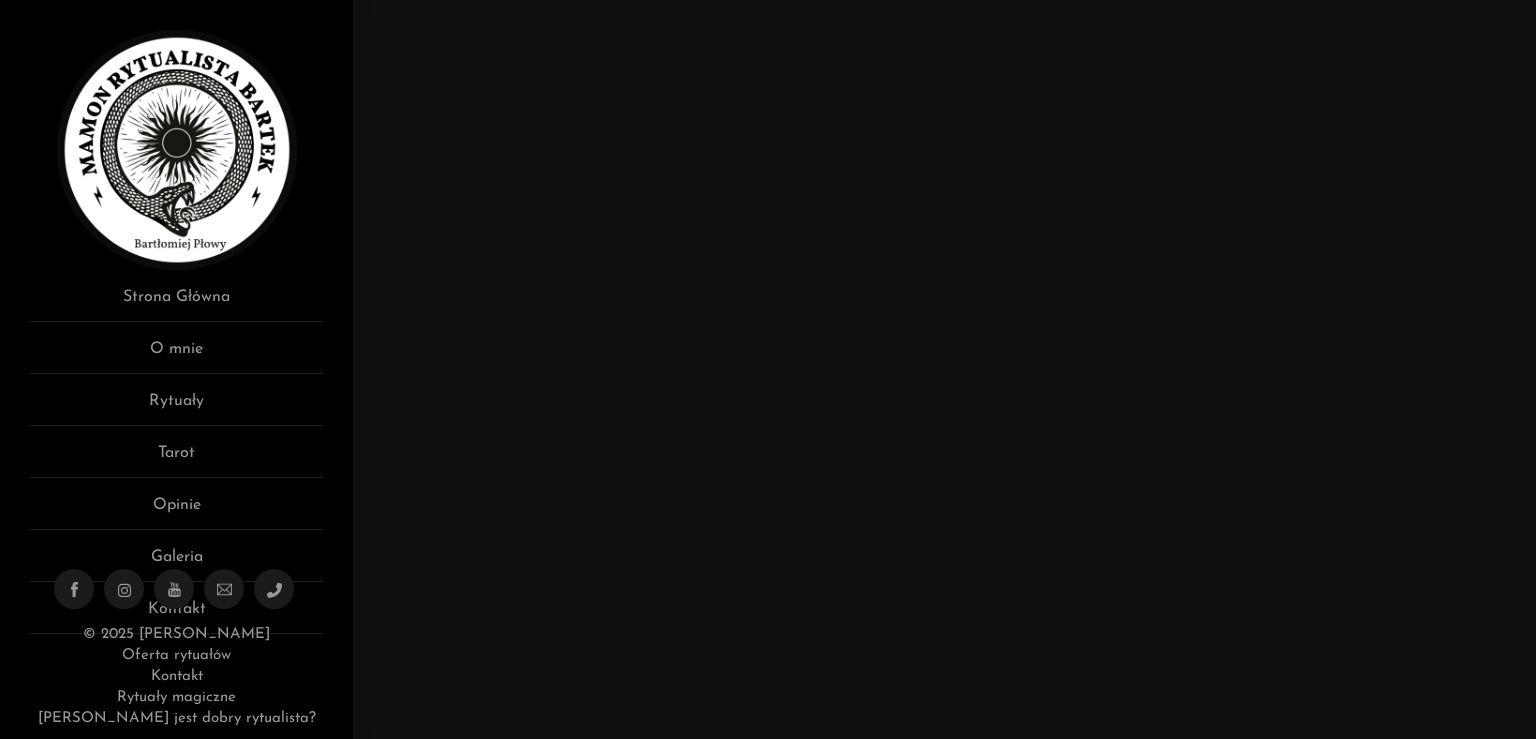 scroll, scrollTop: 0, scrollLeft: 0, axis: both 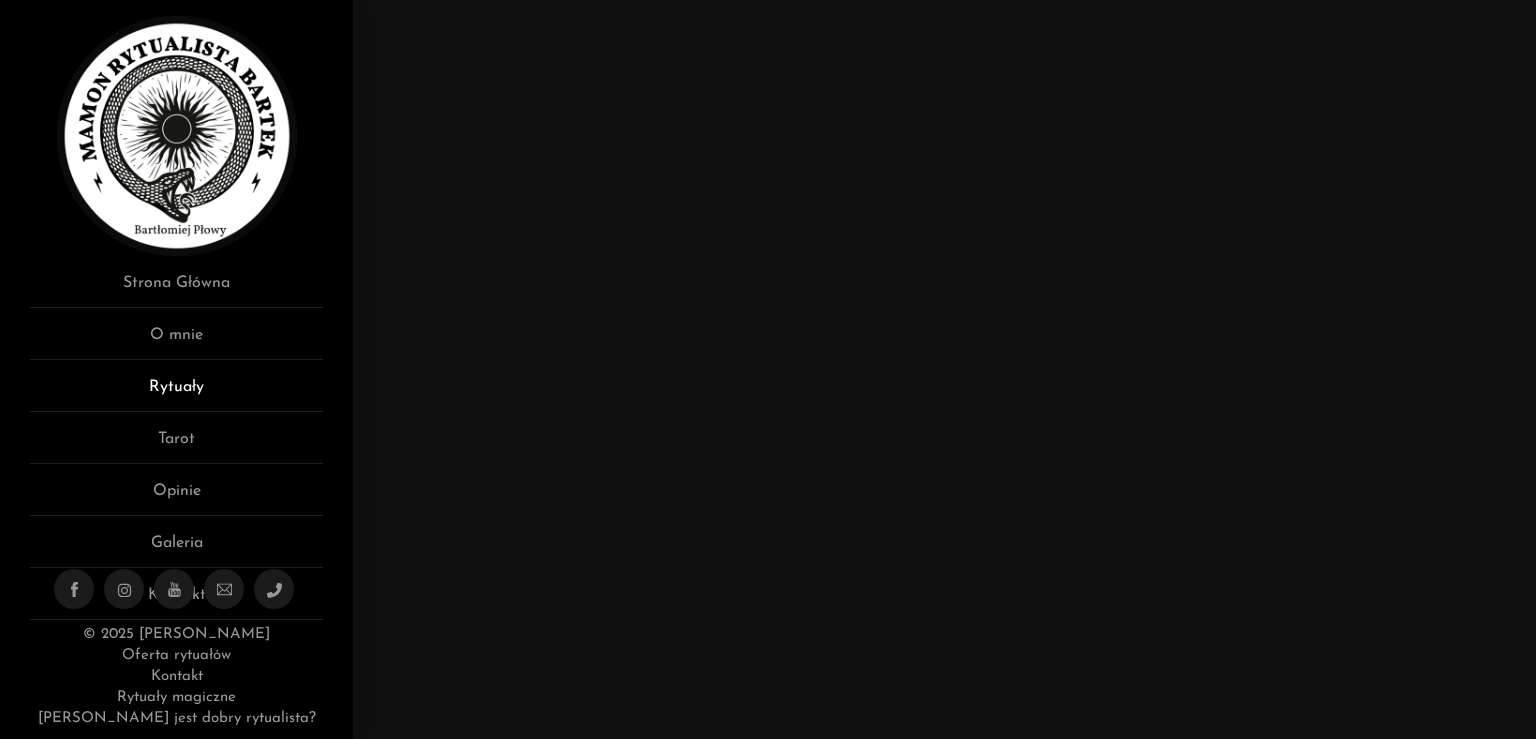 click on "Rytuały" at bounding box center [176, 393] 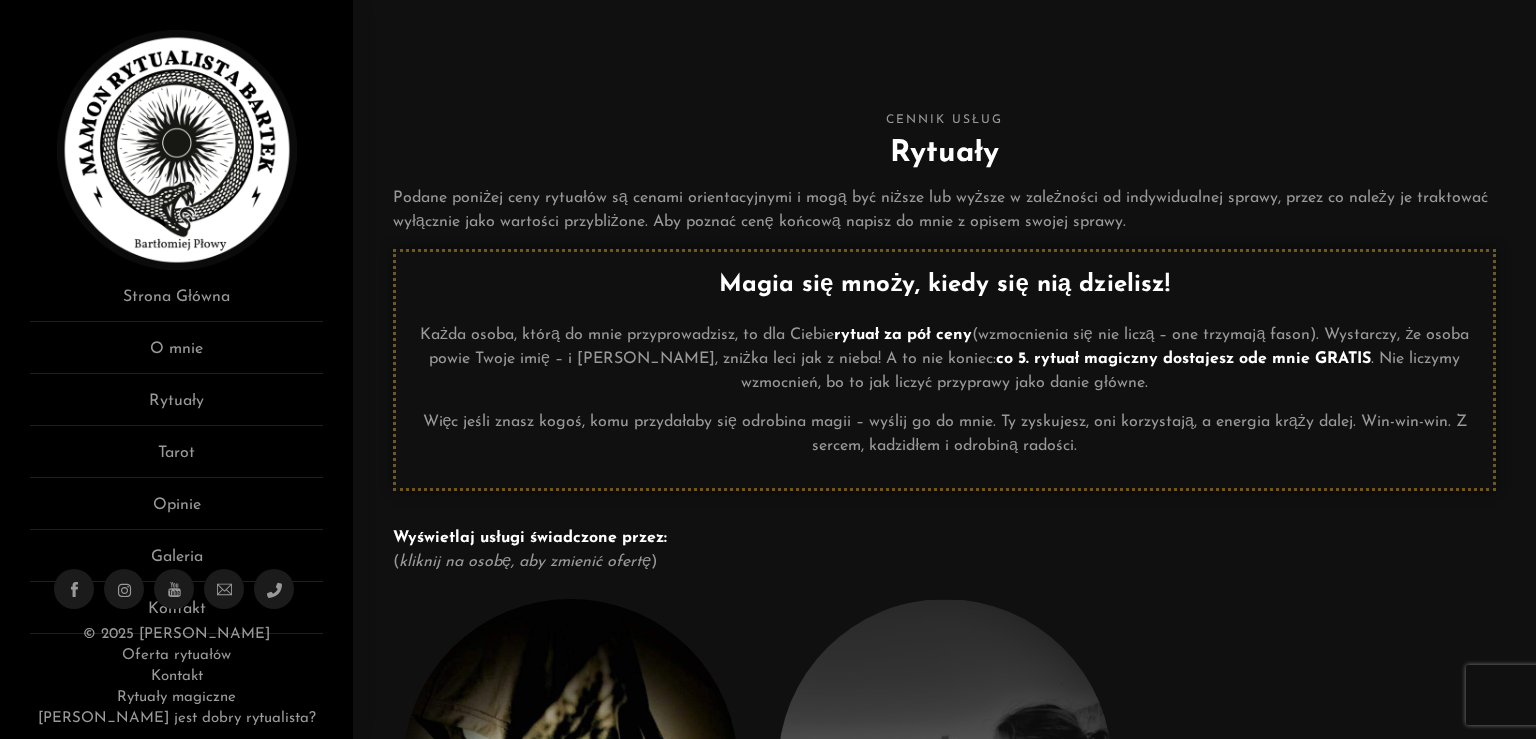 scroll, scrollTop: 0, scrollLeft: 0, axis: both 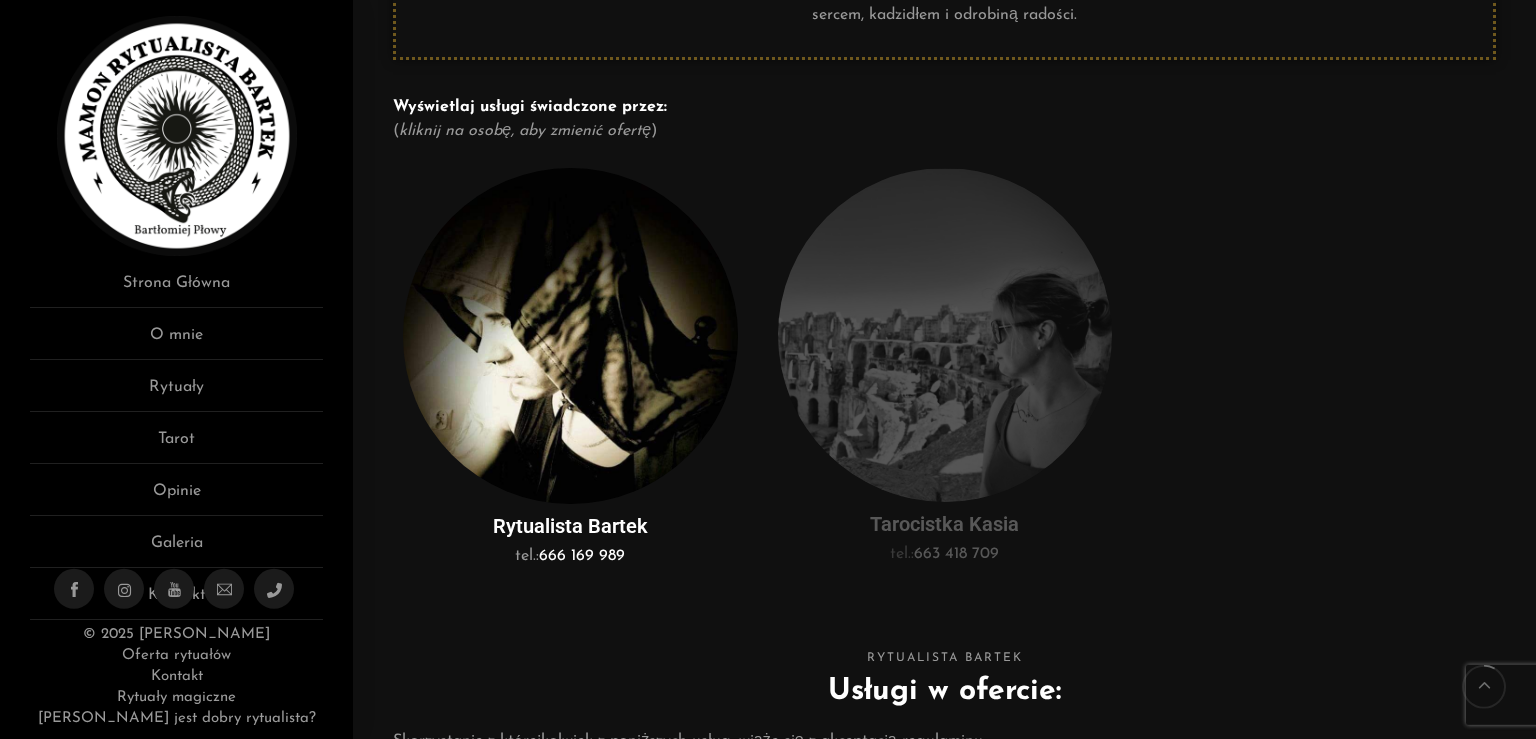 click at bounding box center [945, 335] 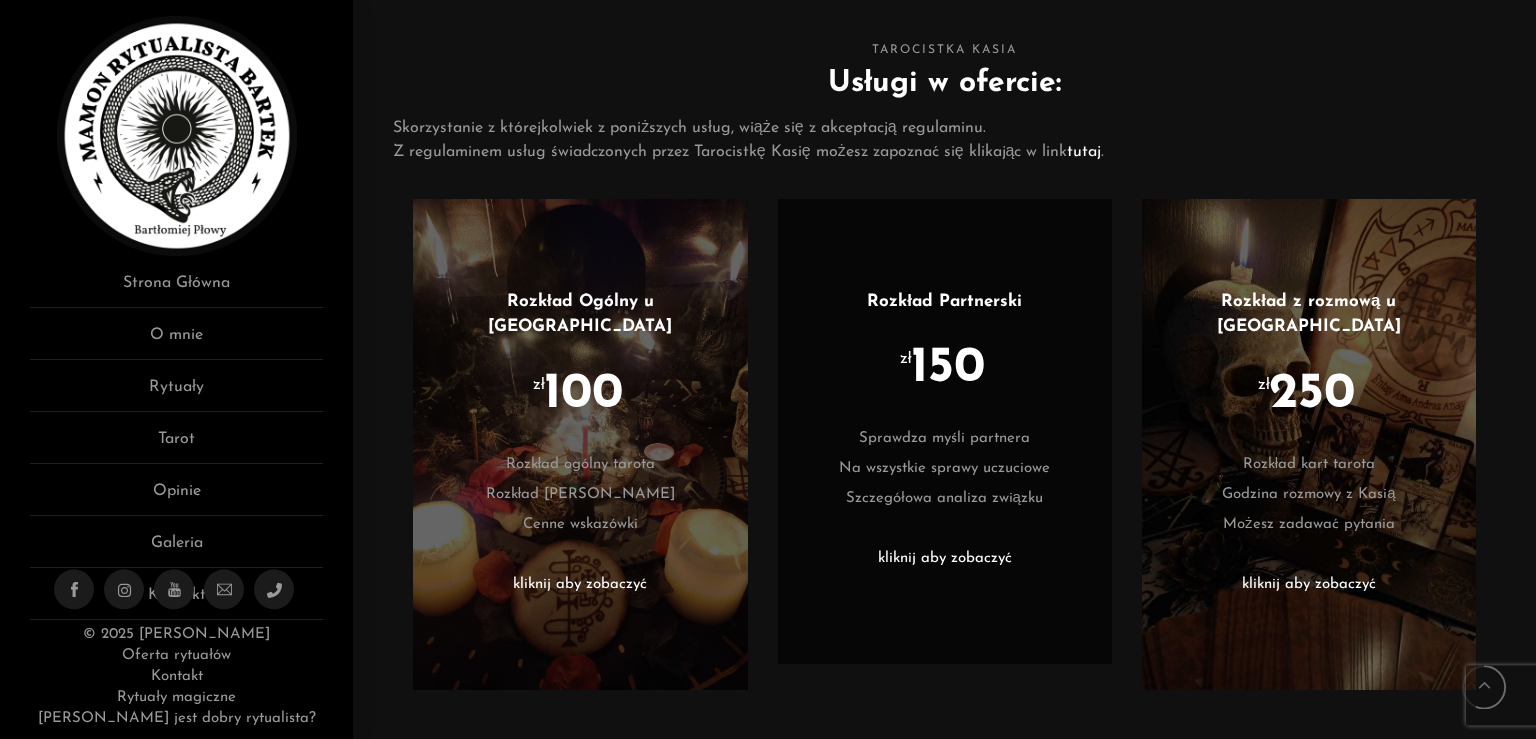 scroll, scrollTop: 1040, scrollLeft: 0, axis: vertical 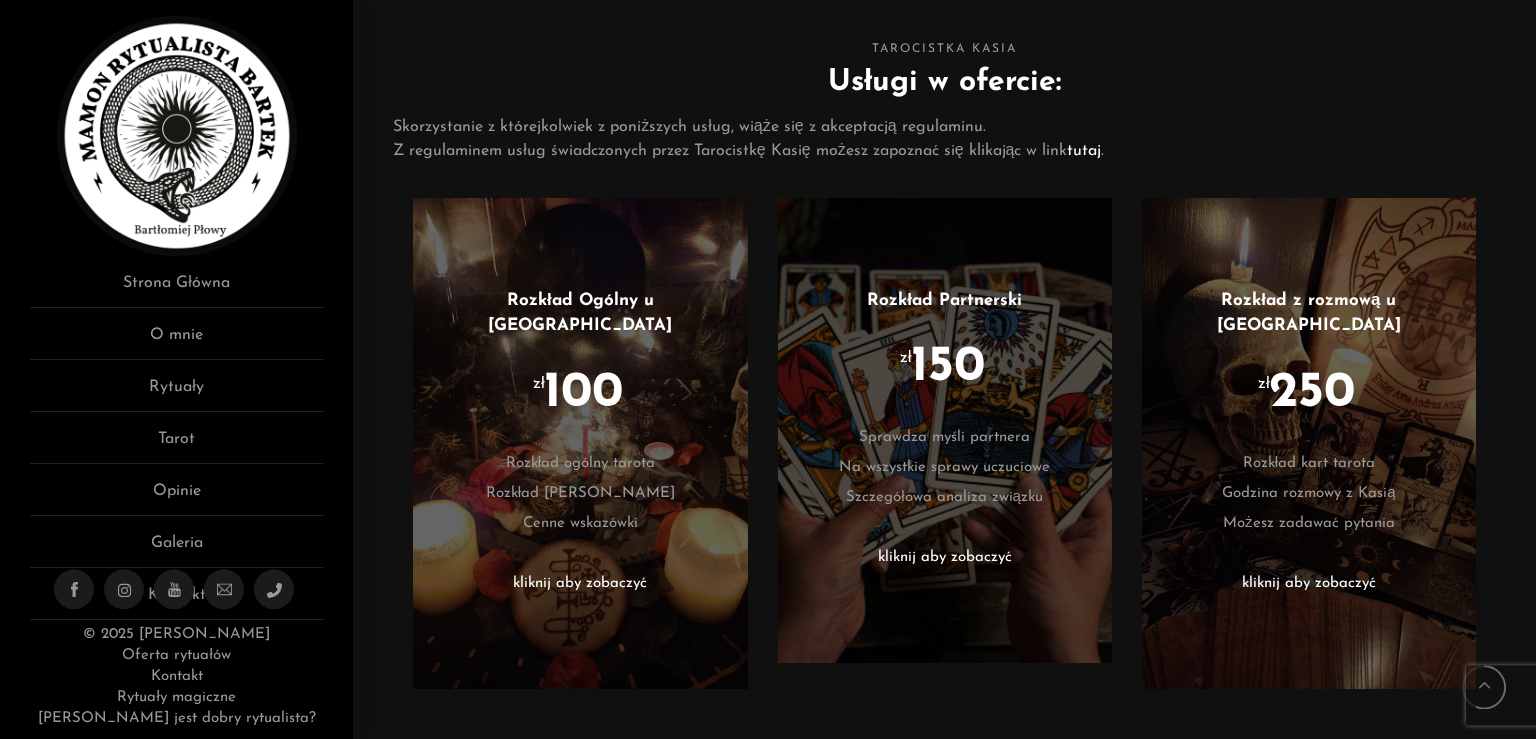 click on "kliknij aby zobaczyć" at bounding box center [580, 584] 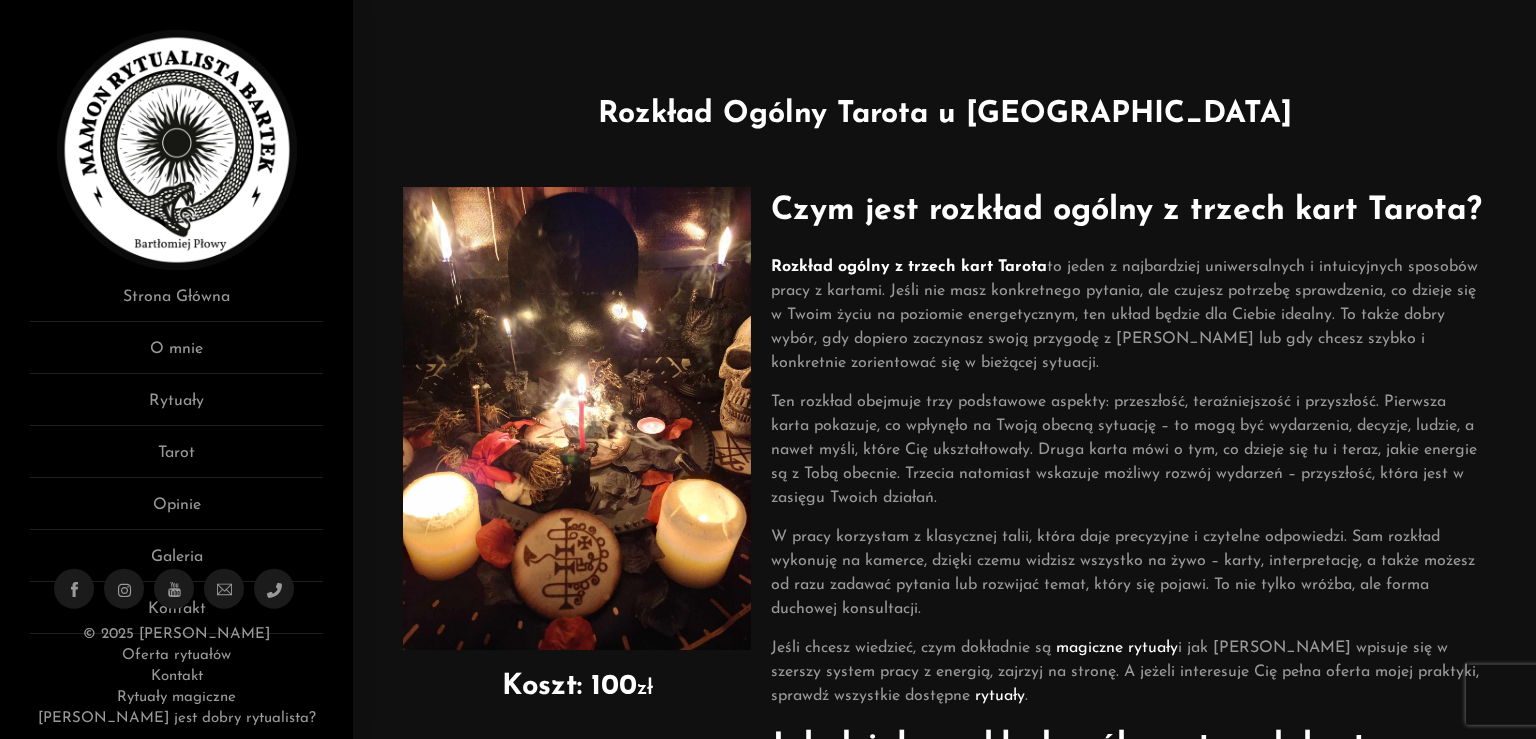 scroll, scrollTop: 0, scrollLeft: 0, axis: both 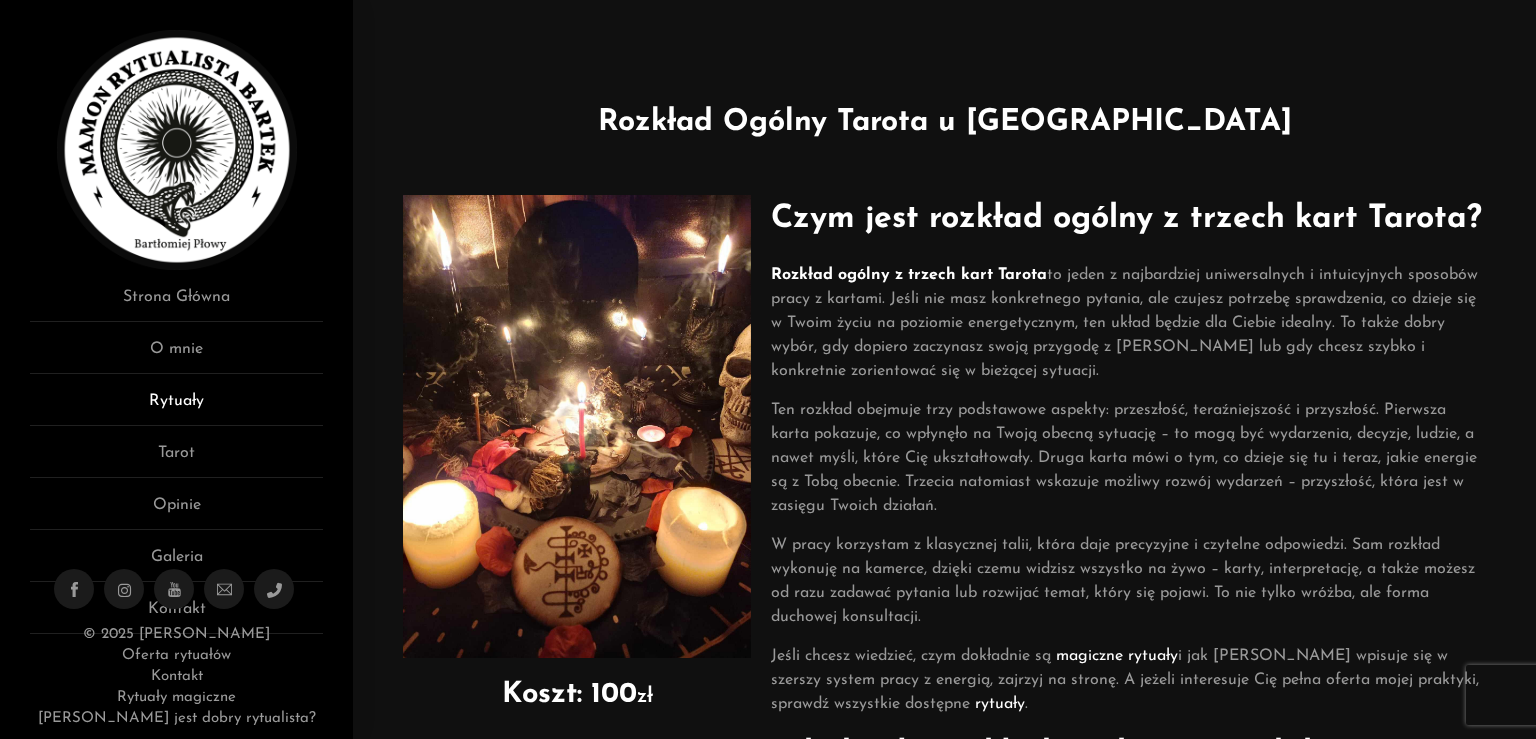 click on "Rytuały" at bounding box center [176, 407] 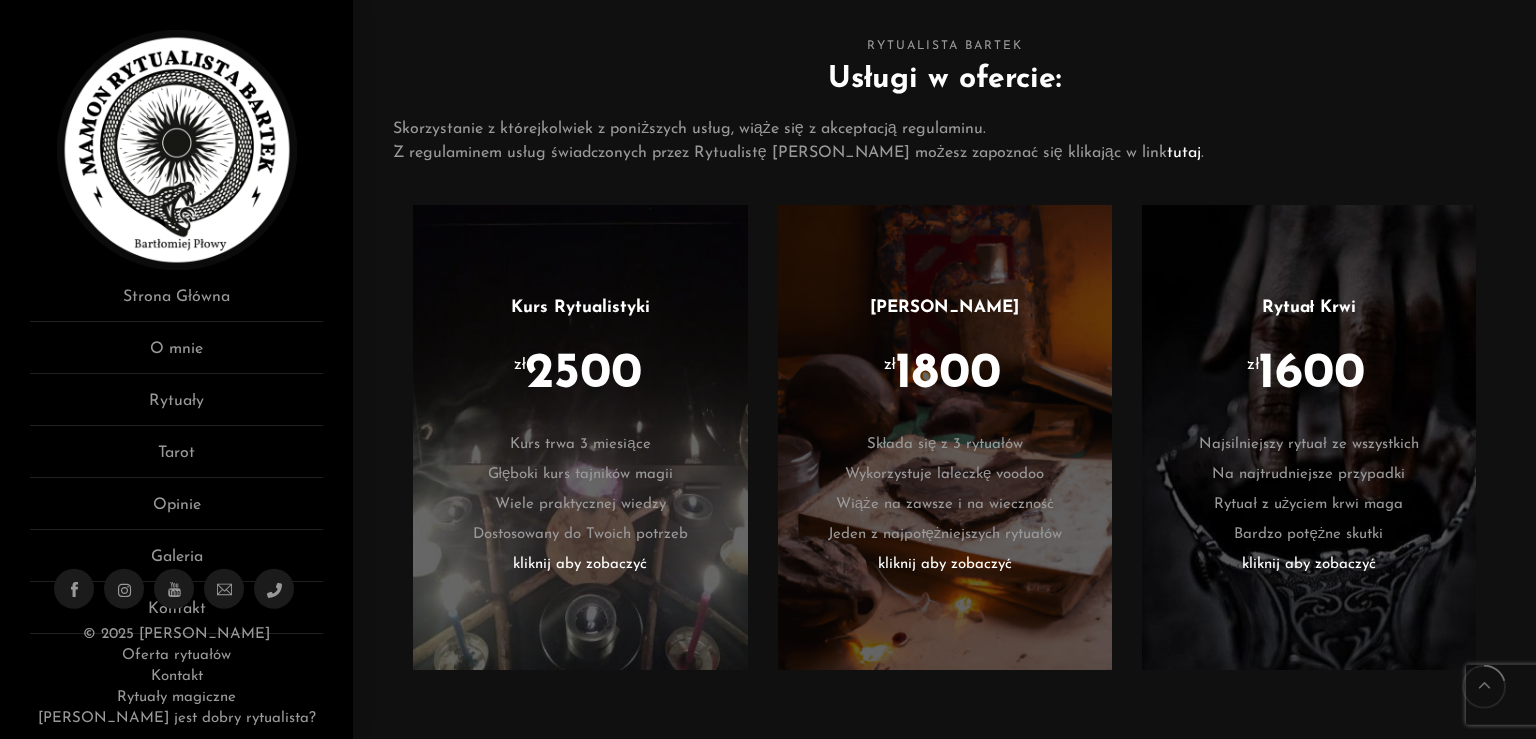 scroll, scrollTop: 1036, scrollLeft: 0, axis: vertical 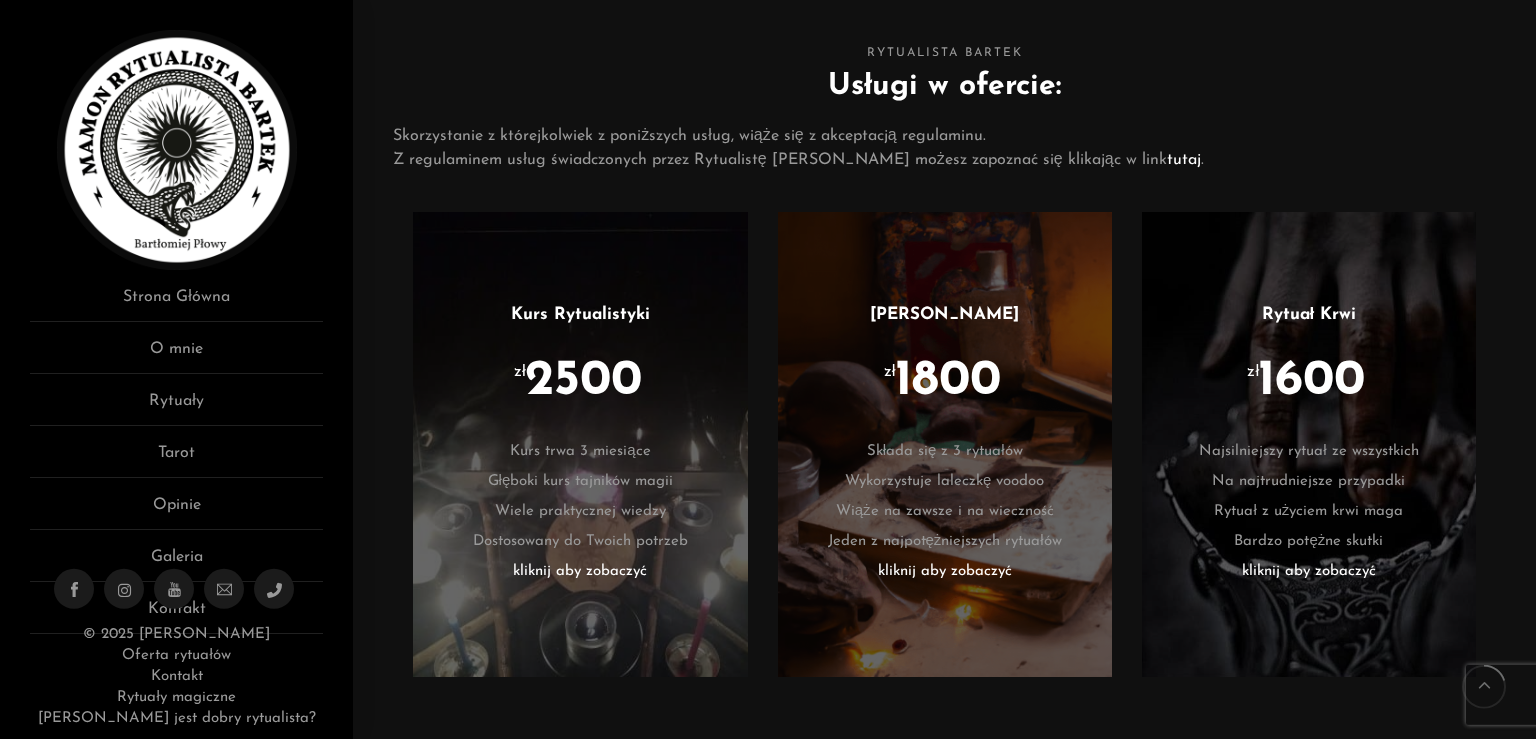 click on "kliknij aby zobaczyć" at bounding box center (580, 572) 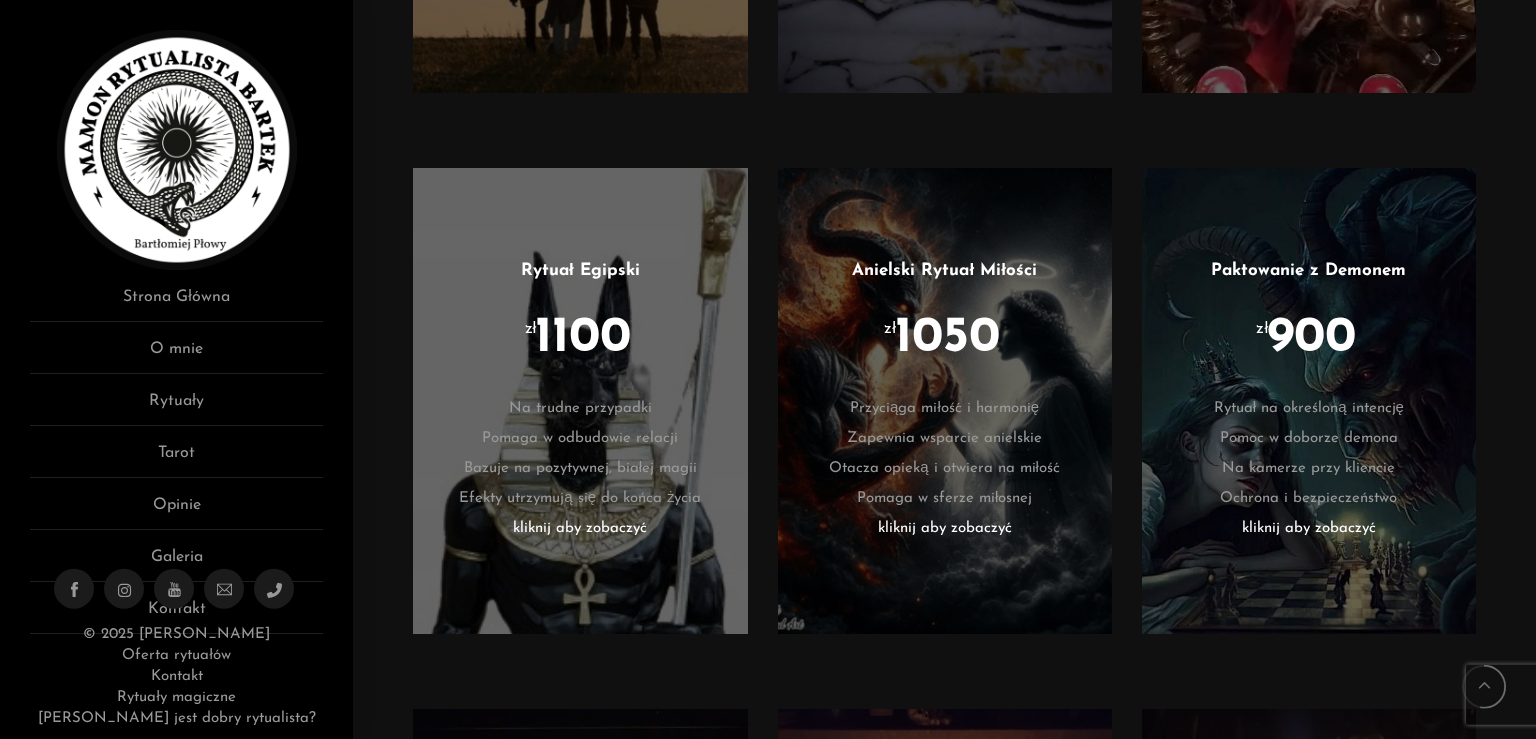scroll, scrollTop: 2729, scrollLeft: 0, axis: vertical 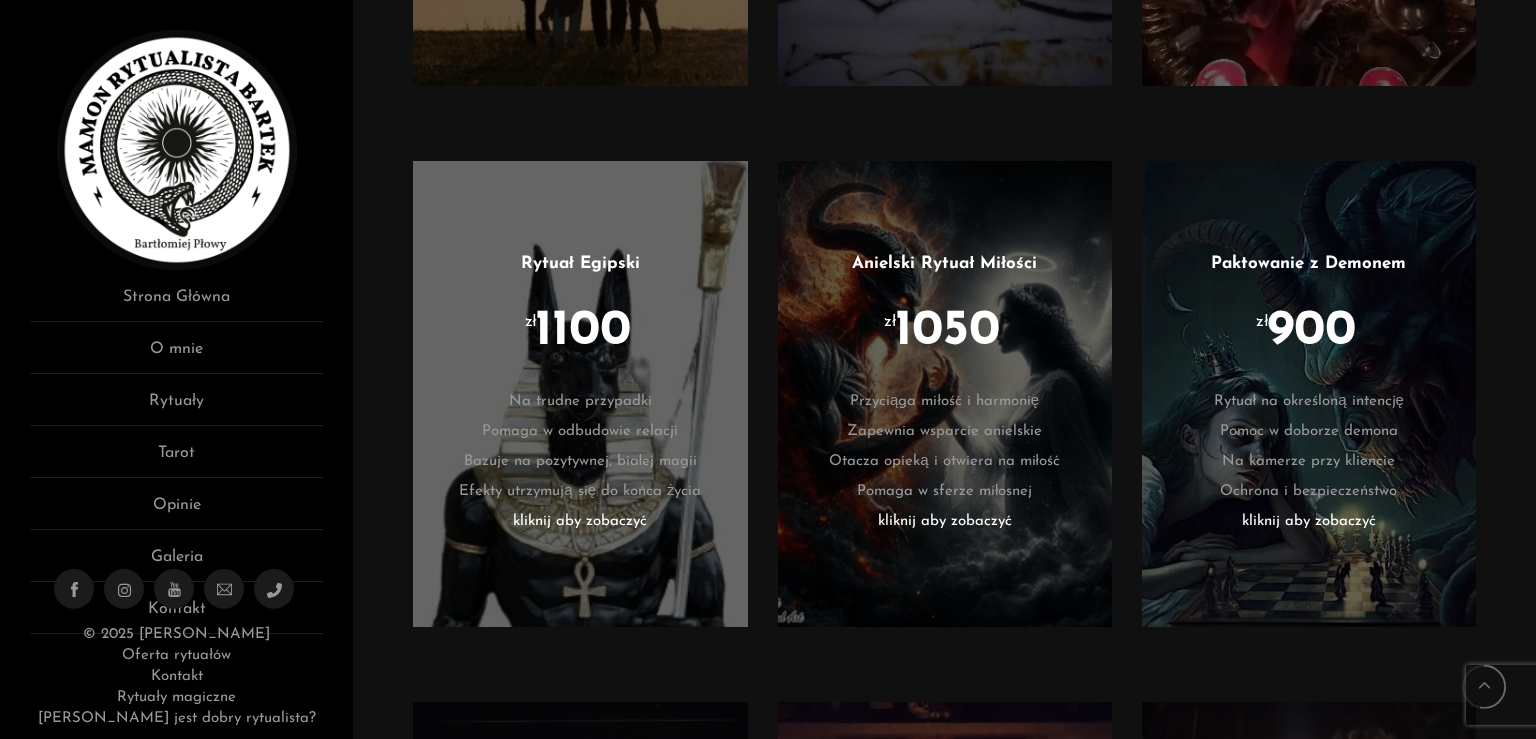click on "kliknij aby zobaczyć" at bounding box center (945, 522) 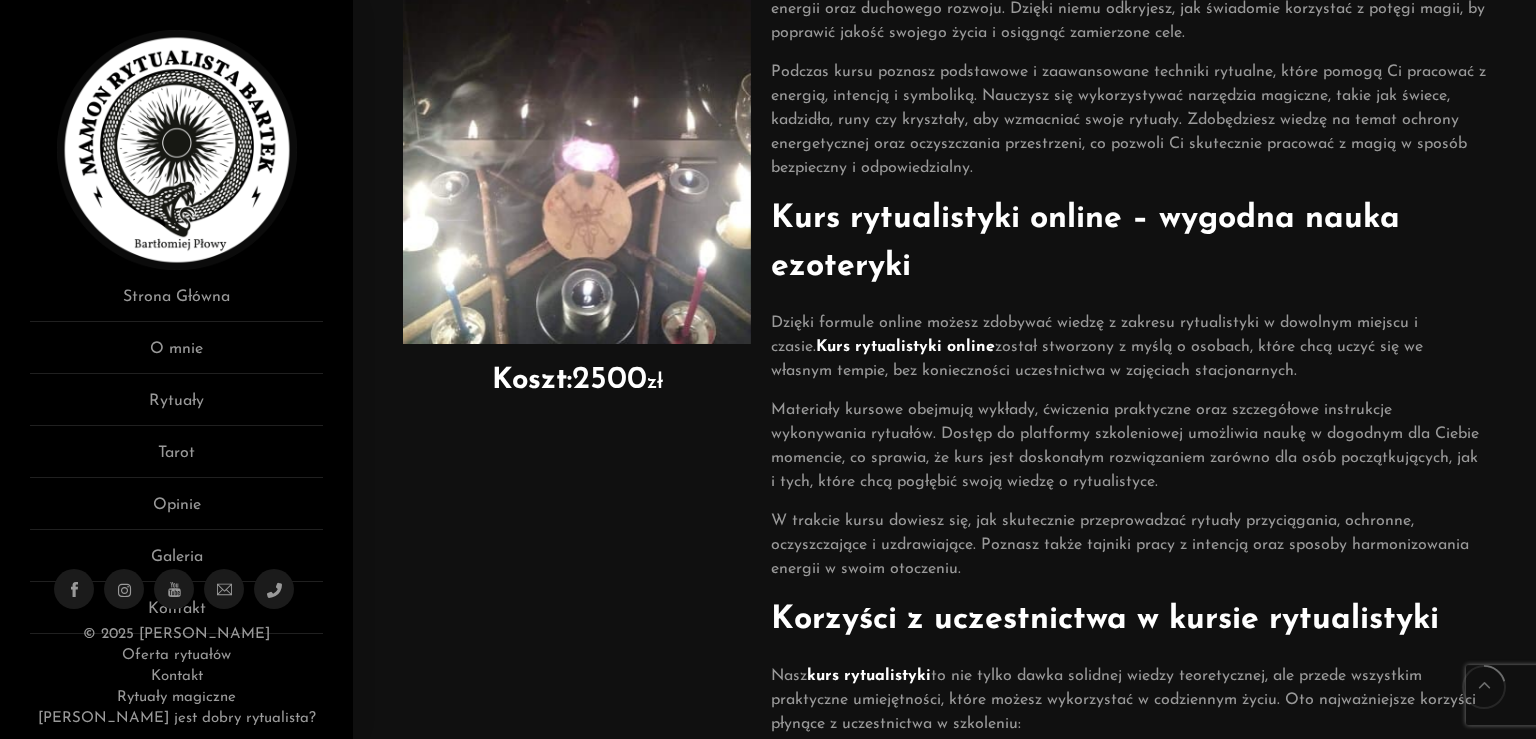 scroll, scrollTop: 322, scrollLeft: 0, axis: vertical 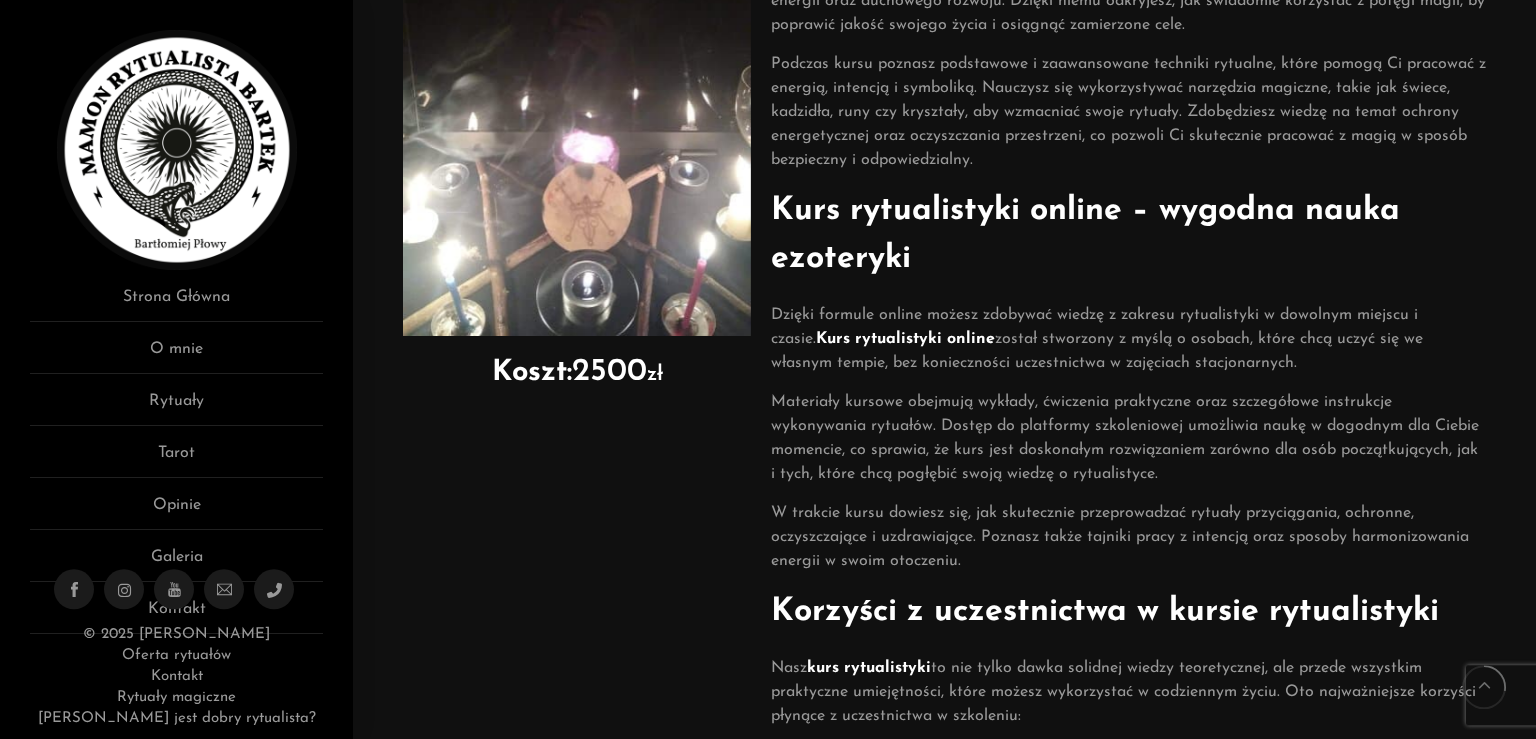 click on "Koszt:  2500  zł" at bounding box center (577, 574) 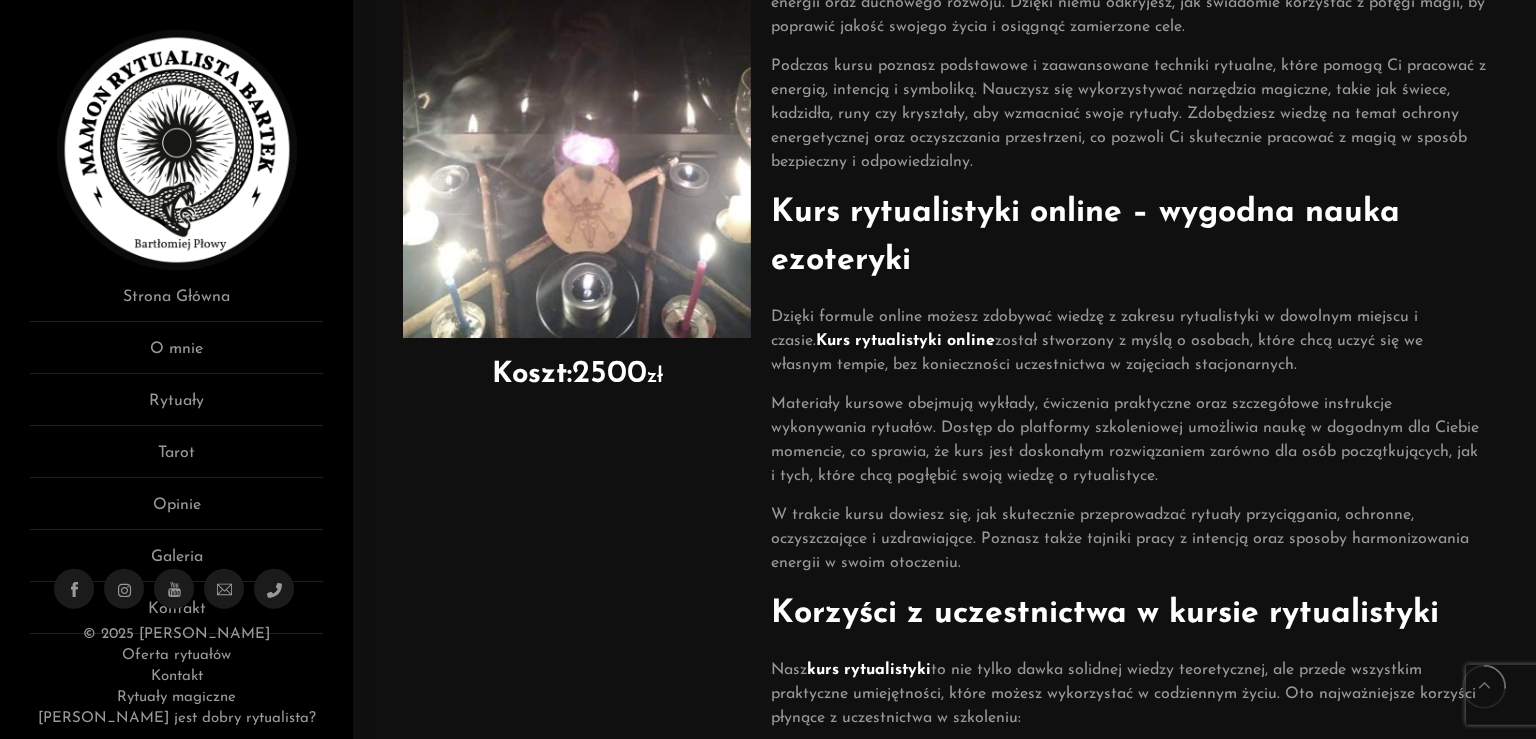 scroll, scrollTop: 0, scrollLeft: 0, axis: both 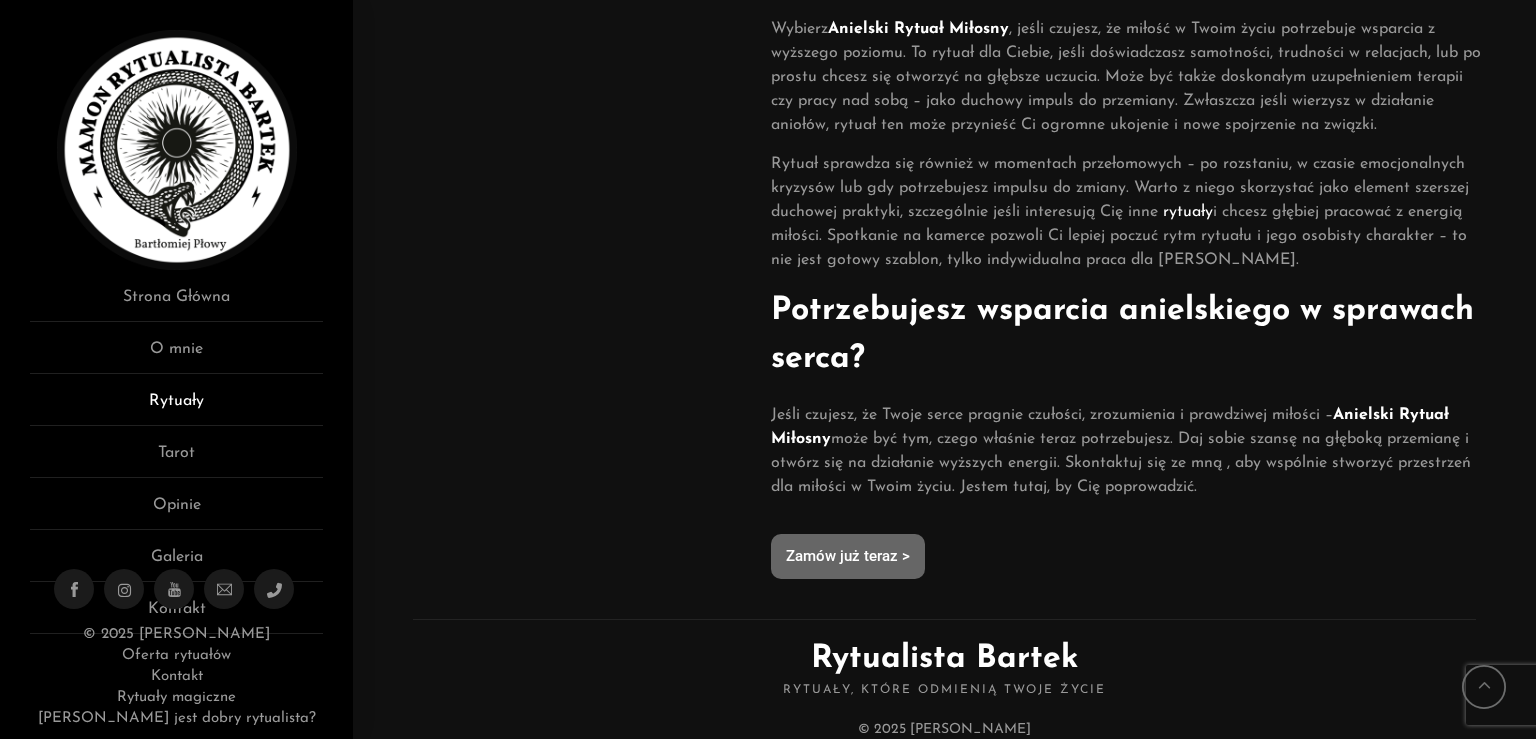 click on "Rytuały" at bounding box center [176, 407] 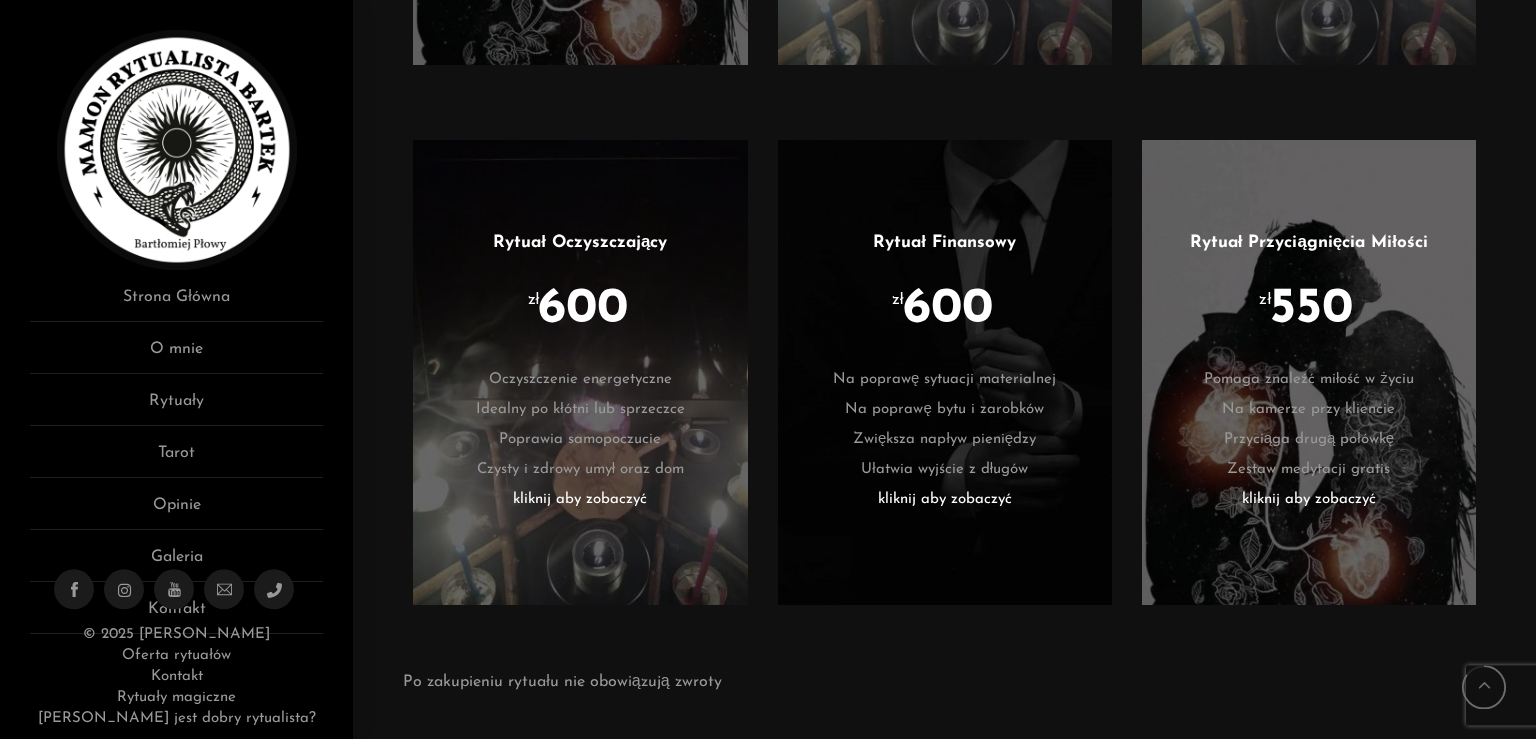 scroll, scrollTop: 4369, scrollLeft: 0, axis: vertical 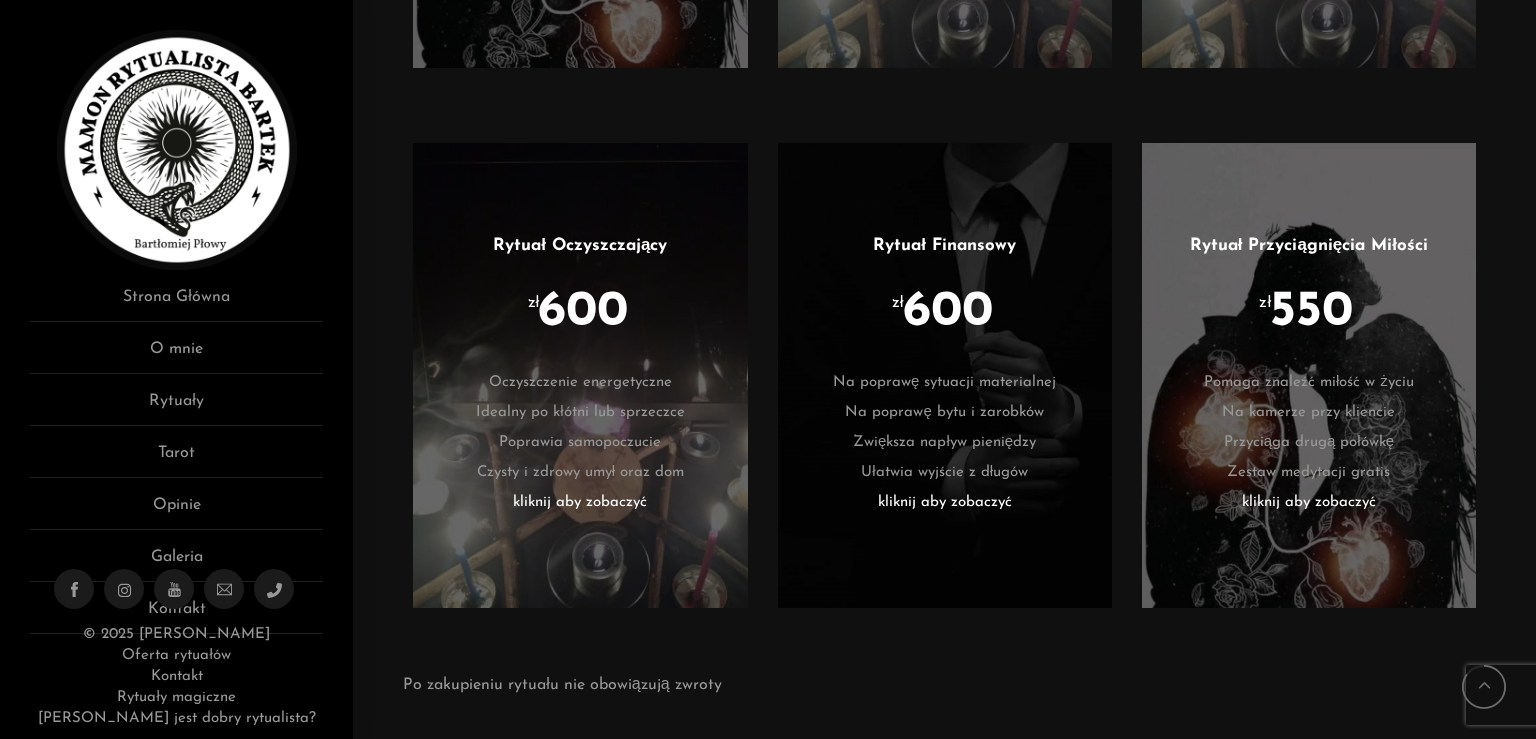 click on "kliknij aby zobaczyć" at bounding box center (945, 503) 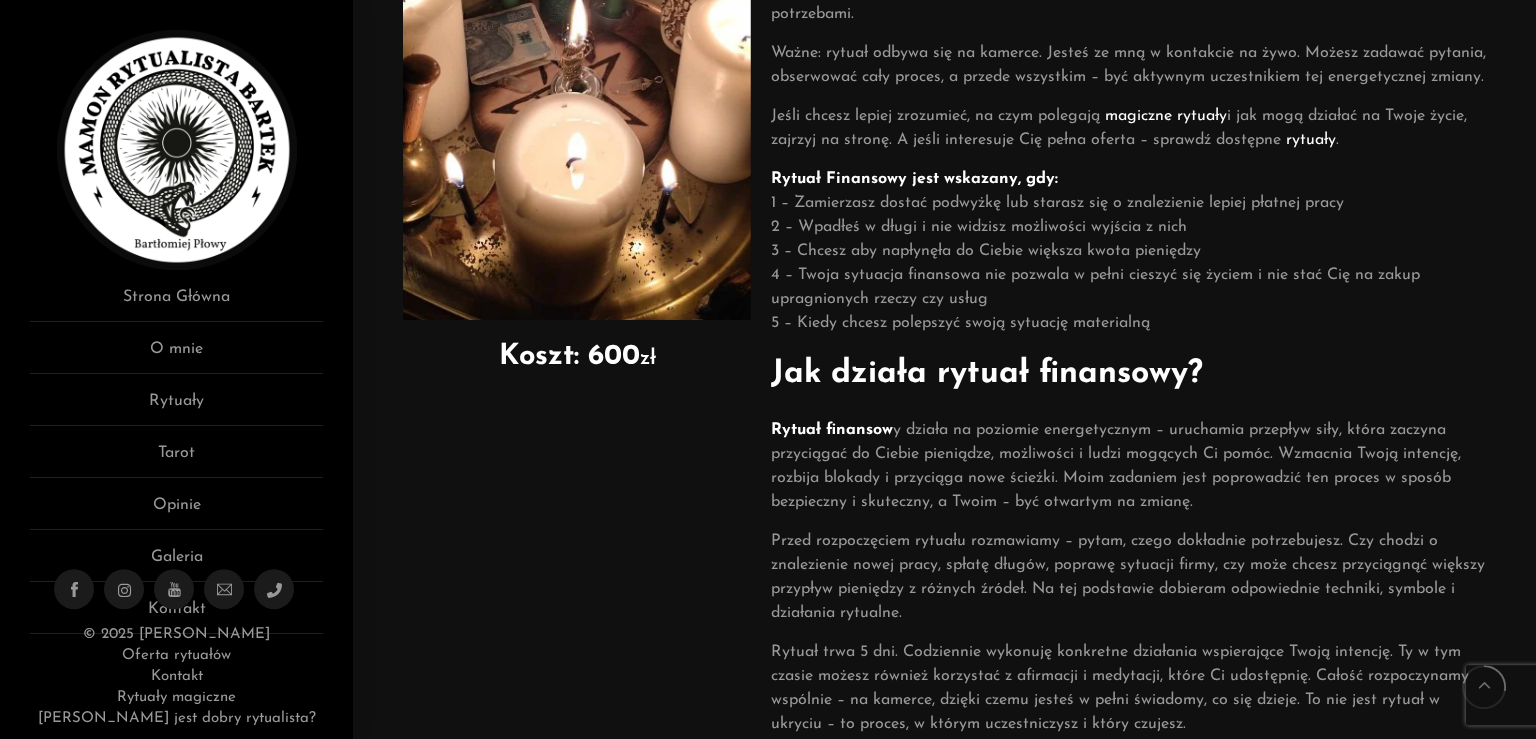scroll, scrollTop: 488, scrollLeft: 0, axis: vertical 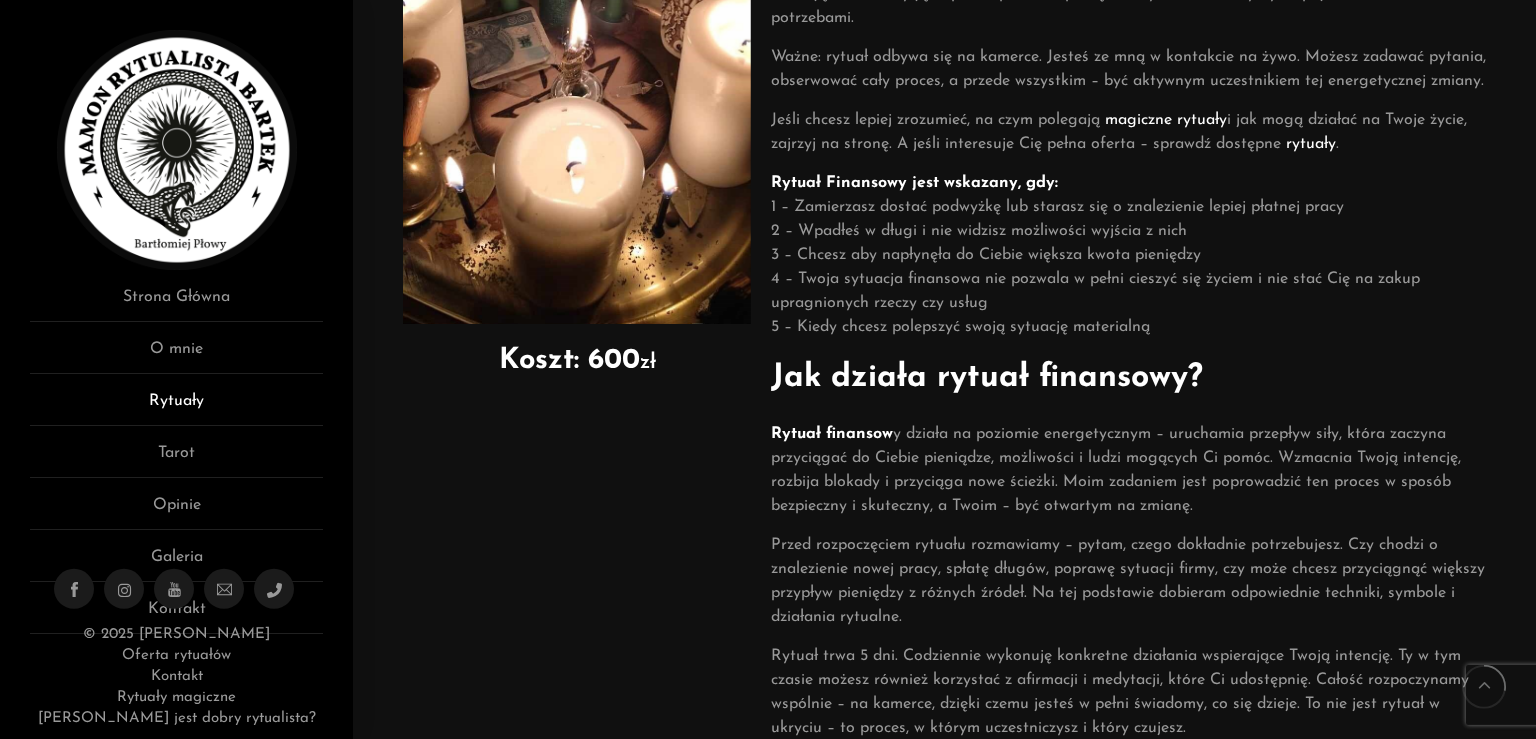 click on "Rytuały" at bounding box center [176, 407] 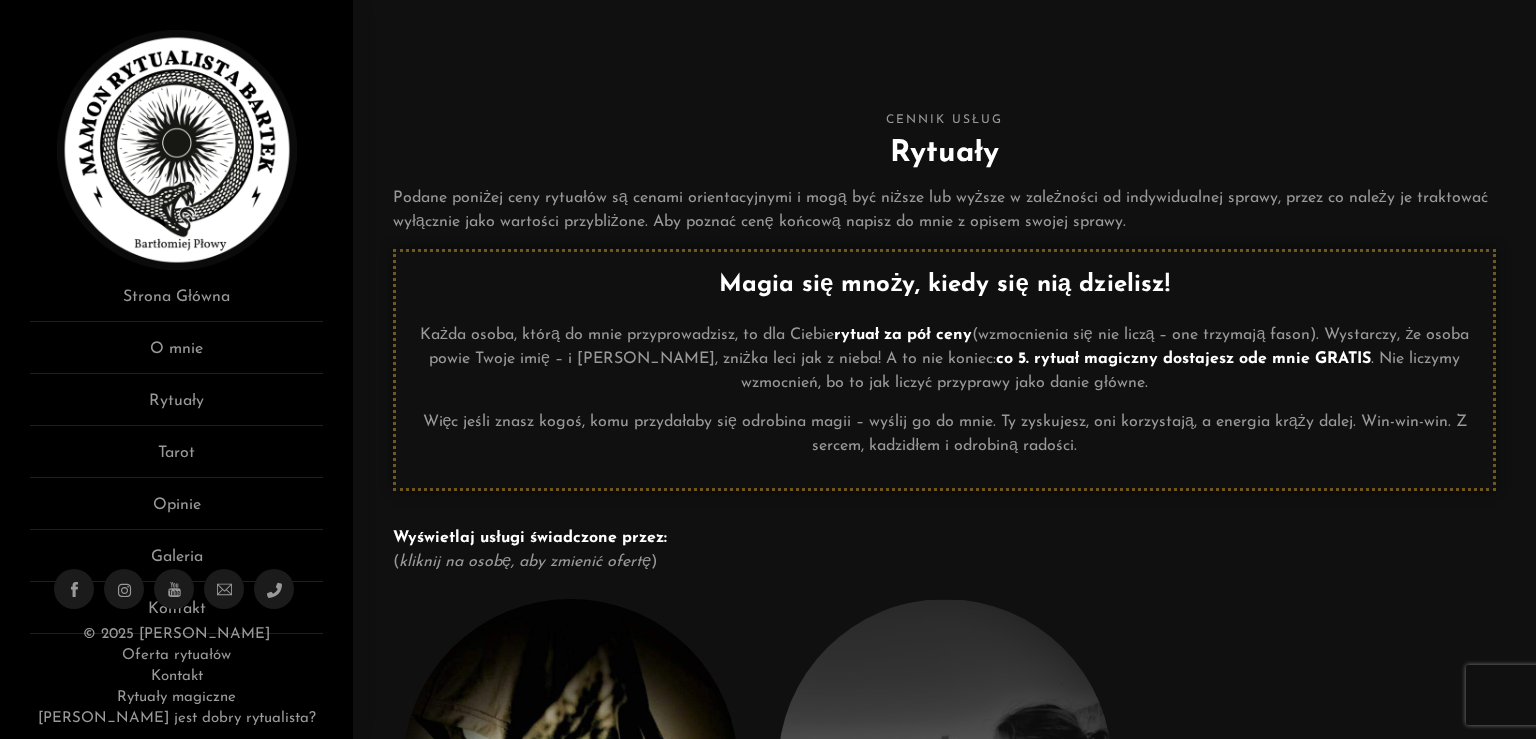 scroll, scrollTop: 0, scrollLeft: 0, axis: both 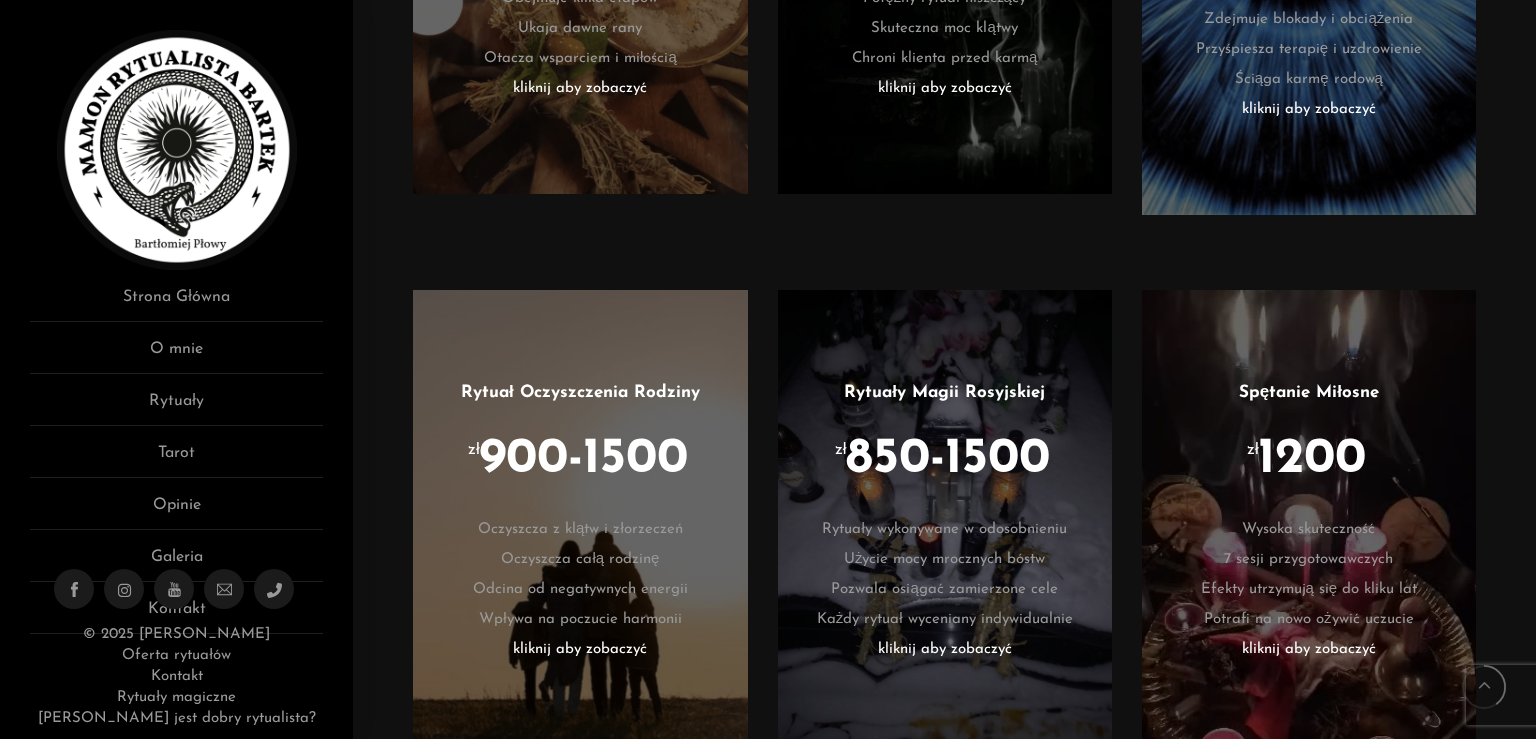click on "kliknij aby zobaczyć" at bounding box center (1309, 650) 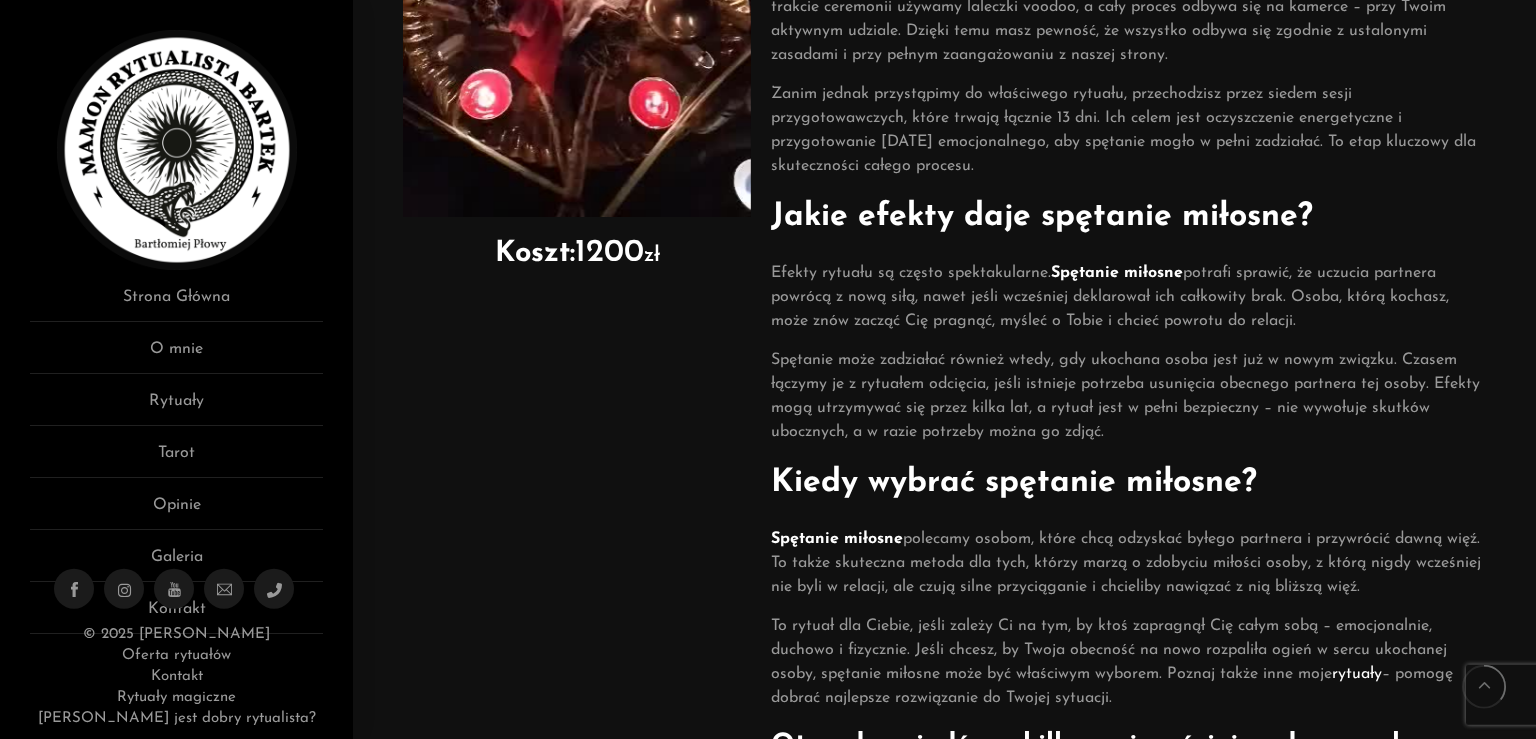 scroll, scrollTop: 580, scrollLeft: 0, axis: vertical 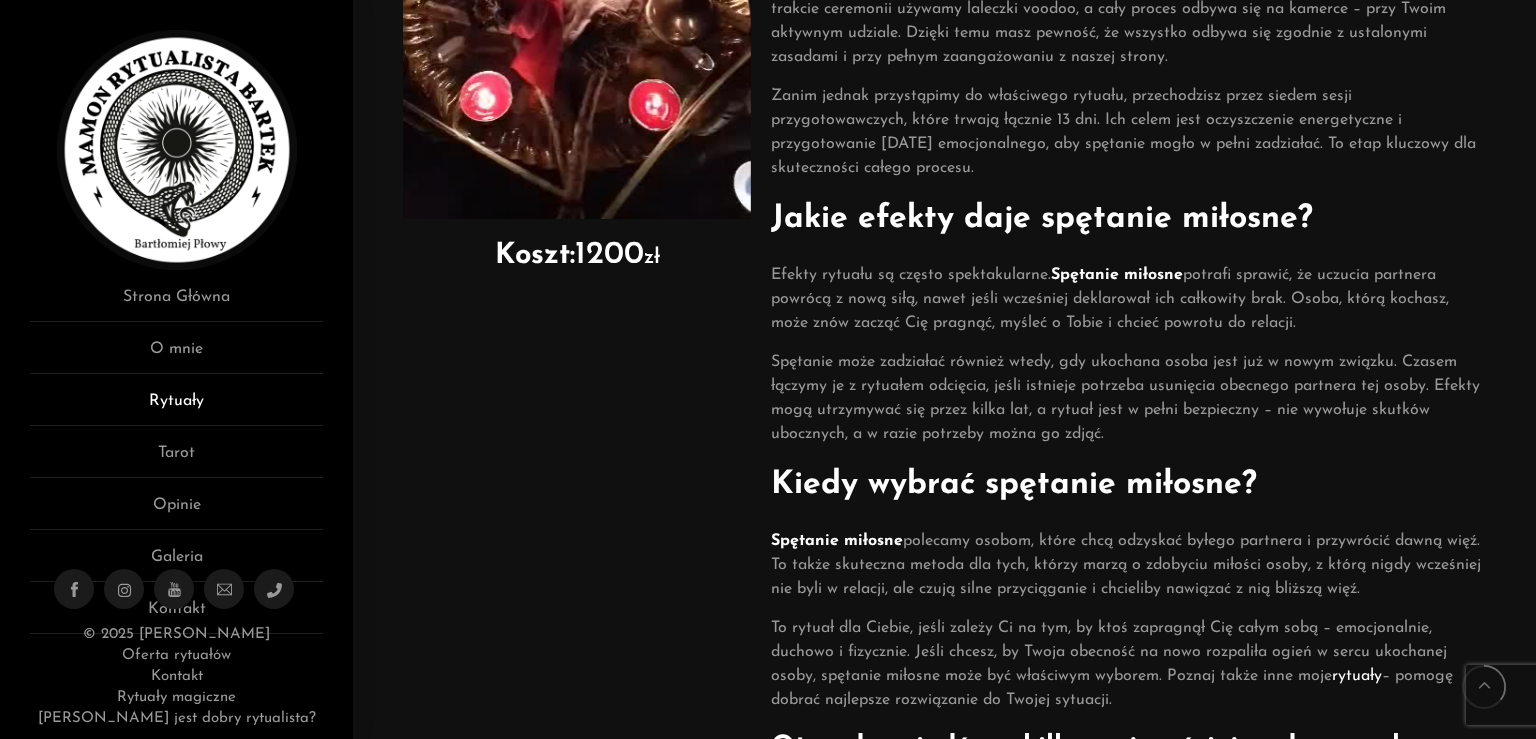 click on "Rytuały" at bounding box center (176, 407) 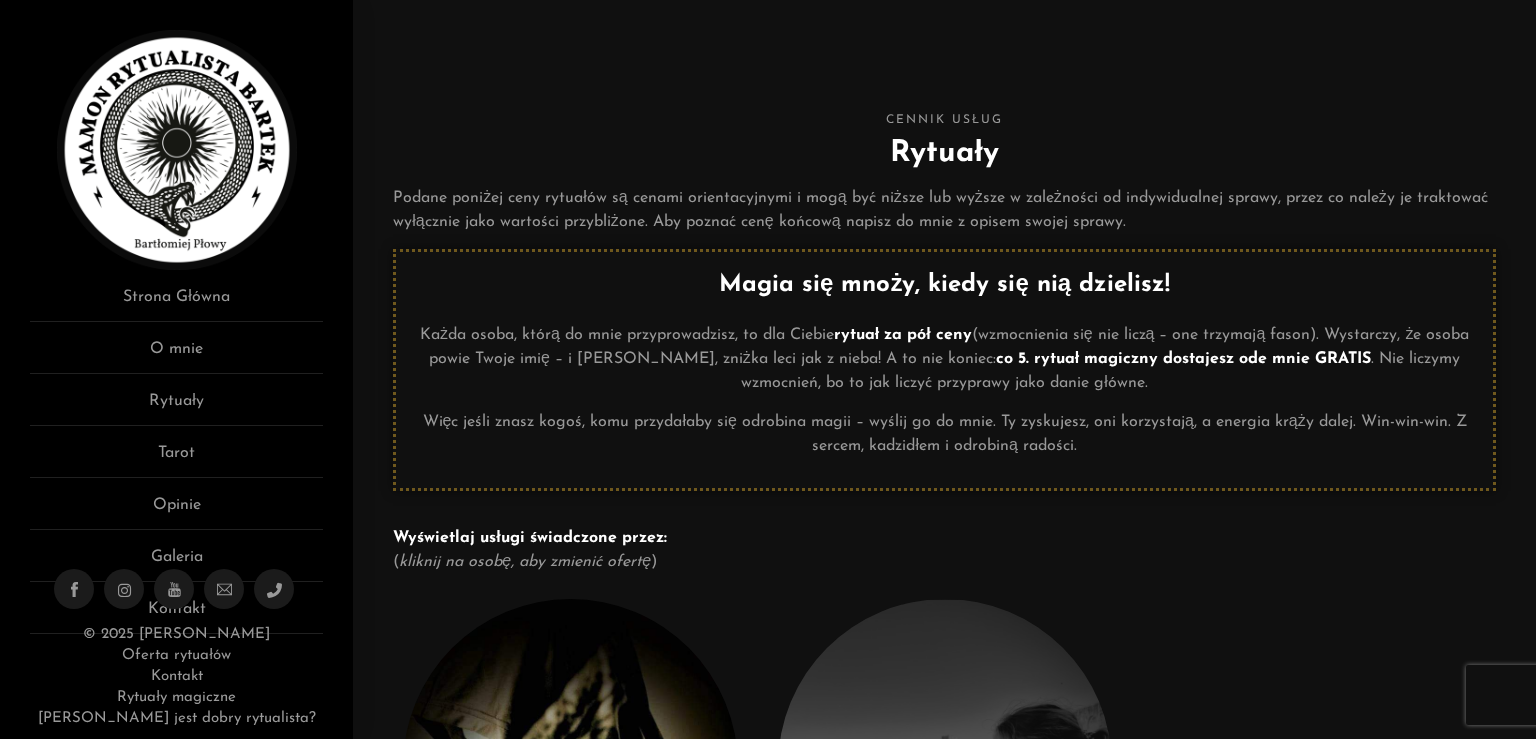 scroll, scrollTop: 0, scrollLeft: 0, axis: both 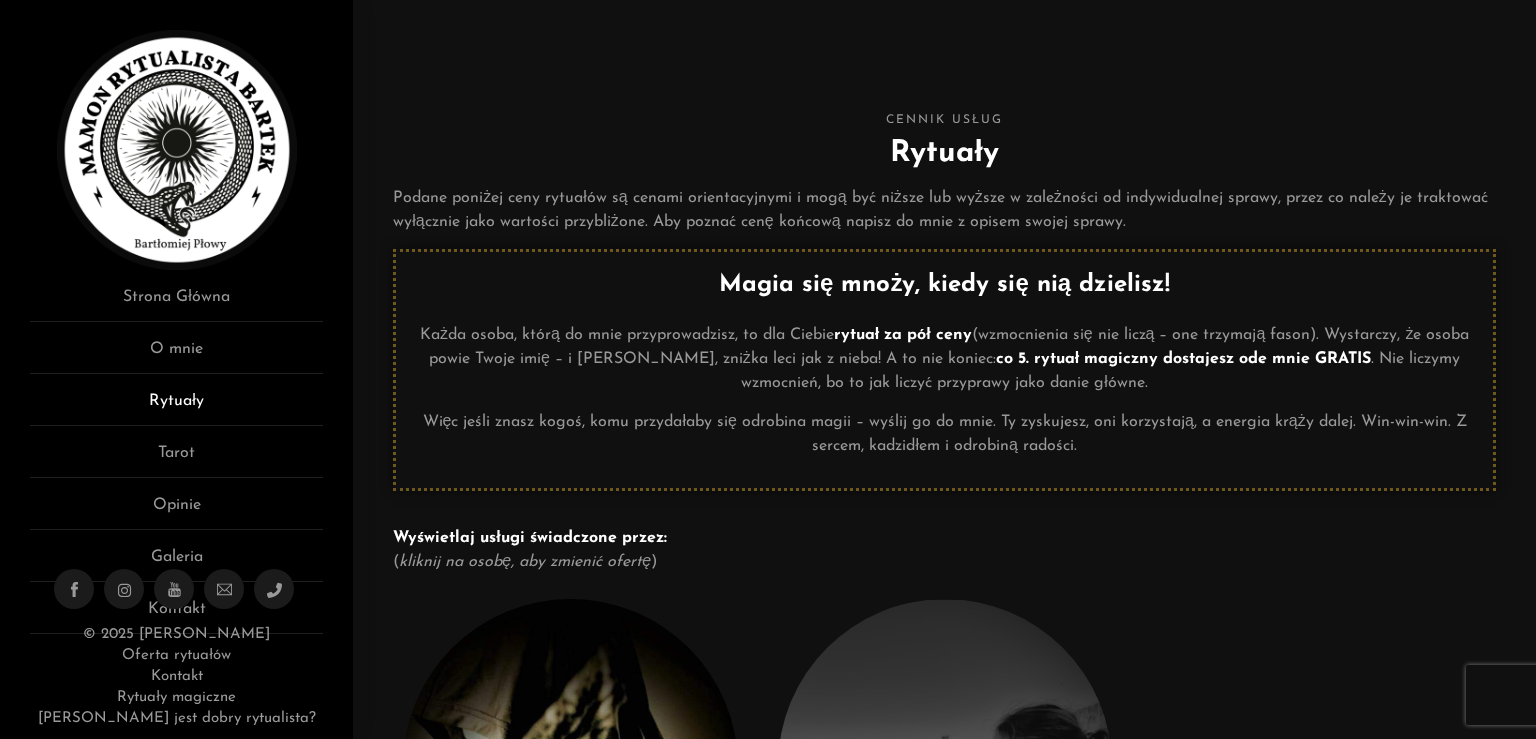 click on "Rytuały" at bounding box center [176, 407] 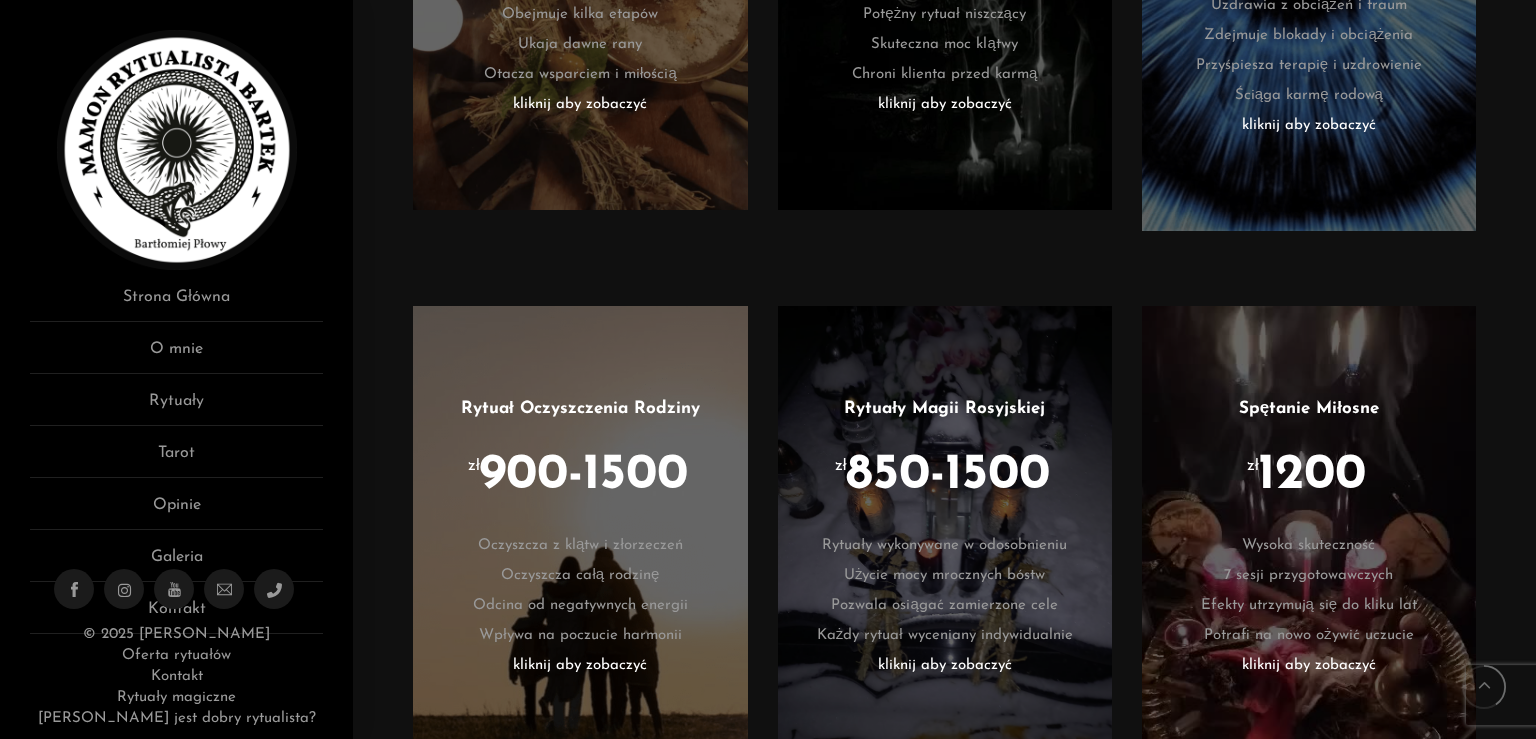 scroll, scrollTop: 2078, scrollLeft: 0, axis: vertical 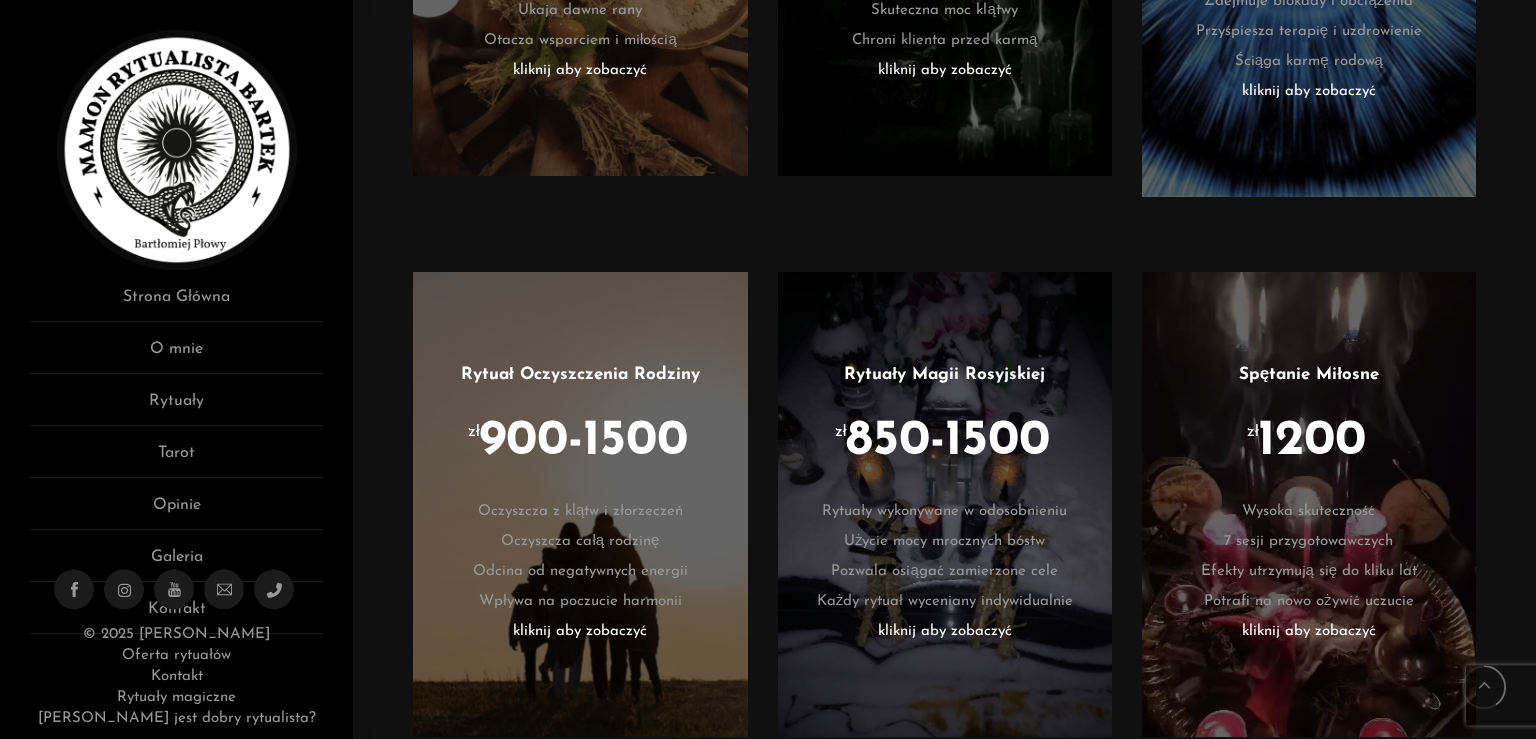 click on "Wysoka skuteczność" at bounding box center [1309, 512] 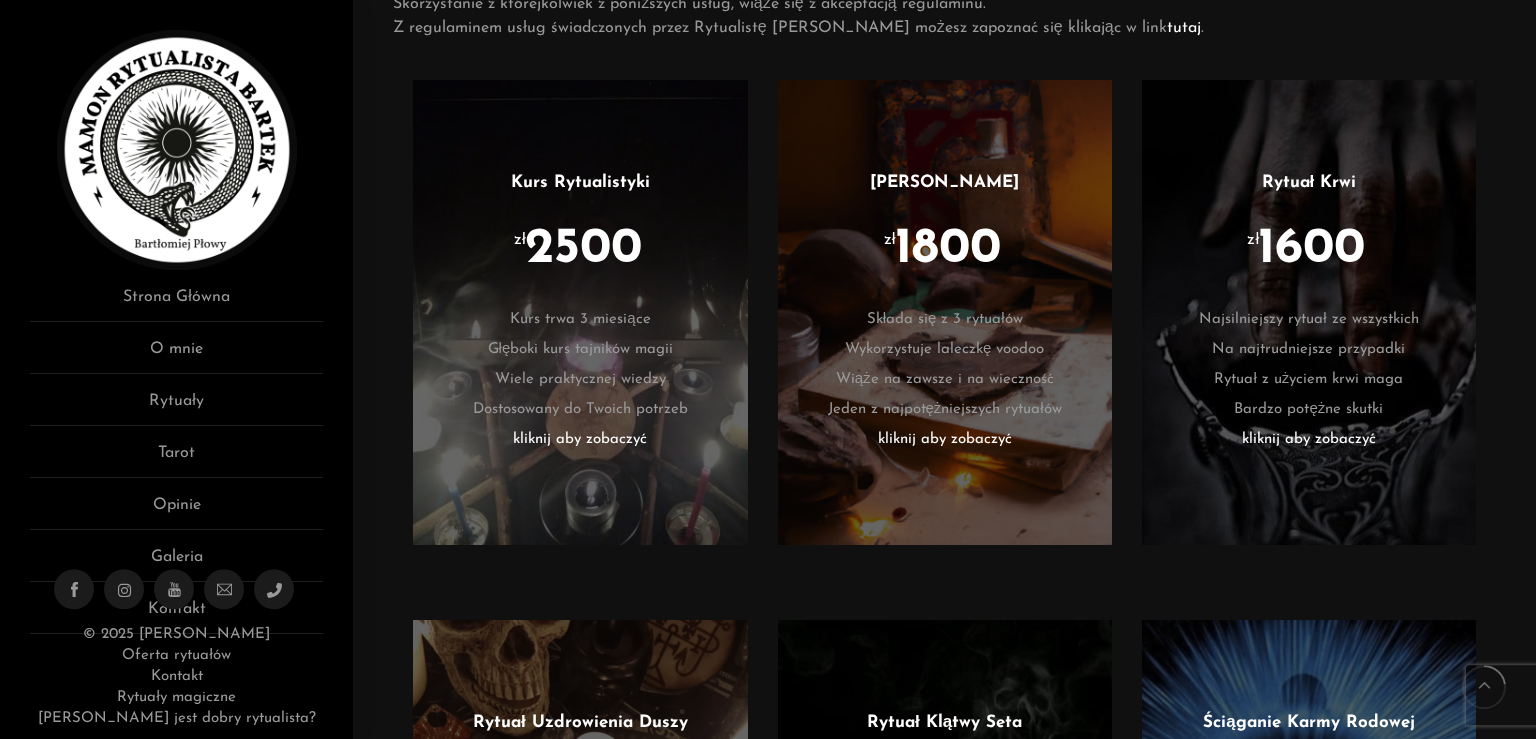 scroll, scrollTop: 1185, scrollLeft: 0, axis: vertical 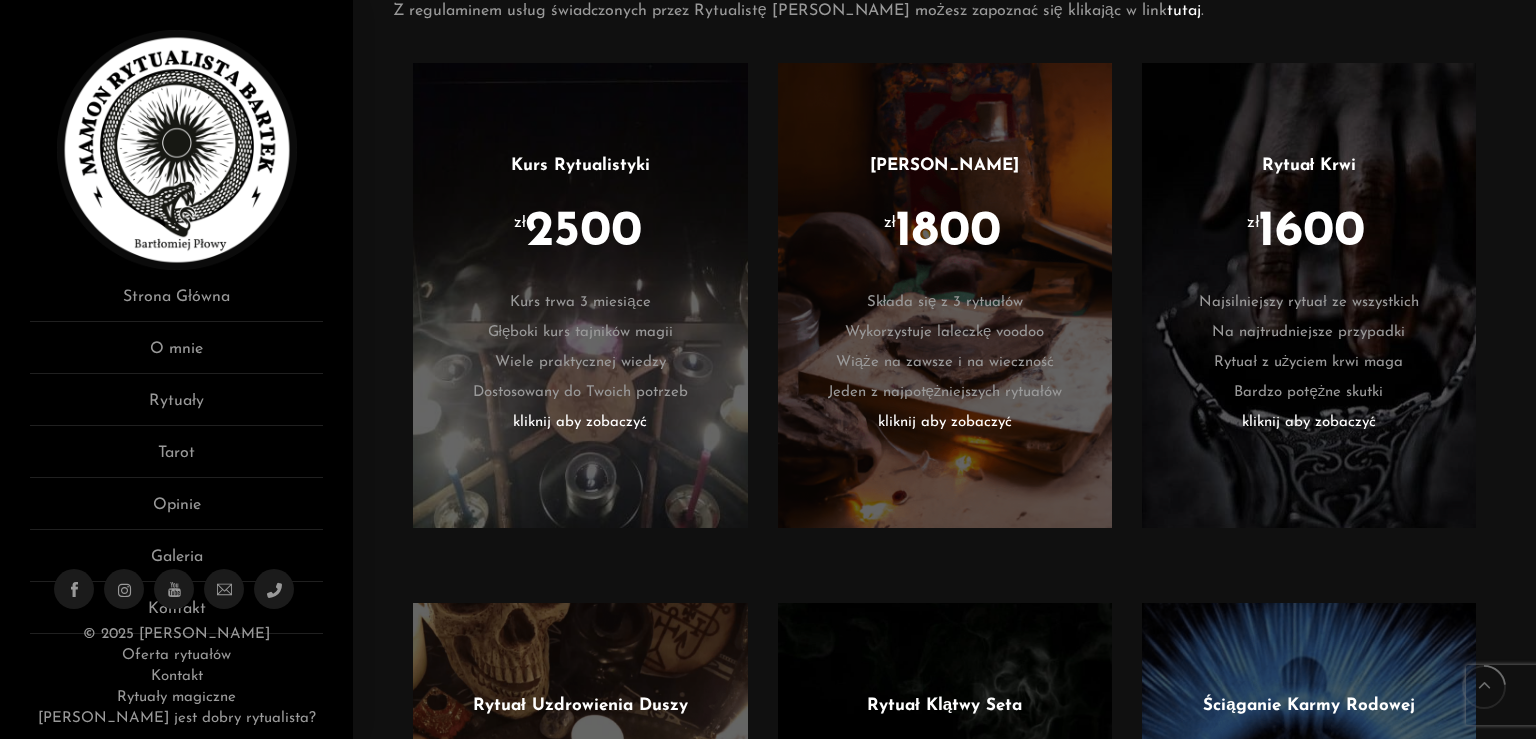 click on "kliknij aby zobaczyć" at bounding box center (1309, 423) 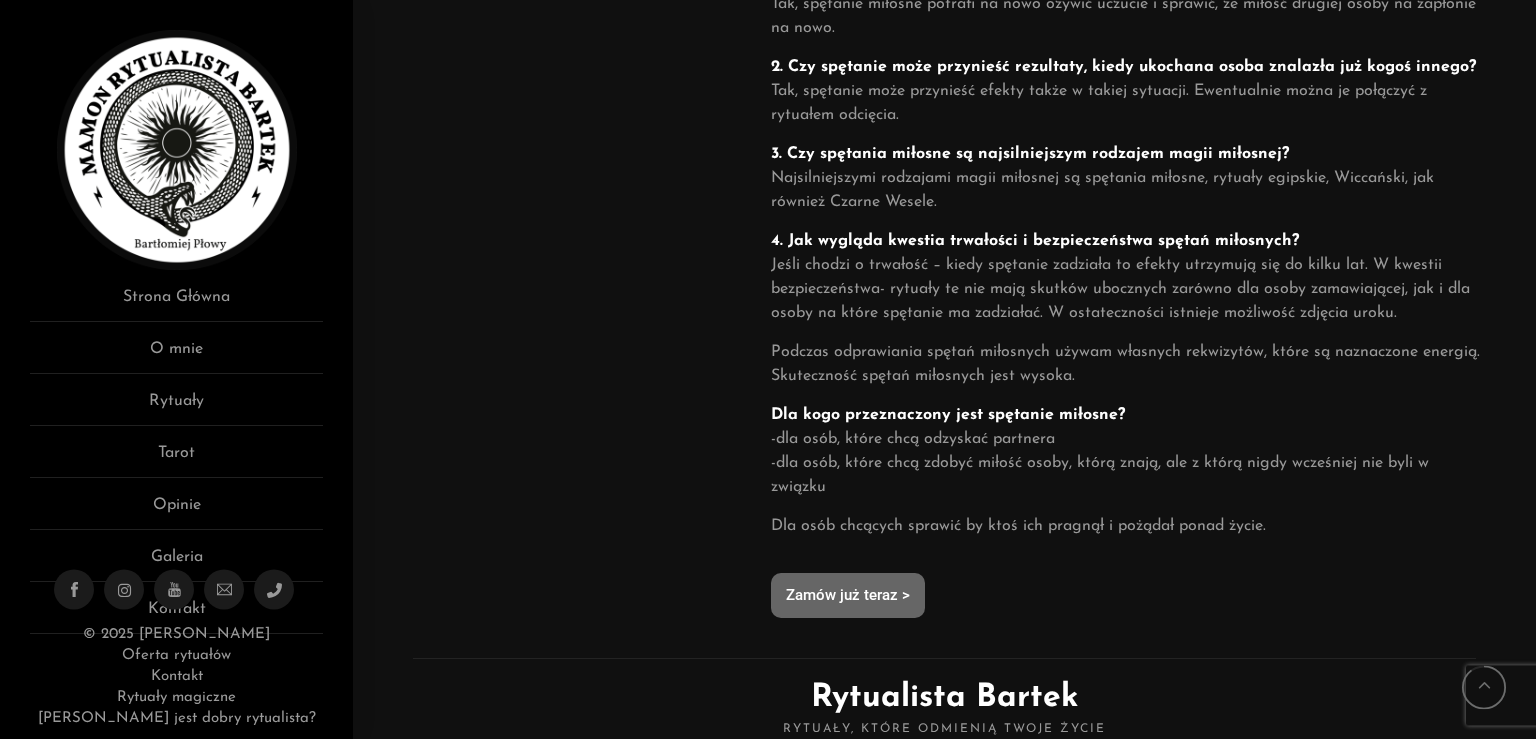scroll, scrollTop: 1502, scrollLeft: 0, axis: vertical 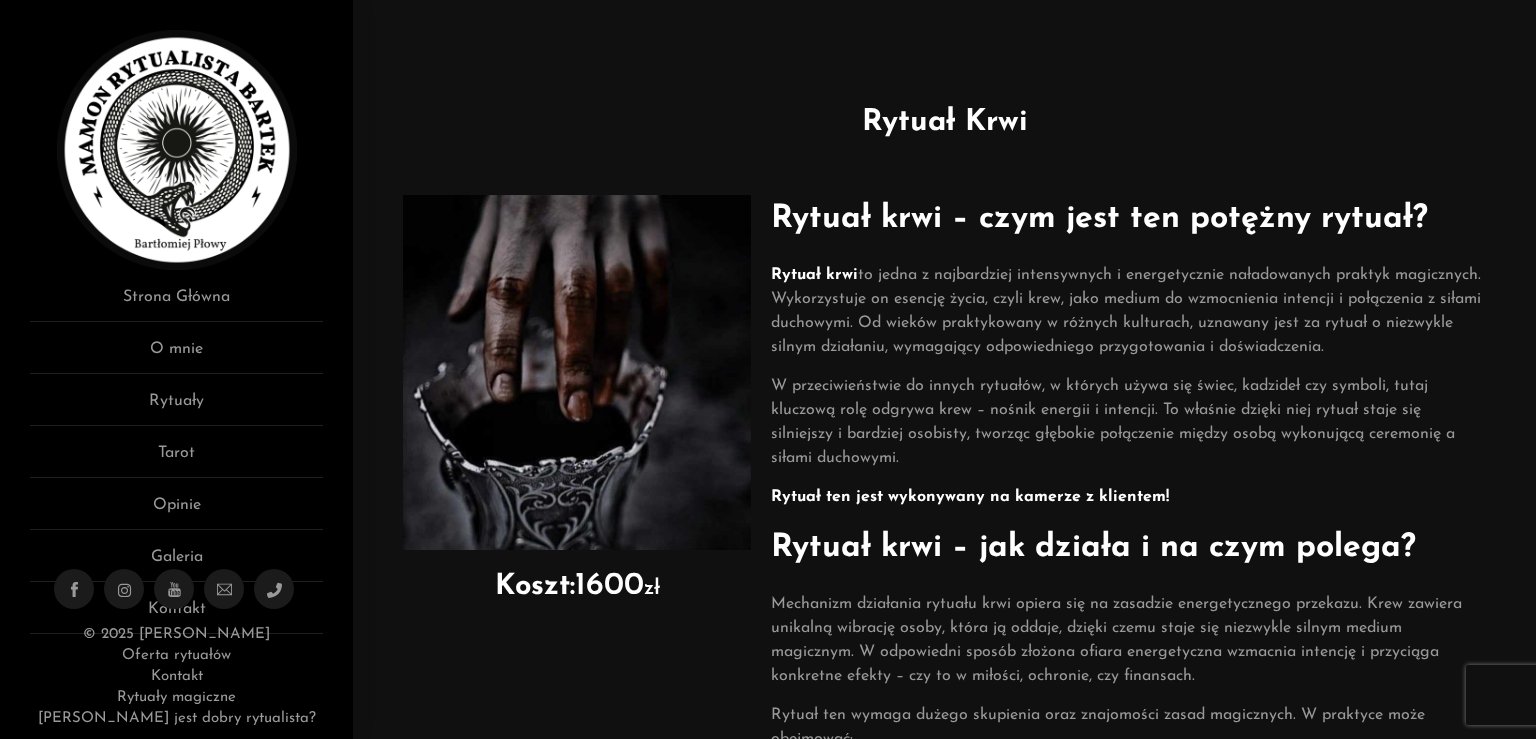 click on "W przeciwieństwie do innych rytuałów, w których używa się świec, kadzideł czy symboli, tutaj kluczową rolę odgrywa krew – nośnik energii i intencji. To właśnie dzięki niej rytuał staje się silniejszy i bardziej osobisty, tworząc głębokie połączenie między osobą wykonującą ceremonię a siłami duchowymi." at bounding box center [1128, 422] 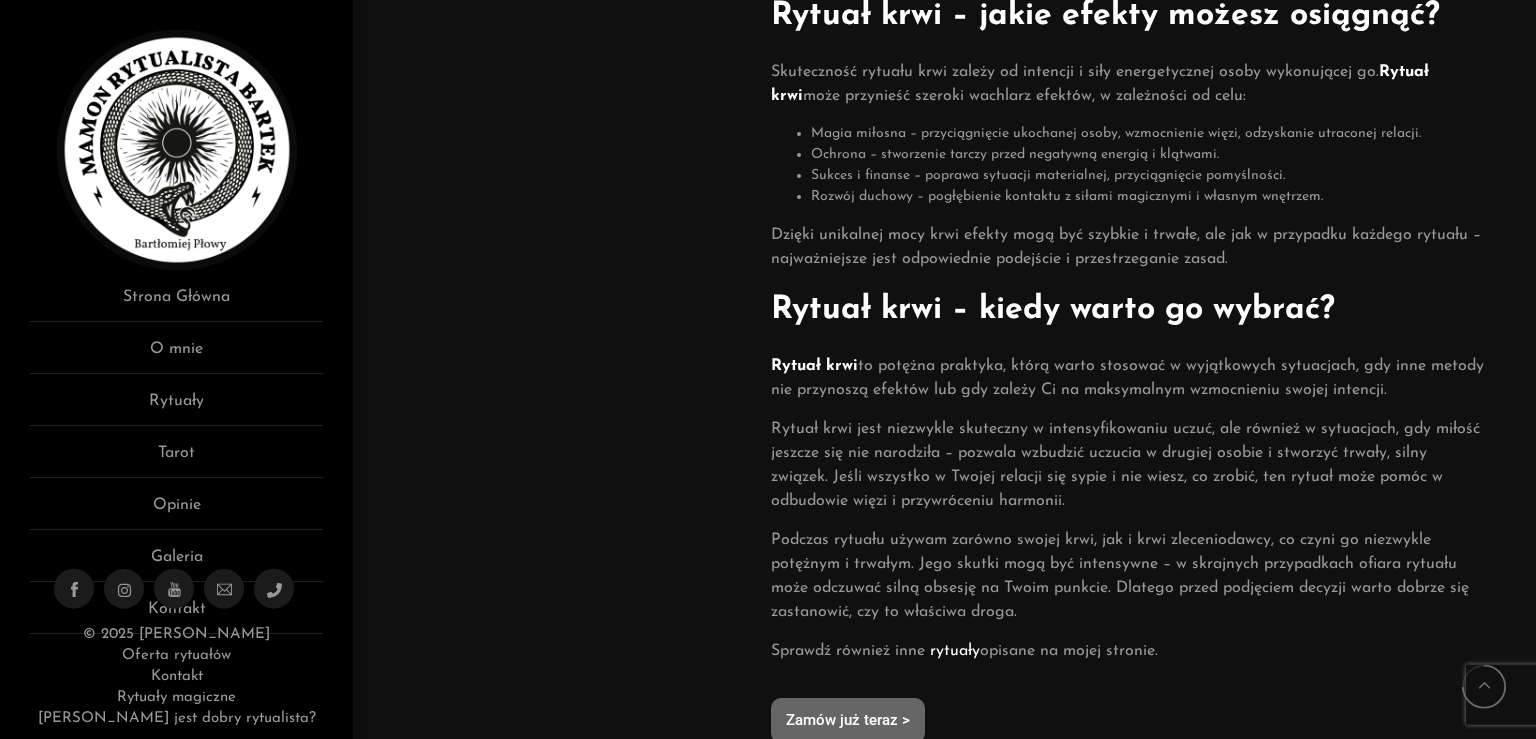 scroll, scrollTop: 917, scrollLeft: 0, axis: vertical 